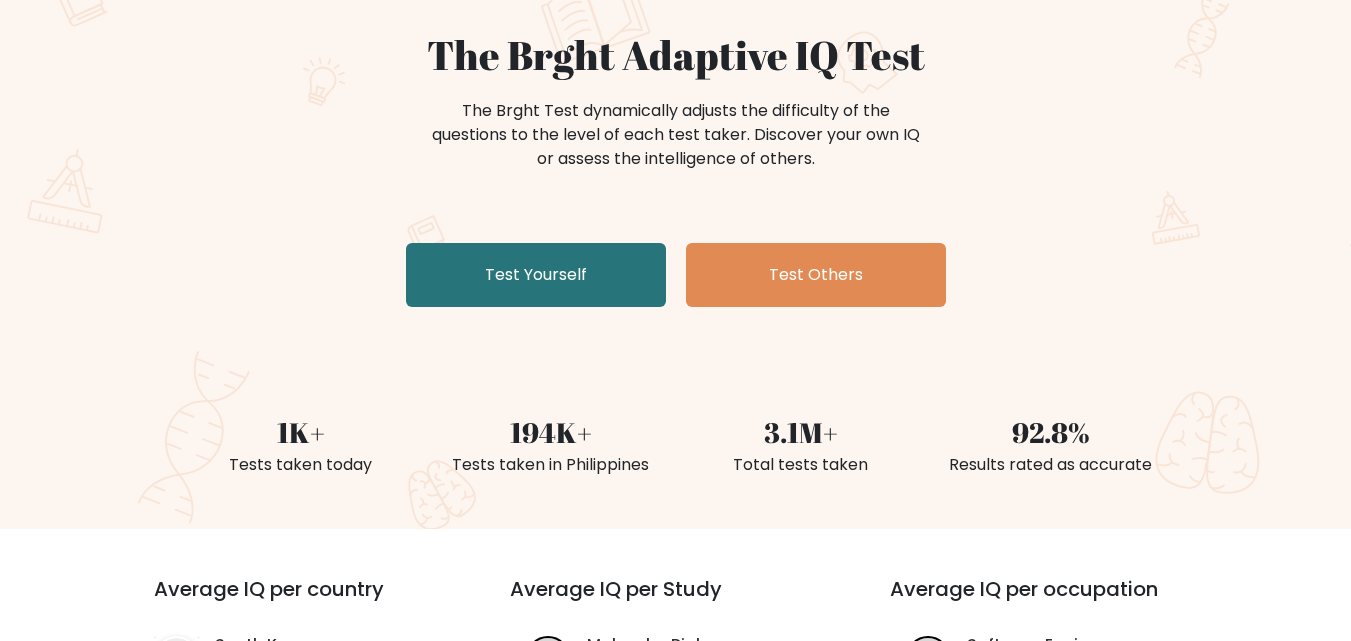 scroll, scrollTop: 200, scrollLeft: 0, axis: vertical 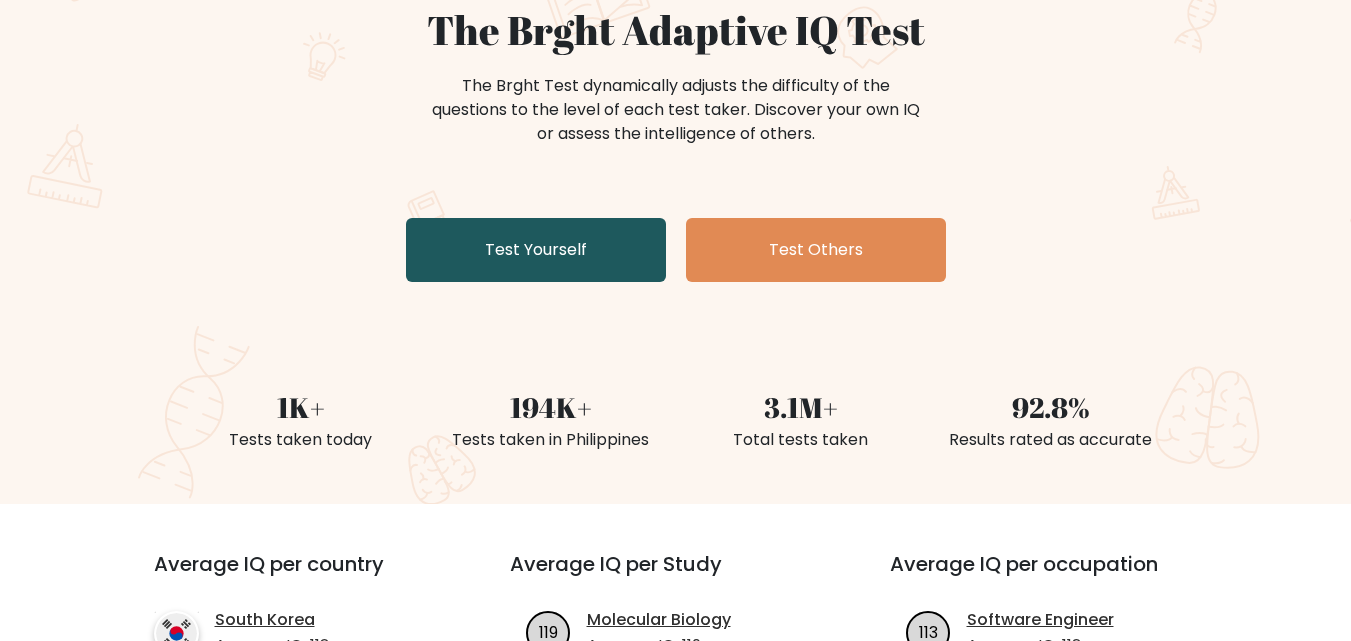 click on "Test Yourself" at bounding box center (536, 250) 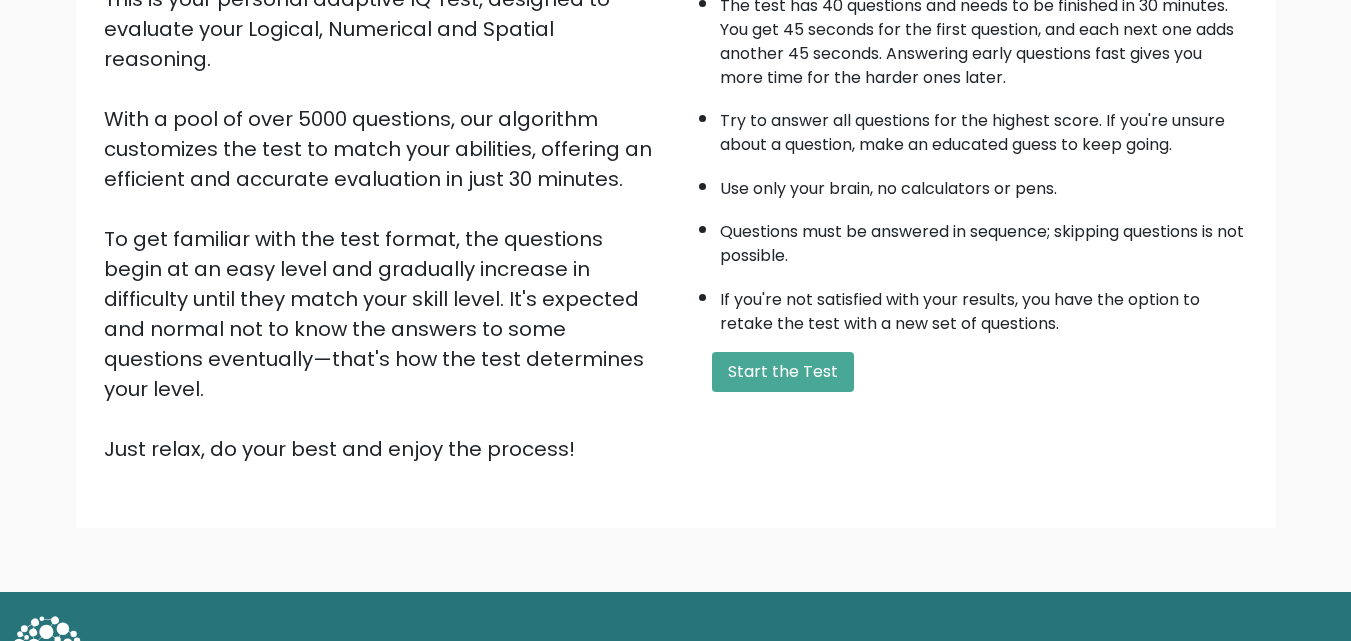 scroll, scrollTop: 275, scrollLeft: 0, axis: vertical 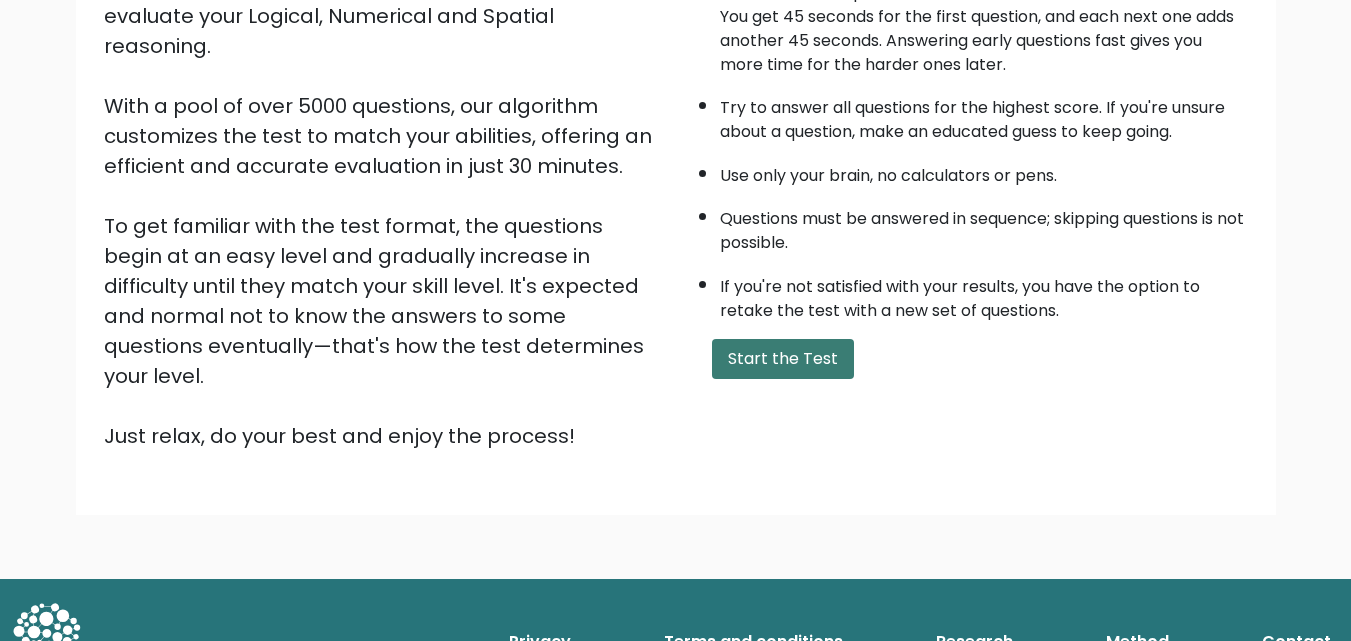 click on "Start the Test" at bounding box center [783, 359] 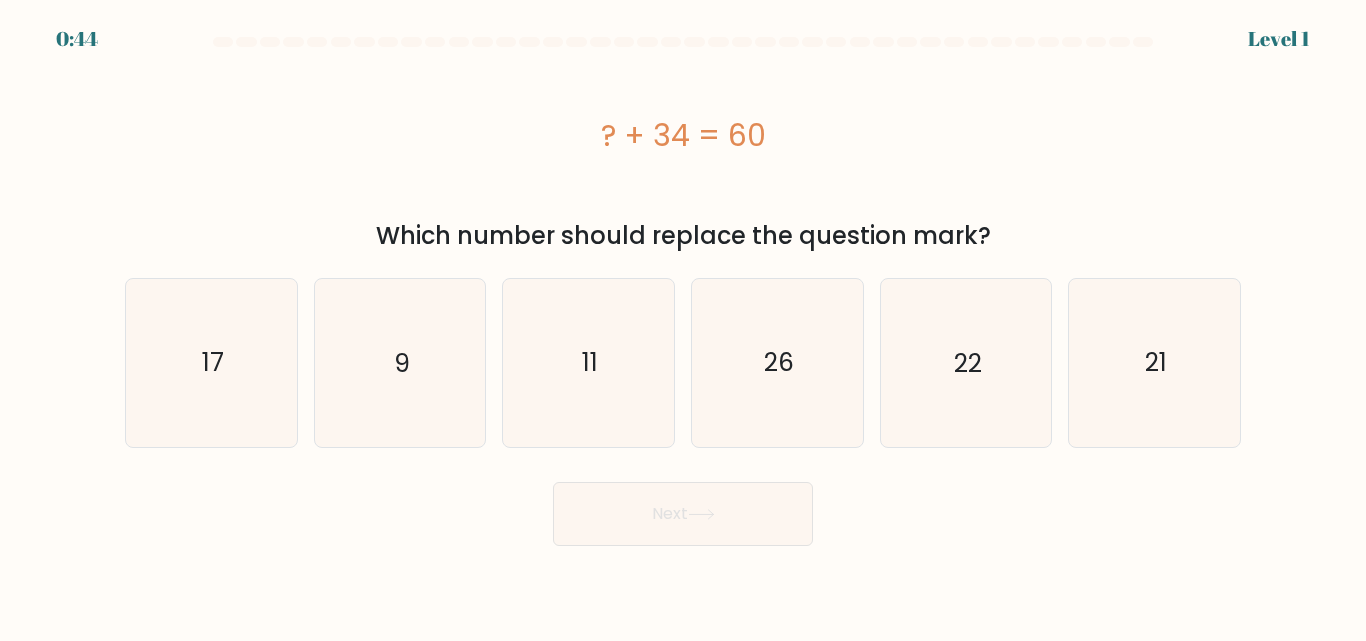 scroll, scrollTop: 0, scrollLeft: 0, axis: both 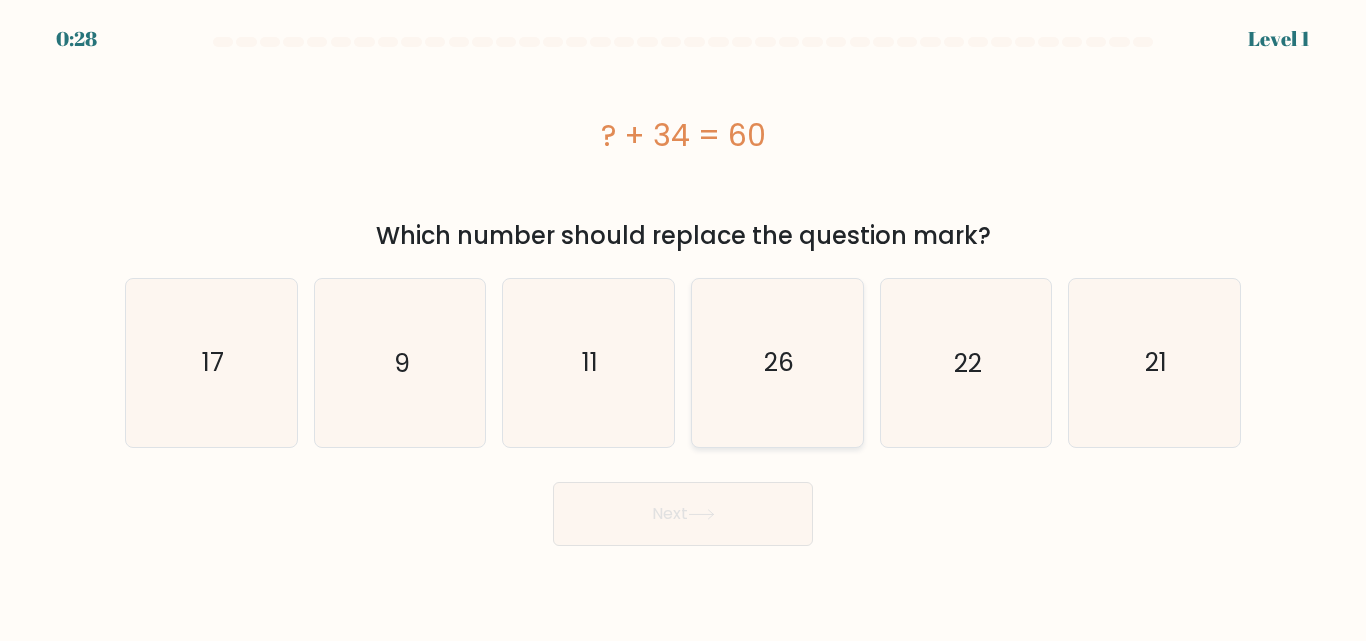 click on "26" at bounding box center (777, 362) 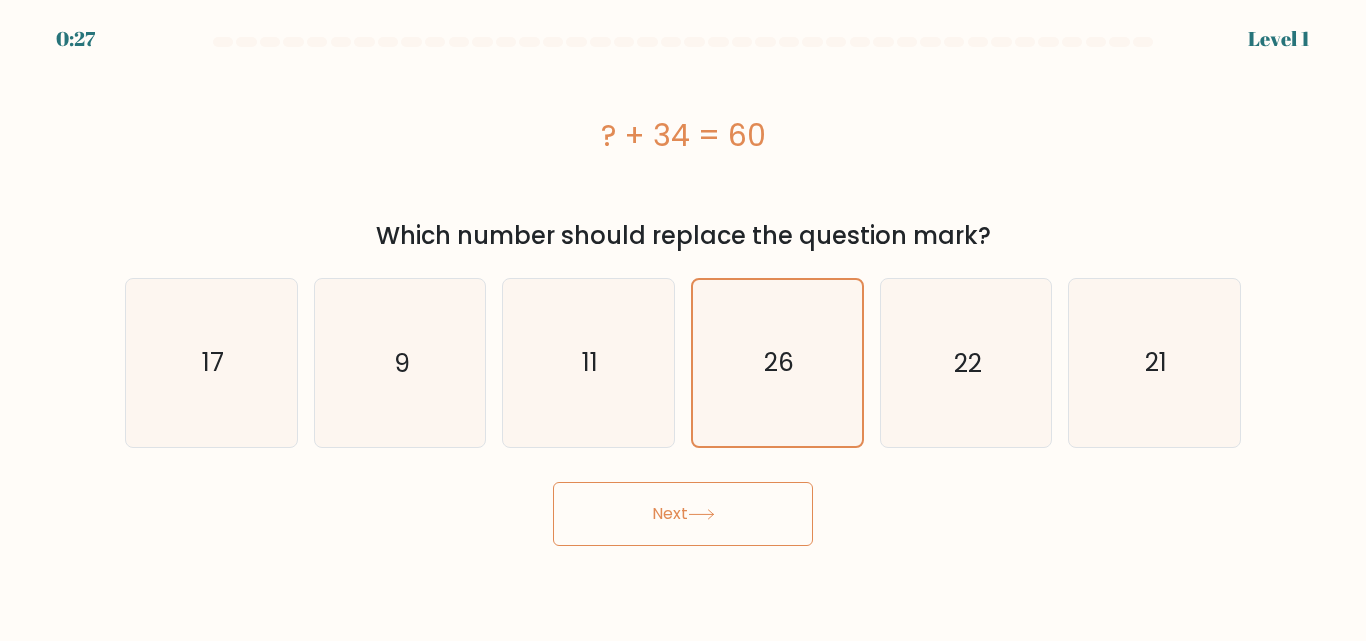 click at bounding box center [701, 514] 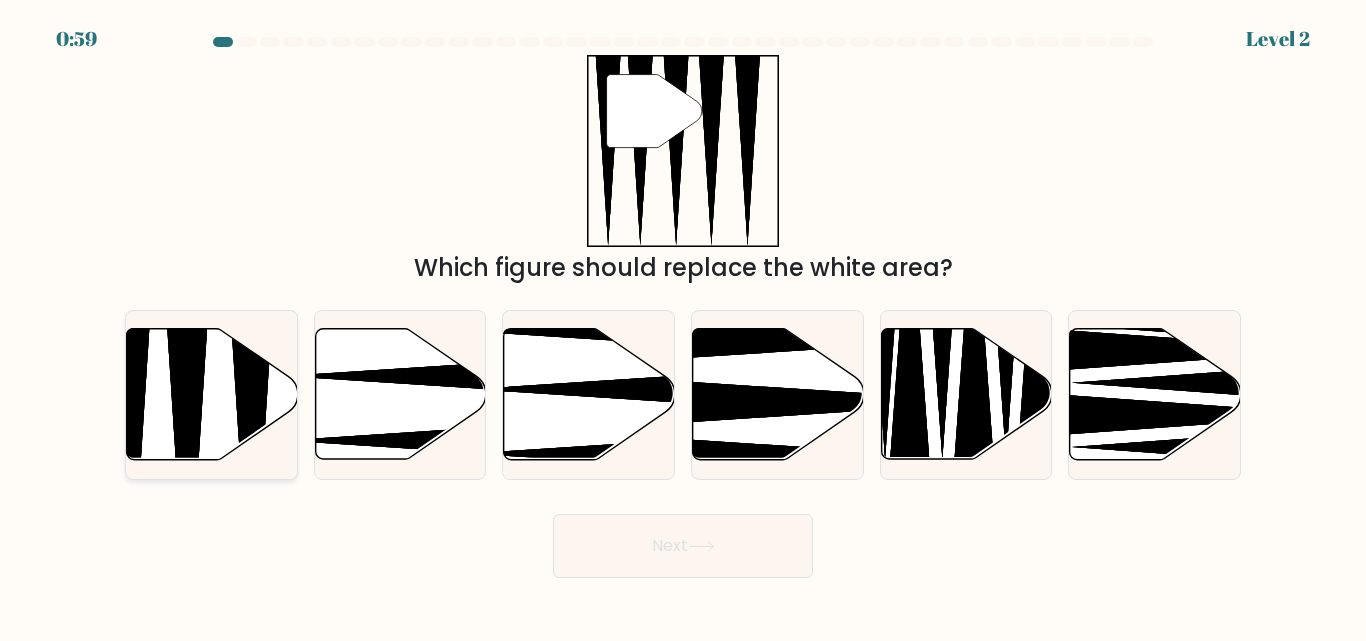 click at bounding box center (212, 394) 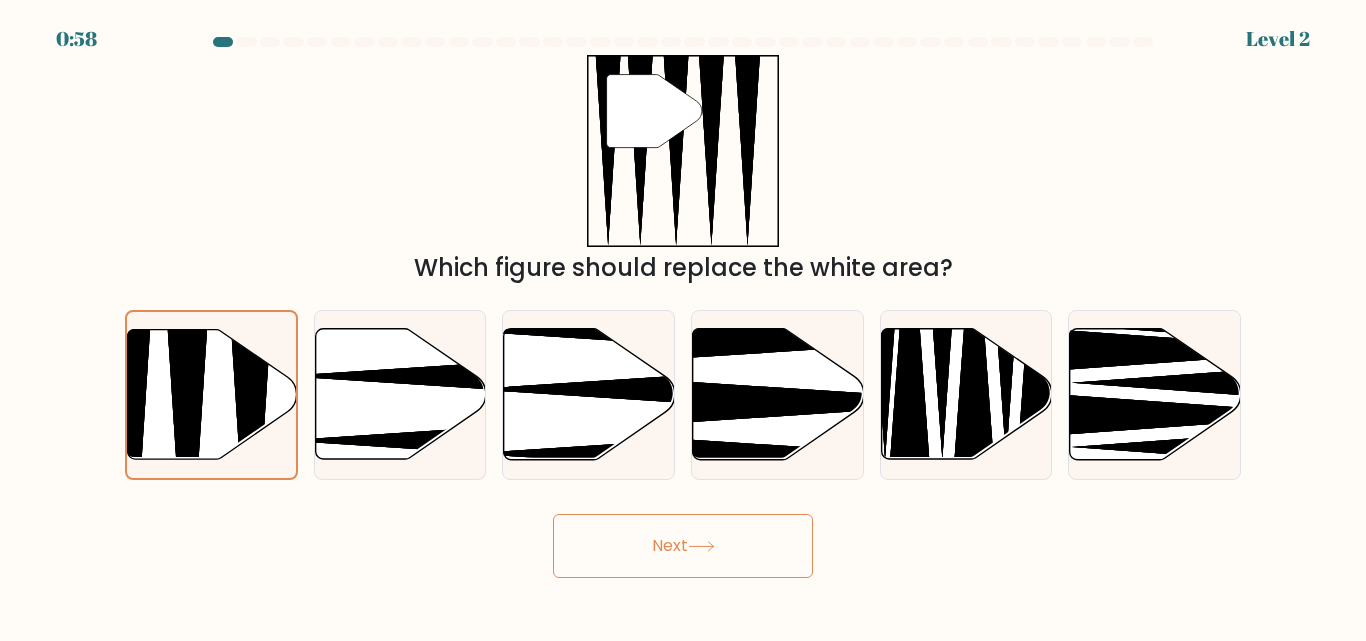click on "Next" at bounding box center (683, 546) 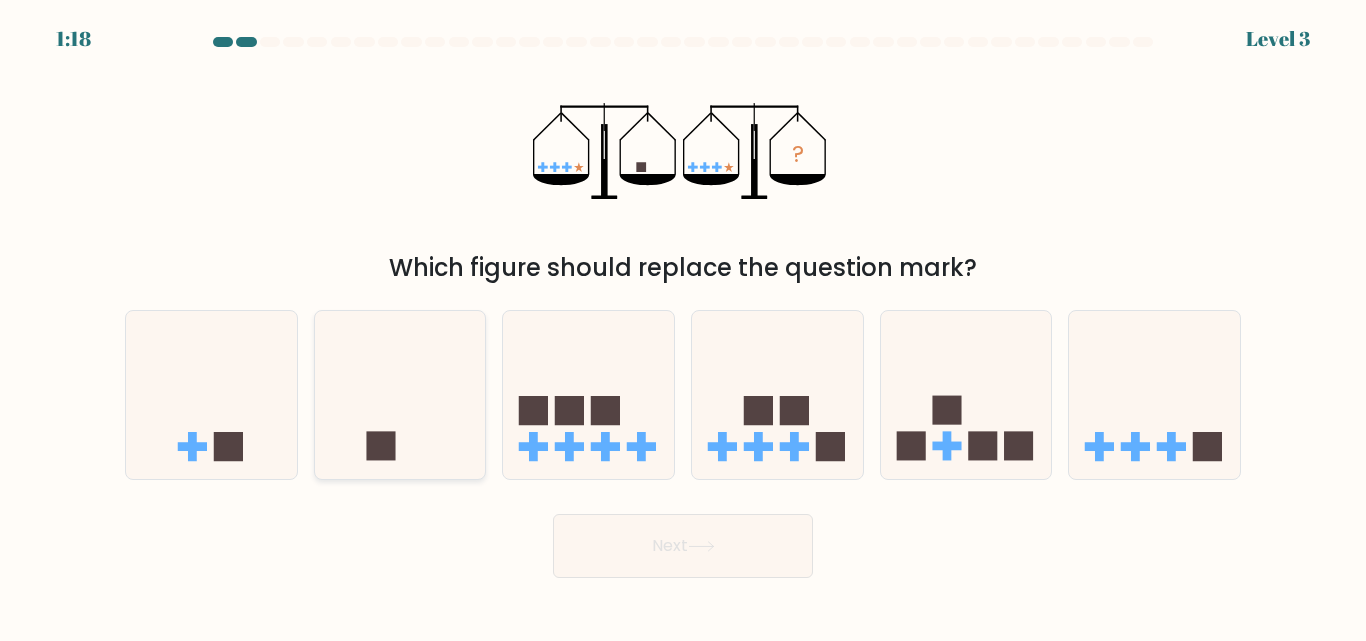 click at bounding box center (380, 446) 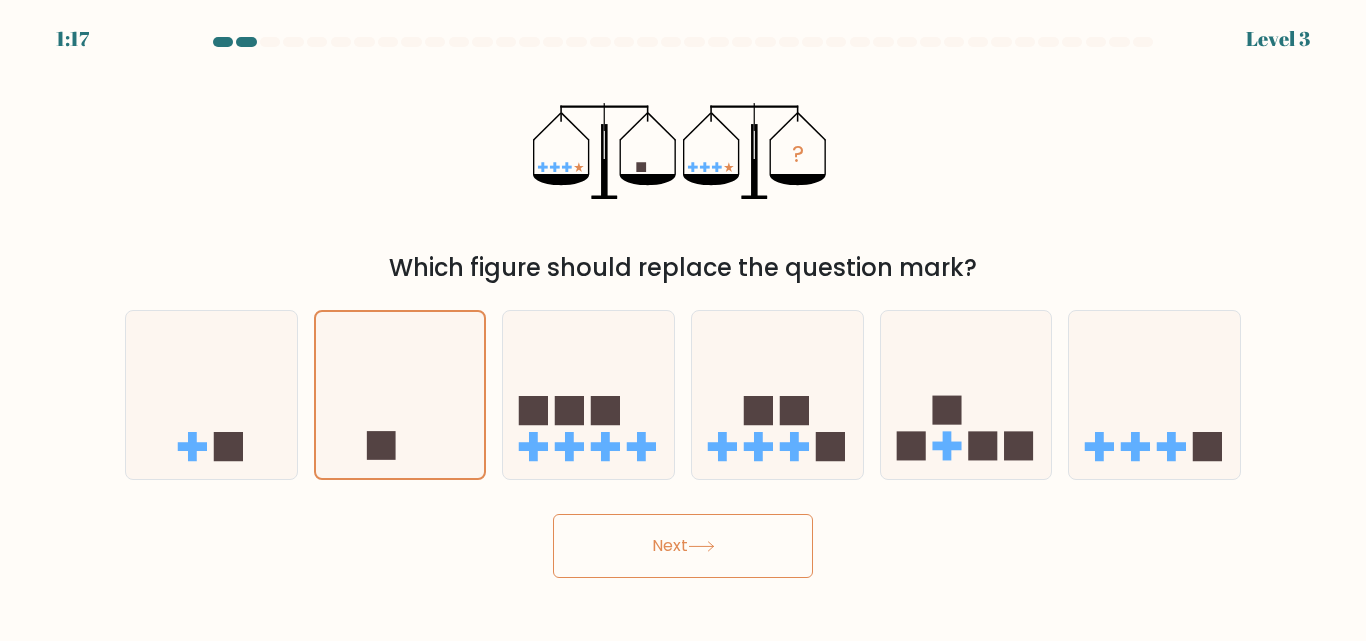 click on "Next" at bounding box center [683, 546] 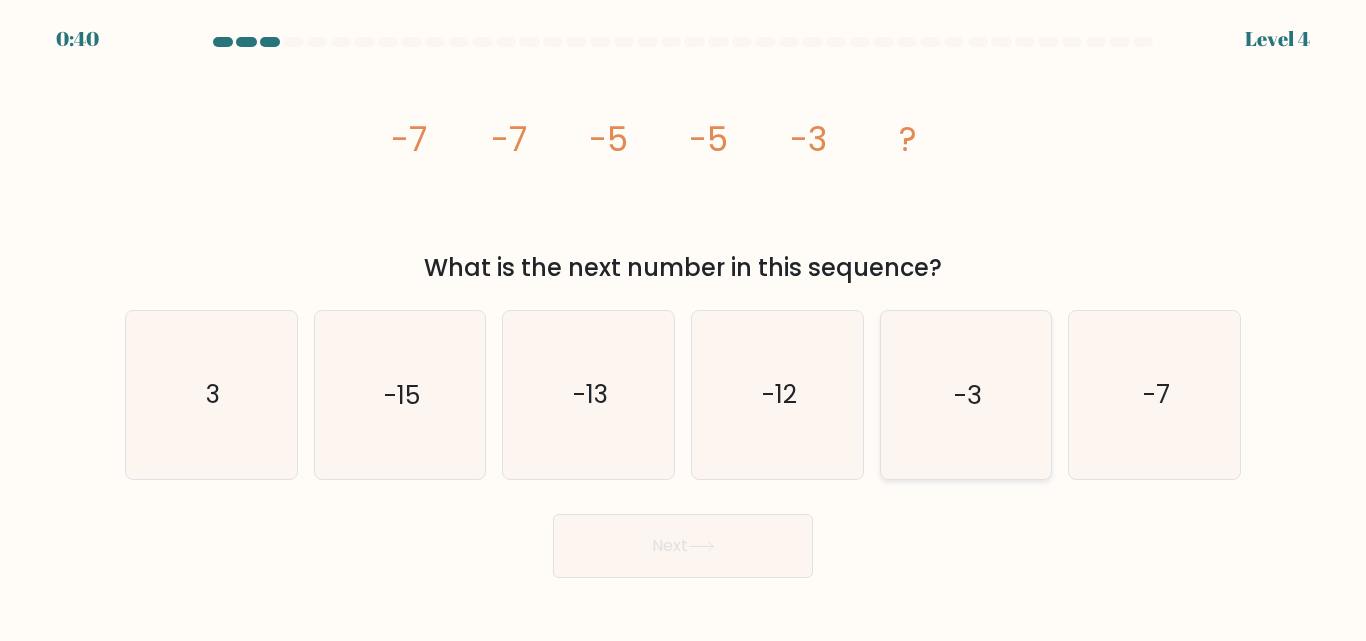 click on "-3" at bounding box center (965, 394) 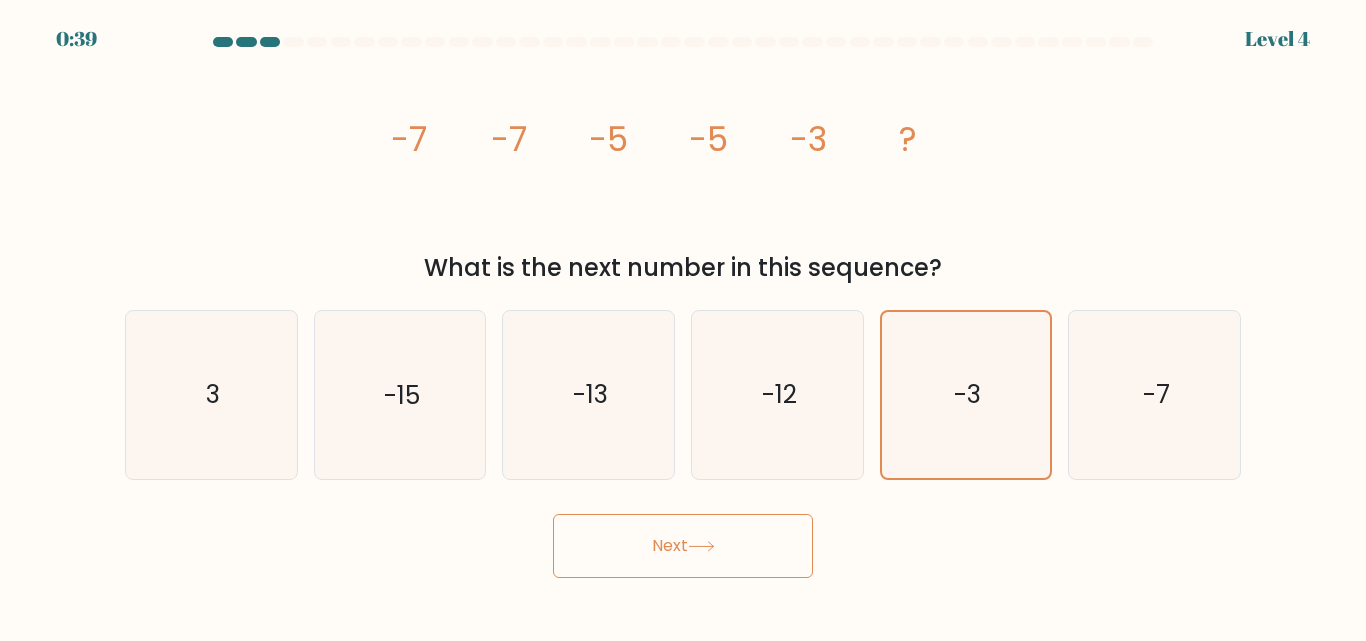 click at bounding box center [701, 546] 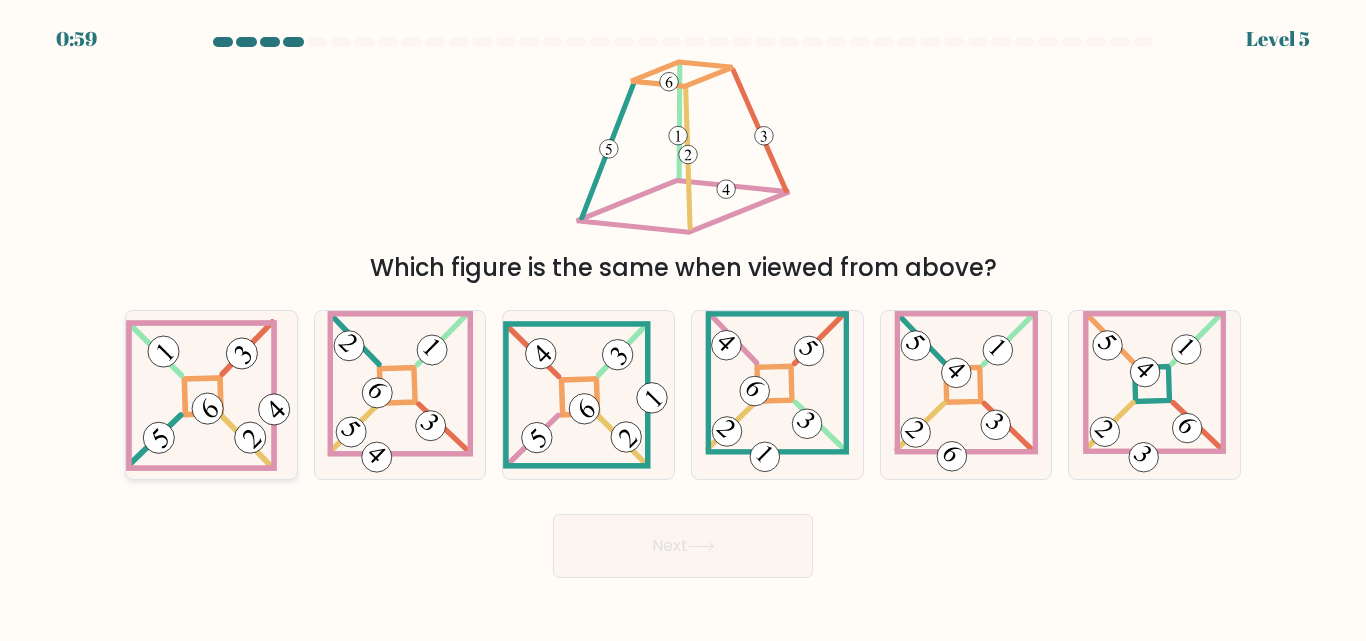 click at bounding box center [212, 395] 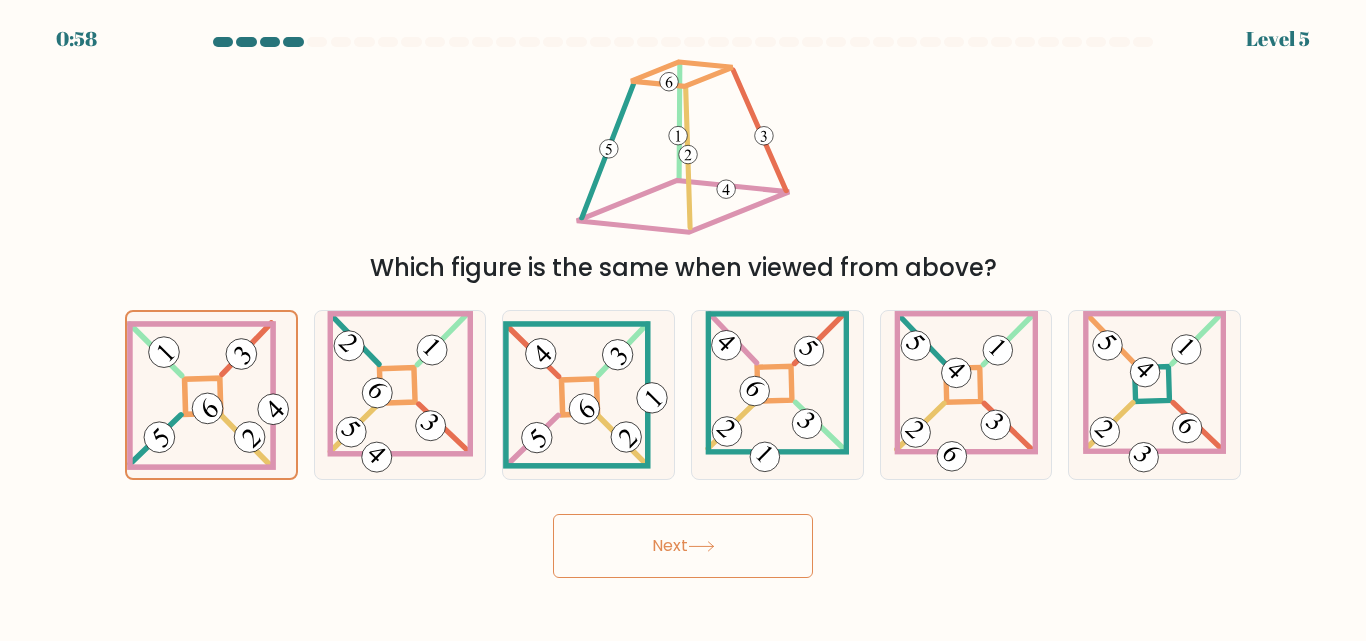 click on "Next" at bounding box center (683, 546) 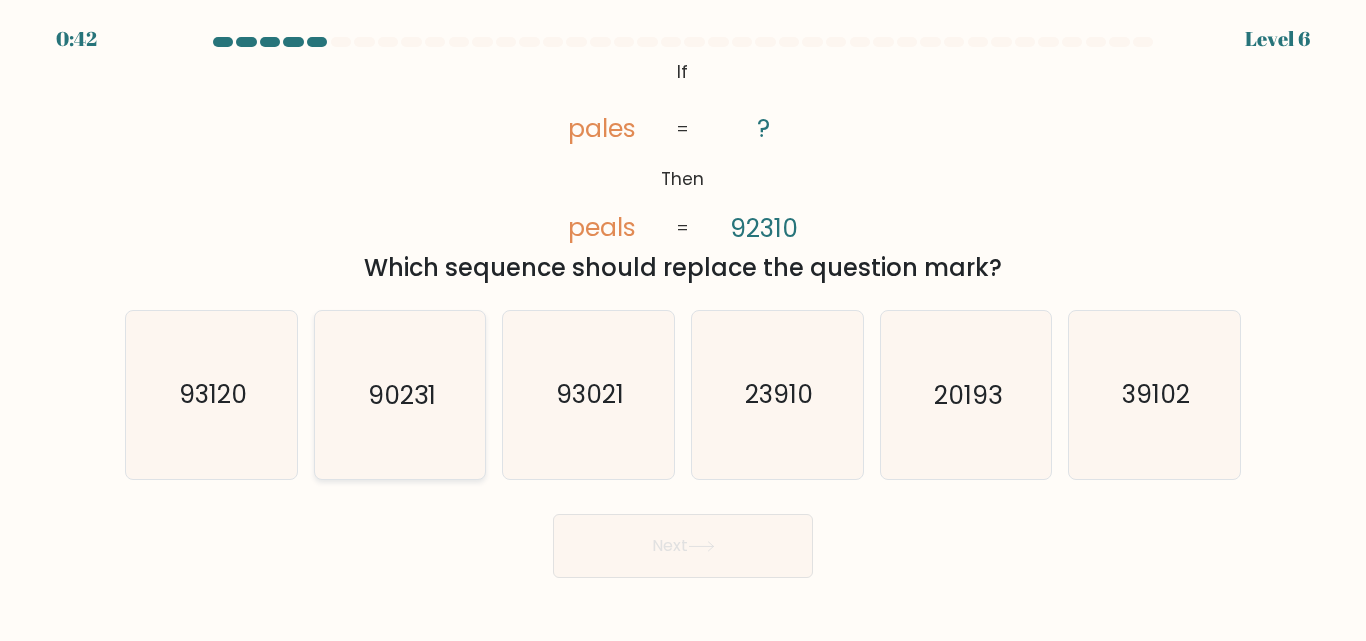 click on "90231" at bounding box center [399, 394] 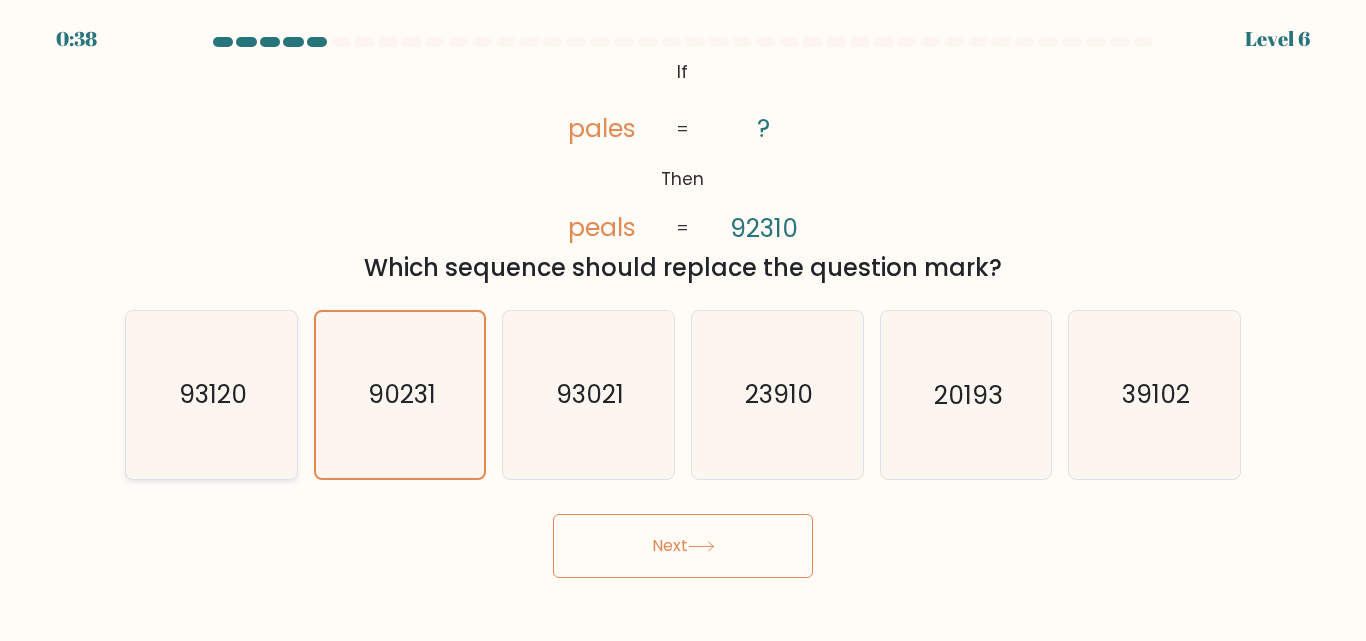 click on "93120" at bounding box center [211, 394] 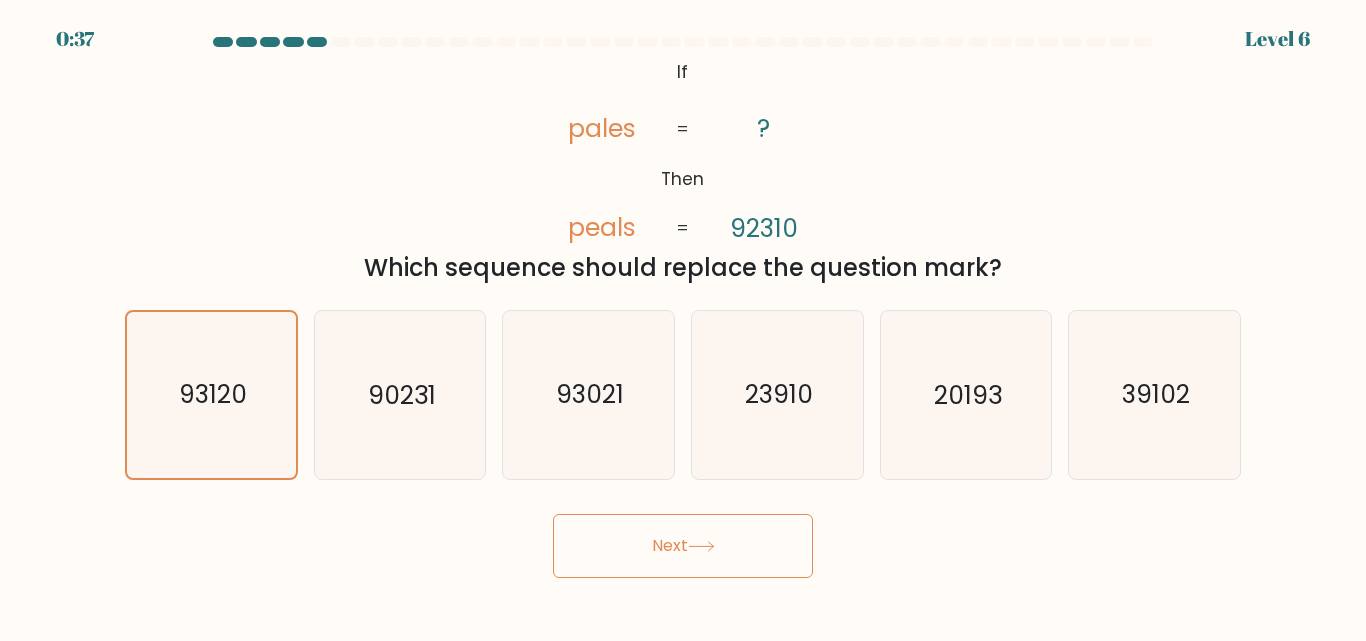 click at bounding box center (701, 546) 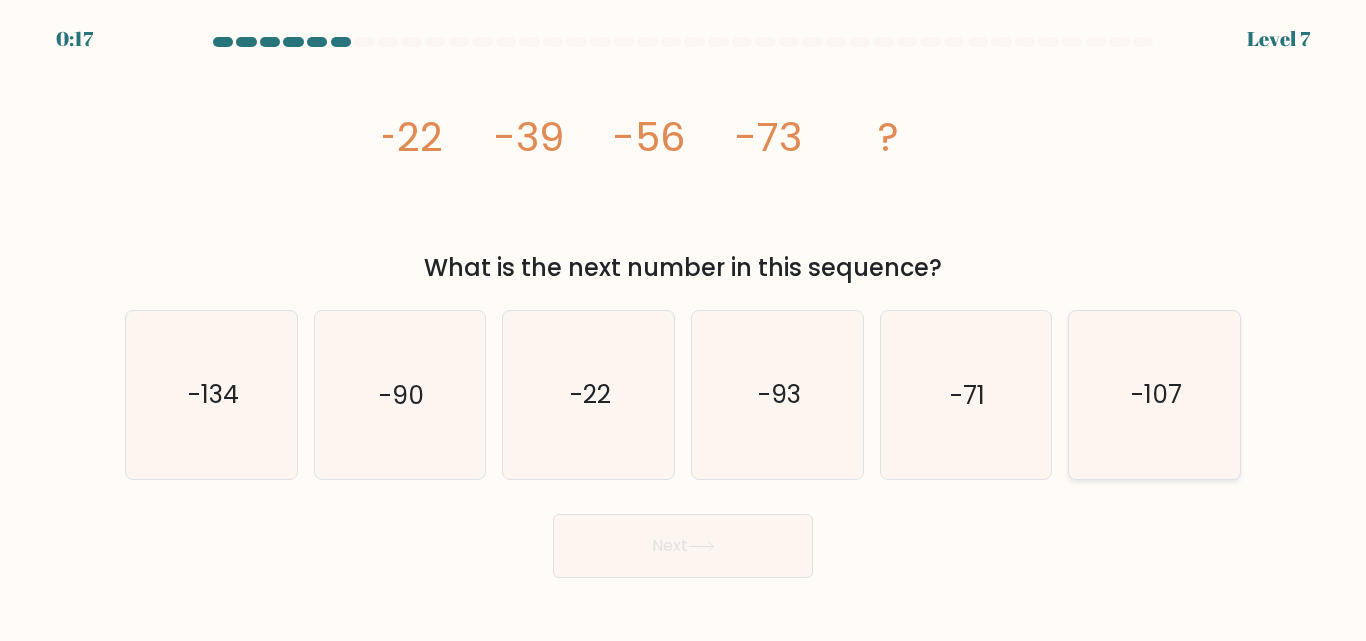 click on "-107" at bounding box center (1154, 394) 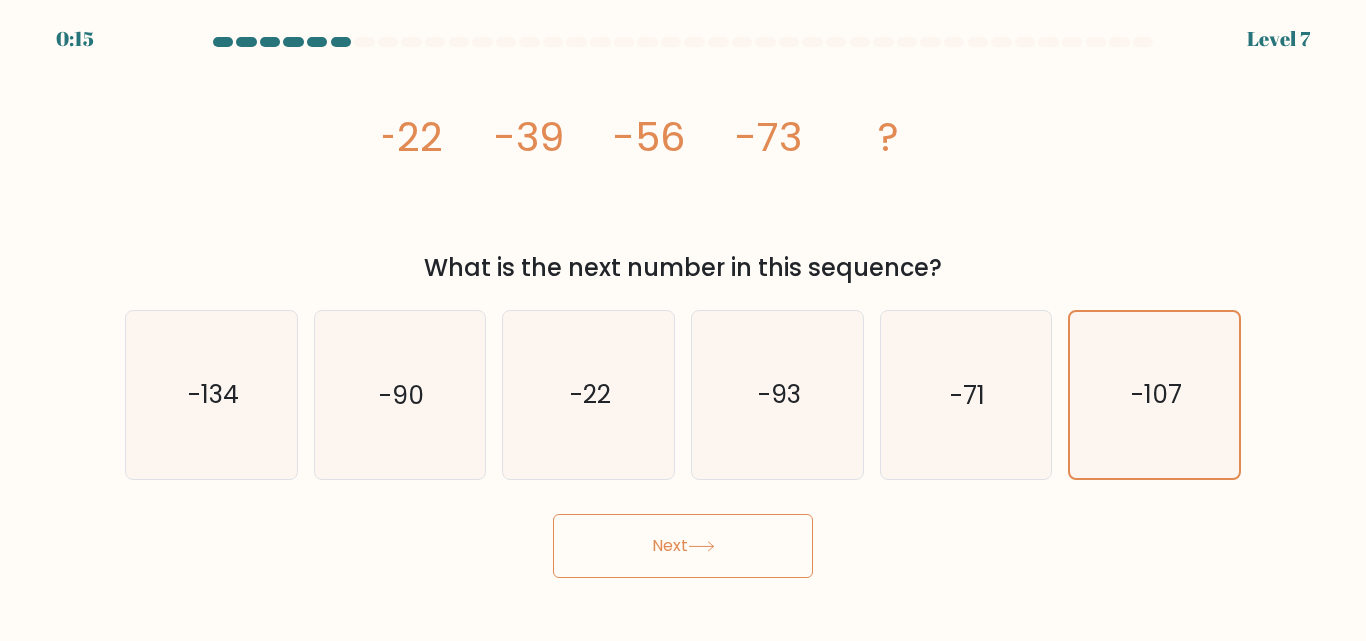 click on "Next" at bounding box center [683, 546] 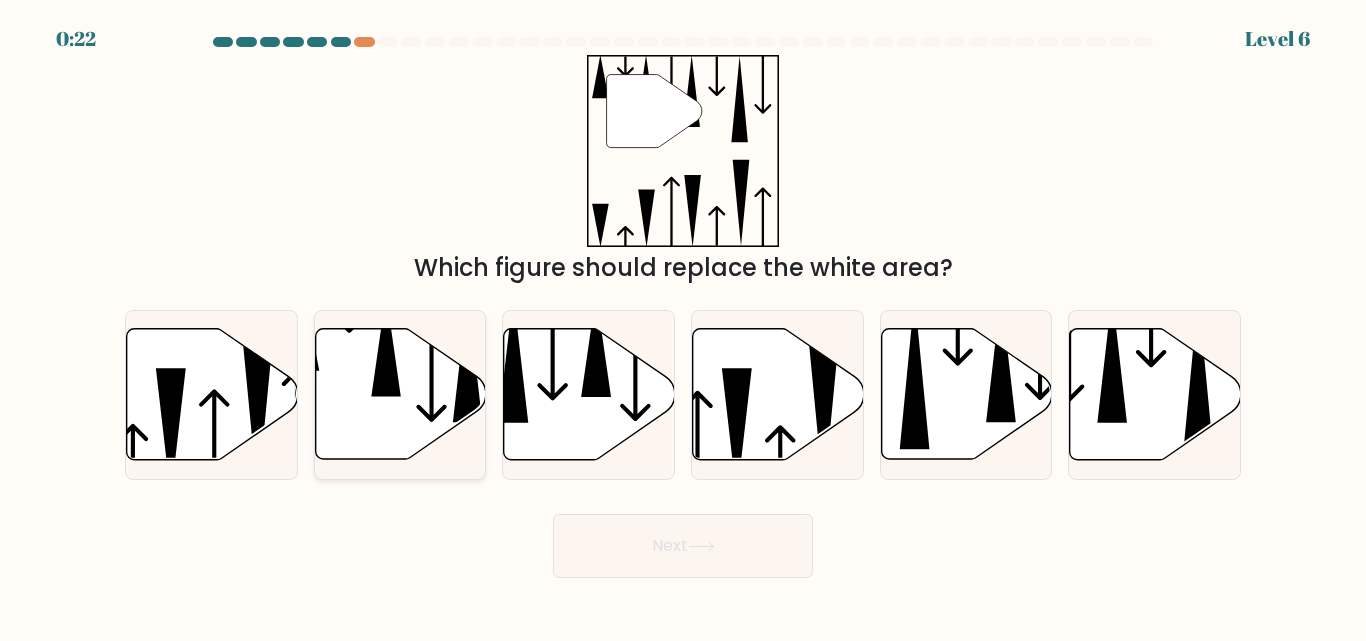 click at bounding box center [400, 394] 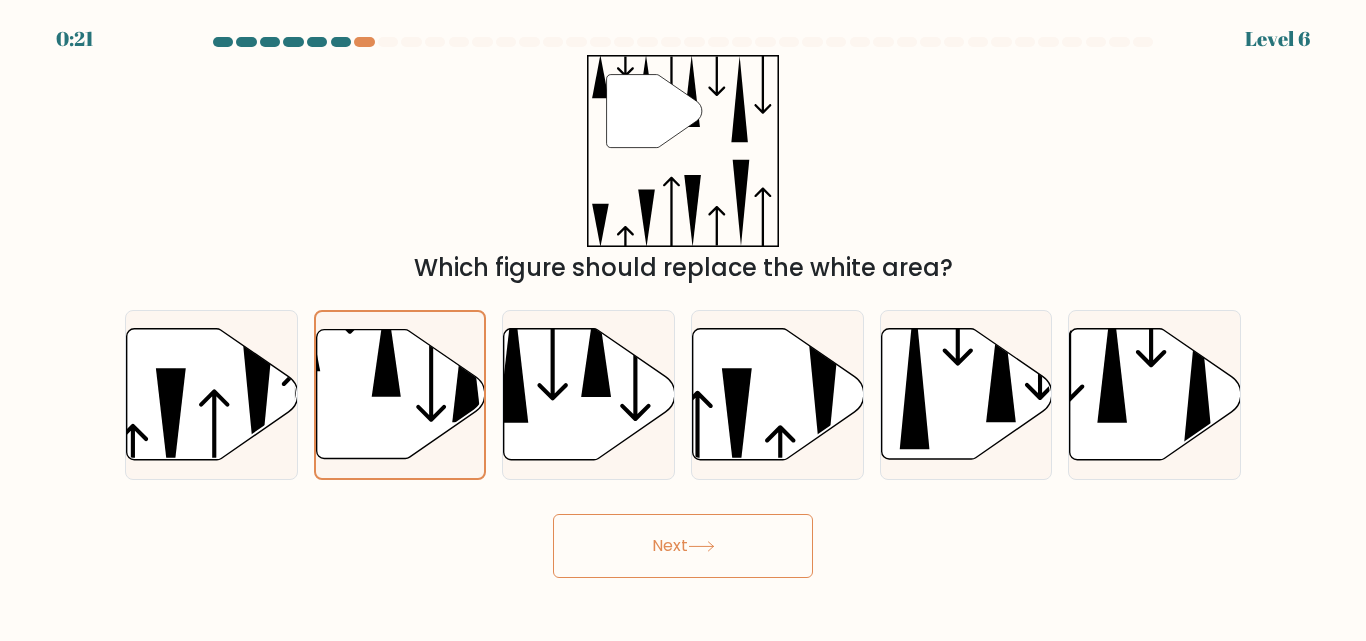 click on "Next" at bounding box center (683, 546) 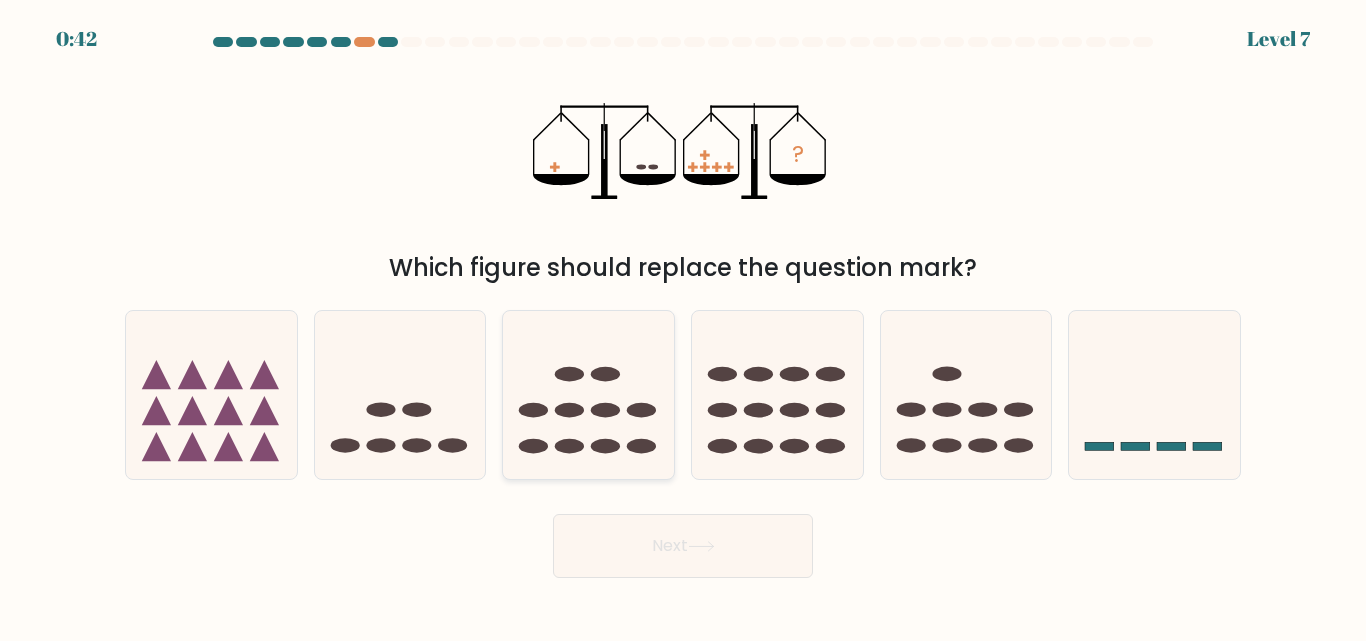 drag, startPoint x: 594, startPoint y: 400, endPoint x: 597, endPoint y: 389, distance: 11.401754 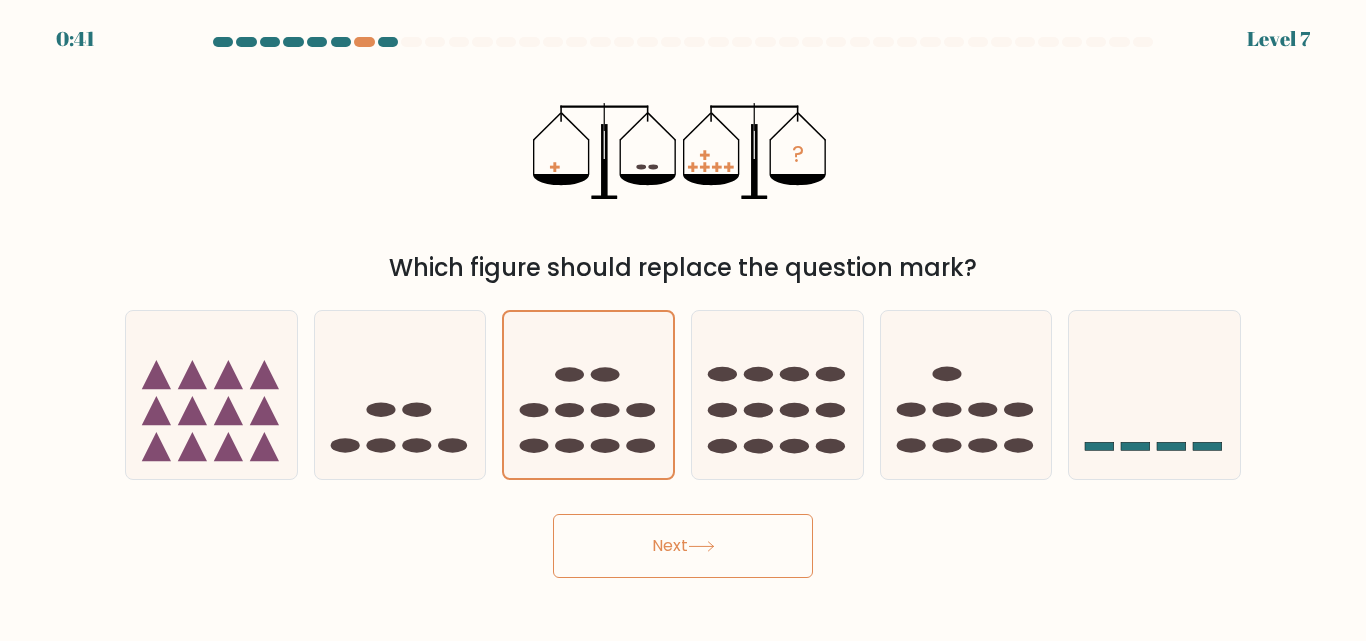click on "Next" at bounding box center (683, 546) 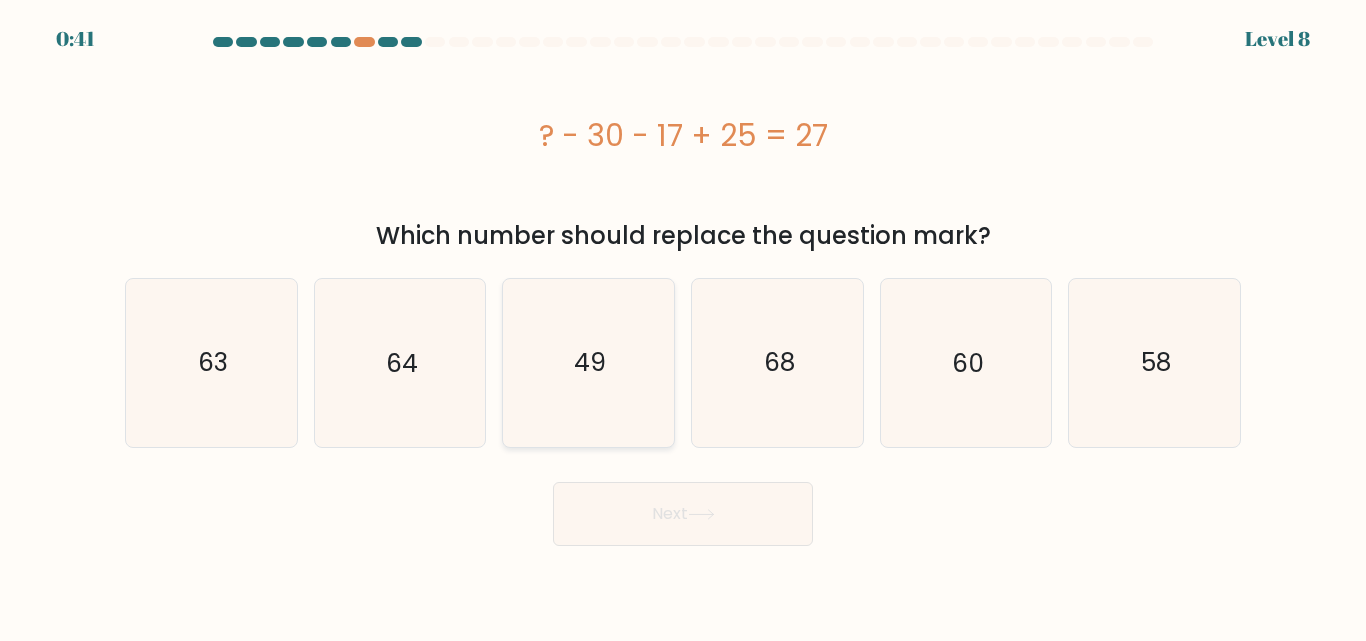 click on "49" at bounding box center (588, 362) 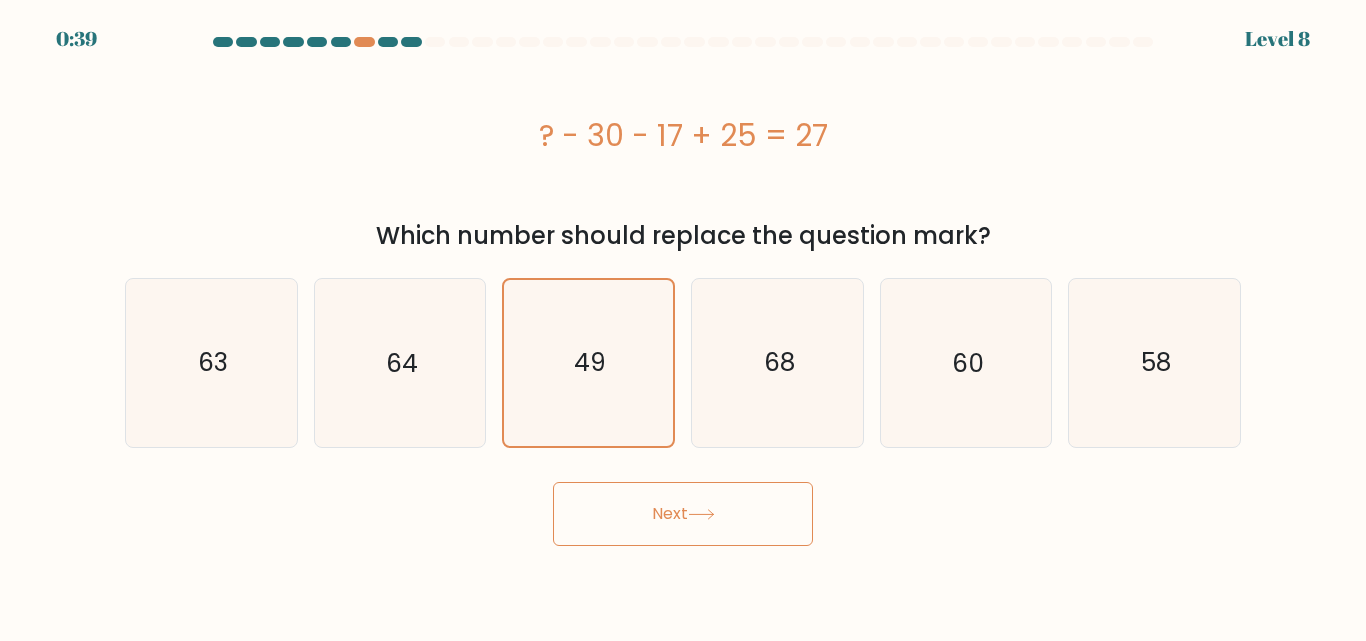 click on "Next" at bounding box center (683, 514) 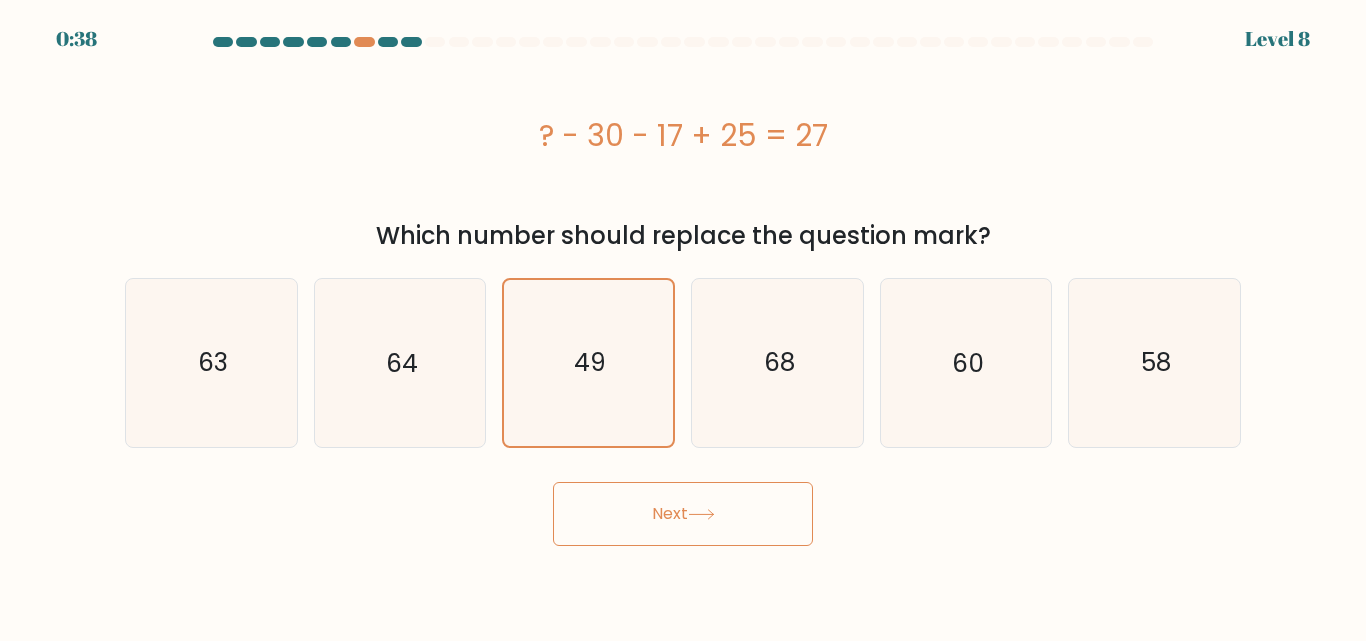 click at bounding box center [701, 514] 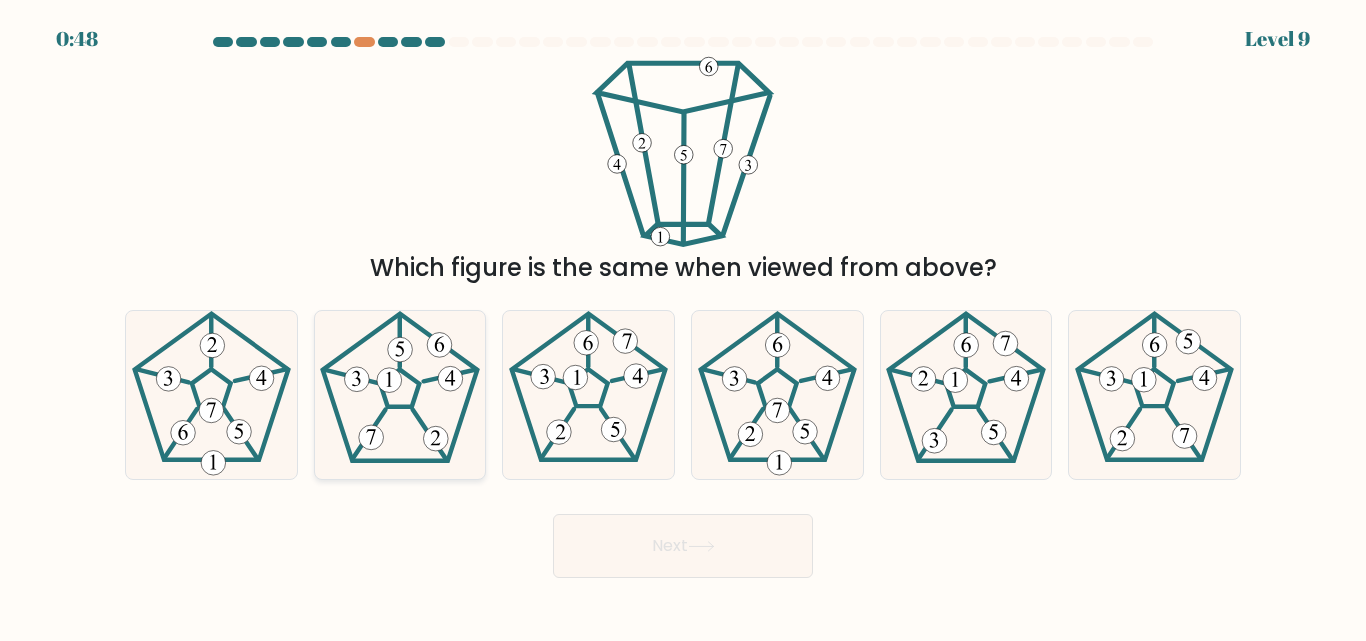 click at bounding box center (399, 394) 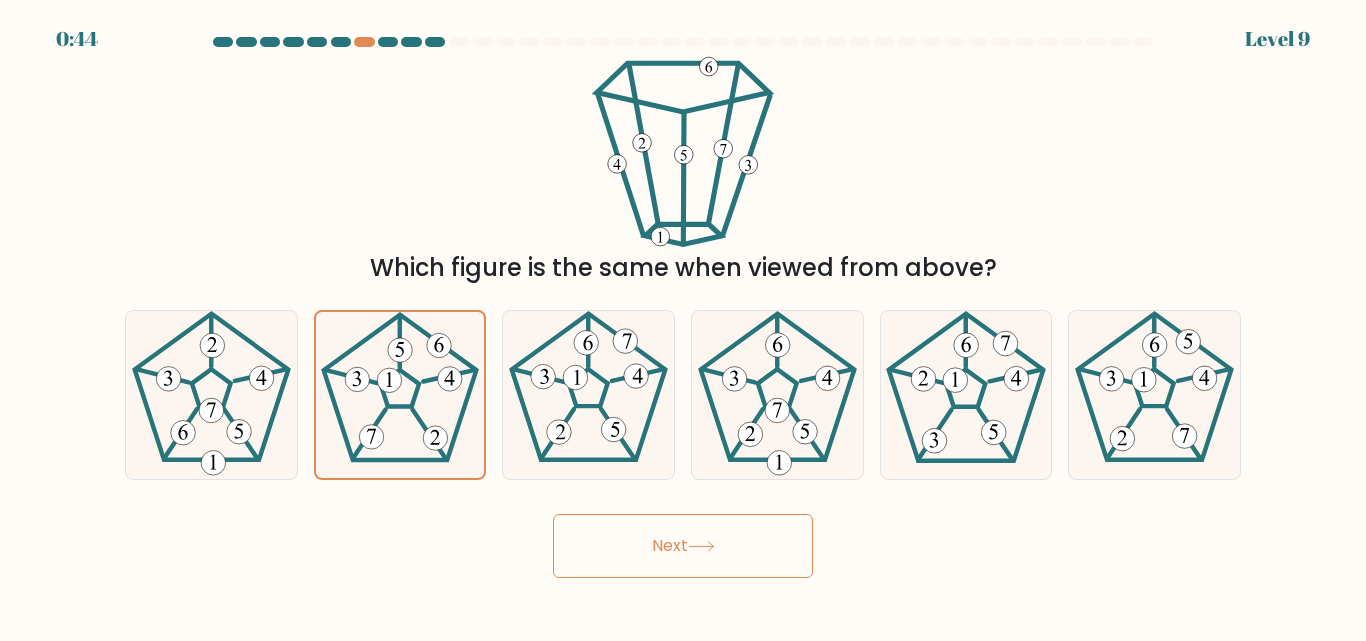 click on "Next" at bounding box center (683, 546) 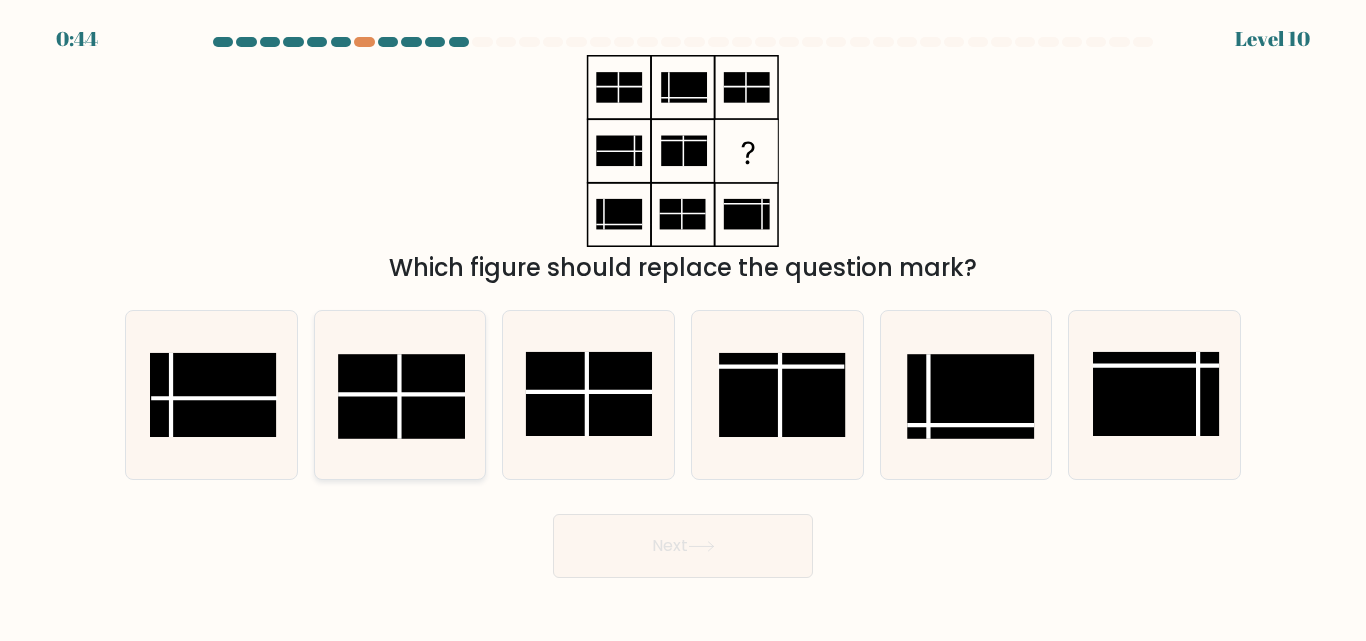 click at bounding box center (401, 397) 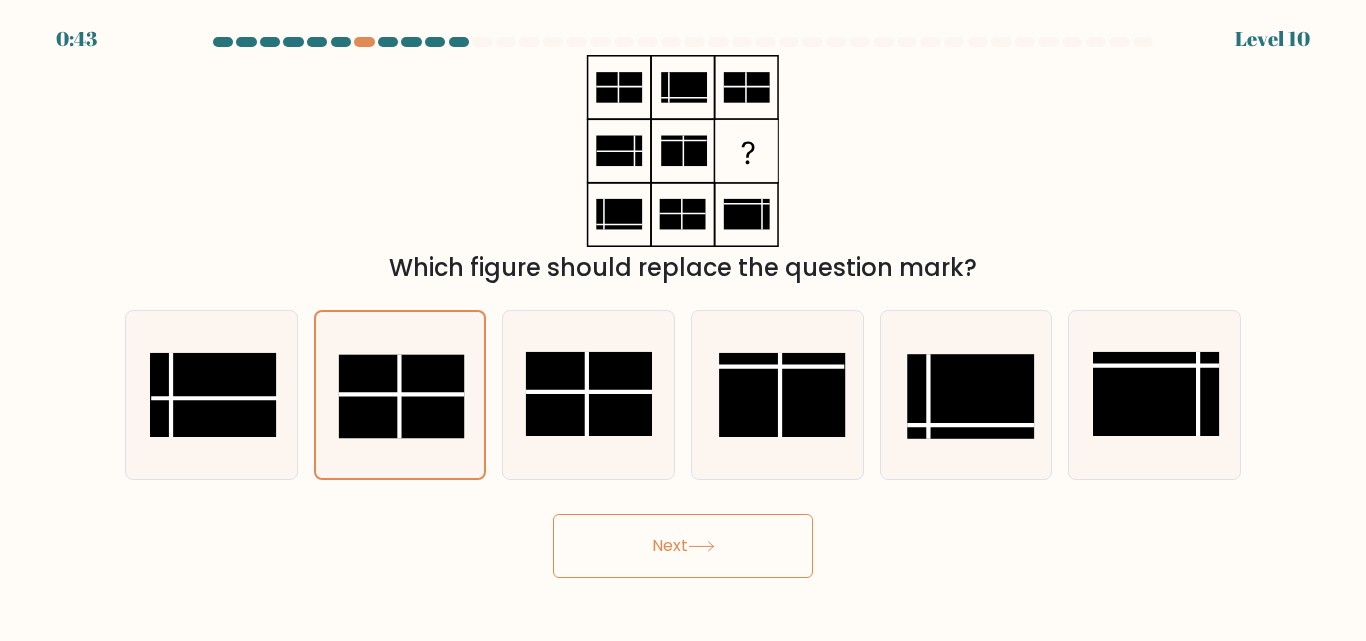 click on "Next" at bounding box center (683, 546) 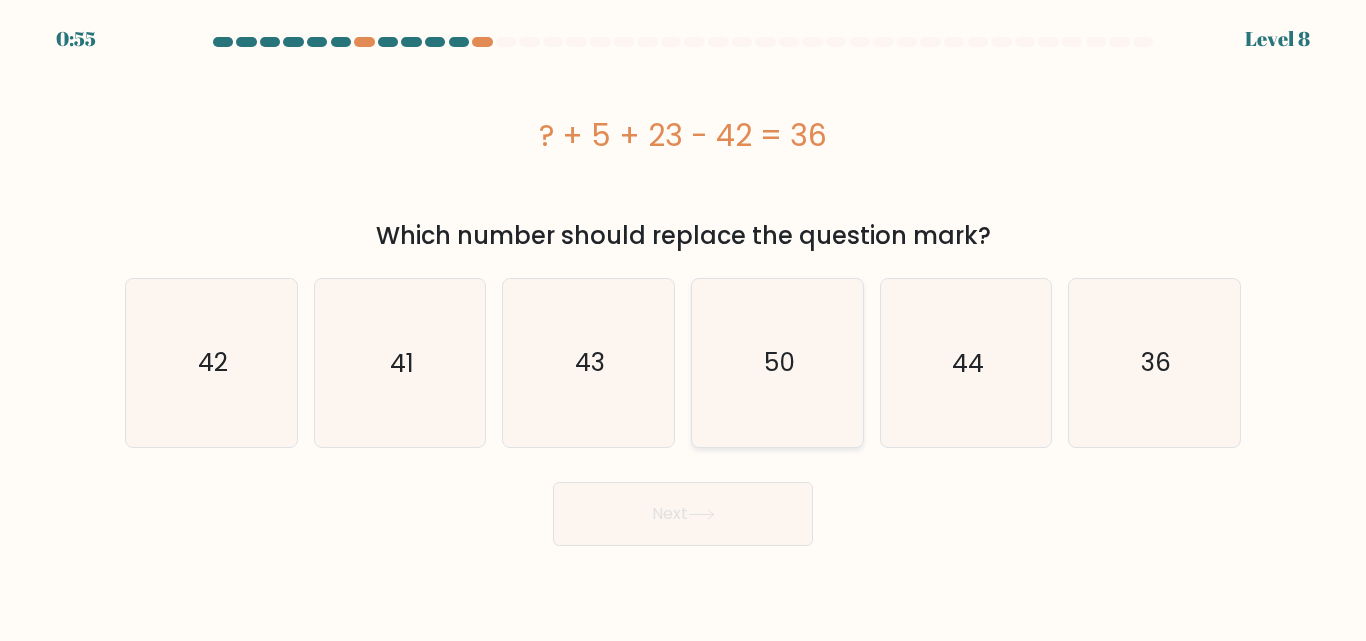 click on "50" at bounding box center [778, 362] 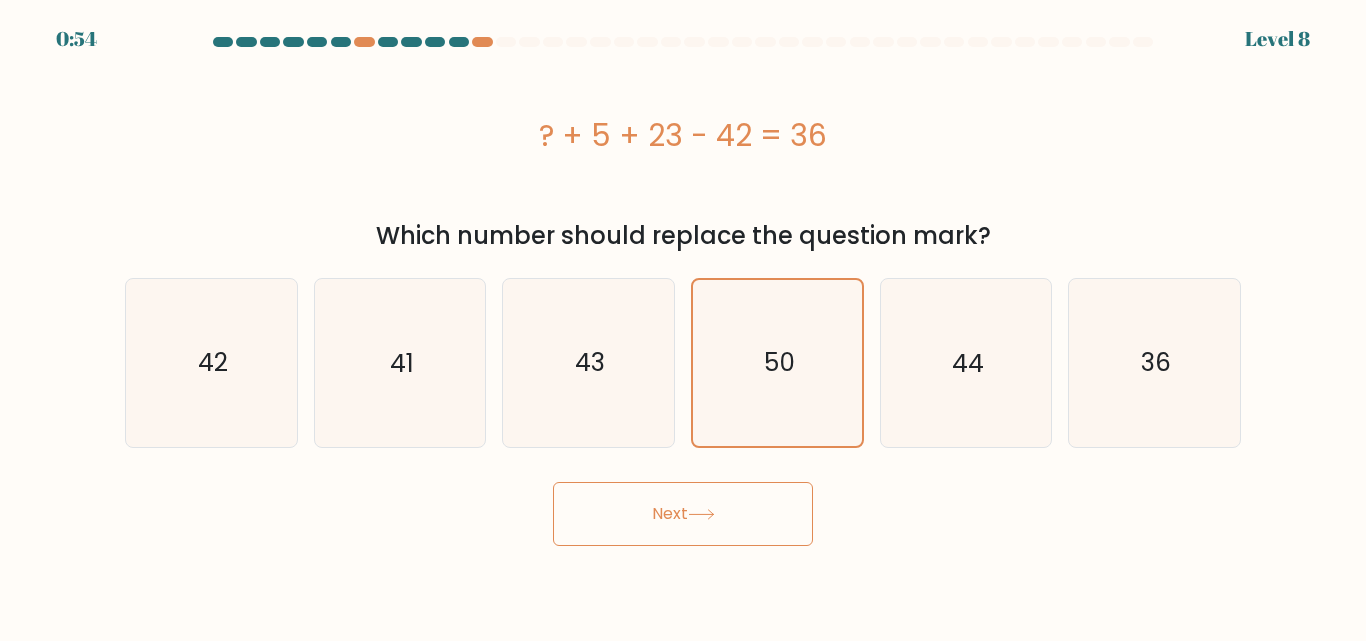click at bounding box center (701, 514) 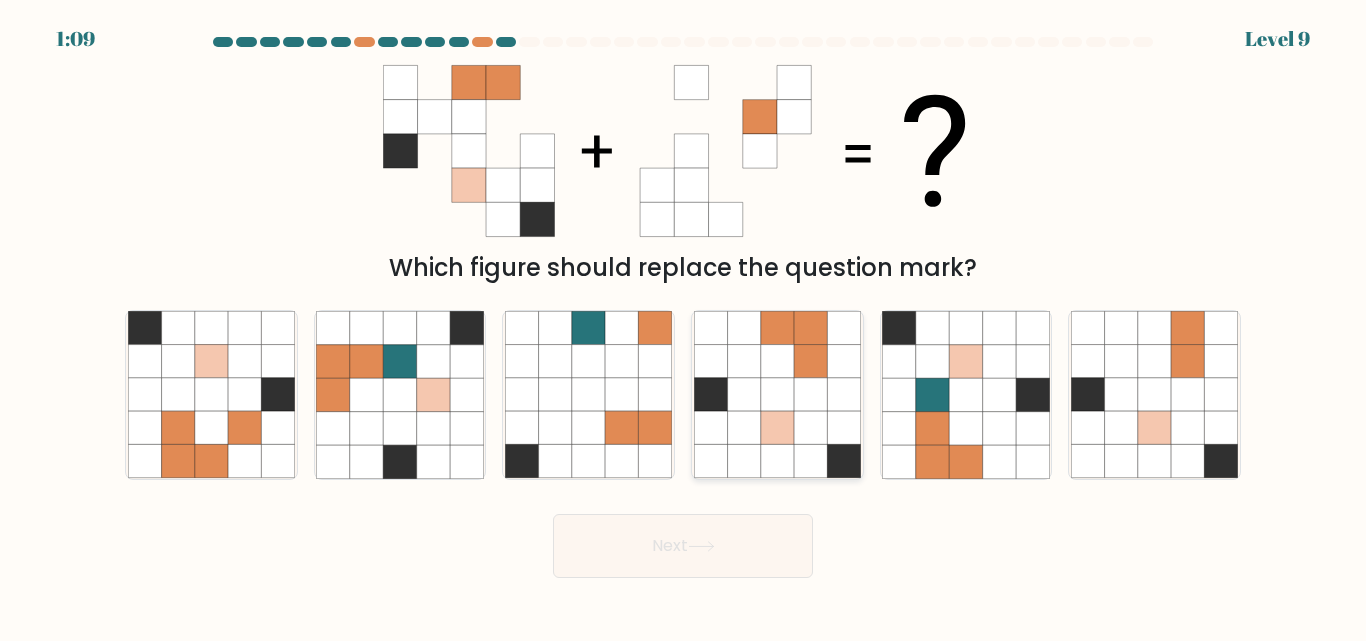 click at bounding box center [743, 428] 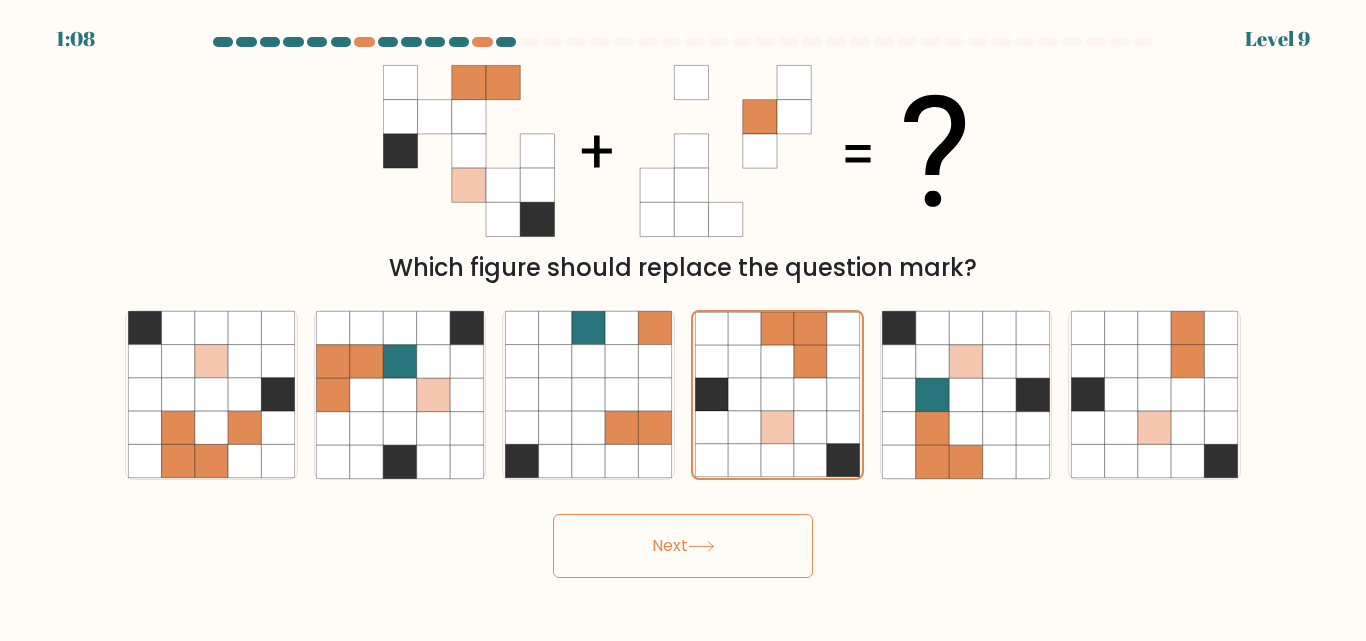 click on "Next" at bounding box center [683, 546] 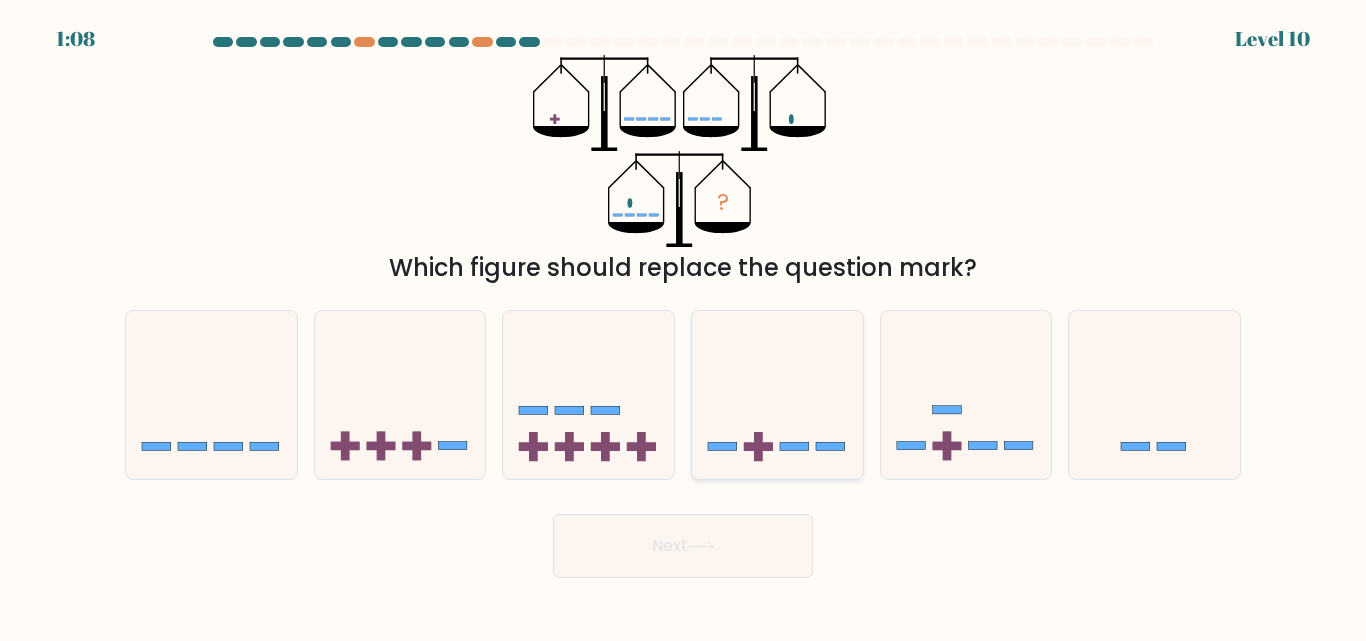 click at bounding box center [777, 394] 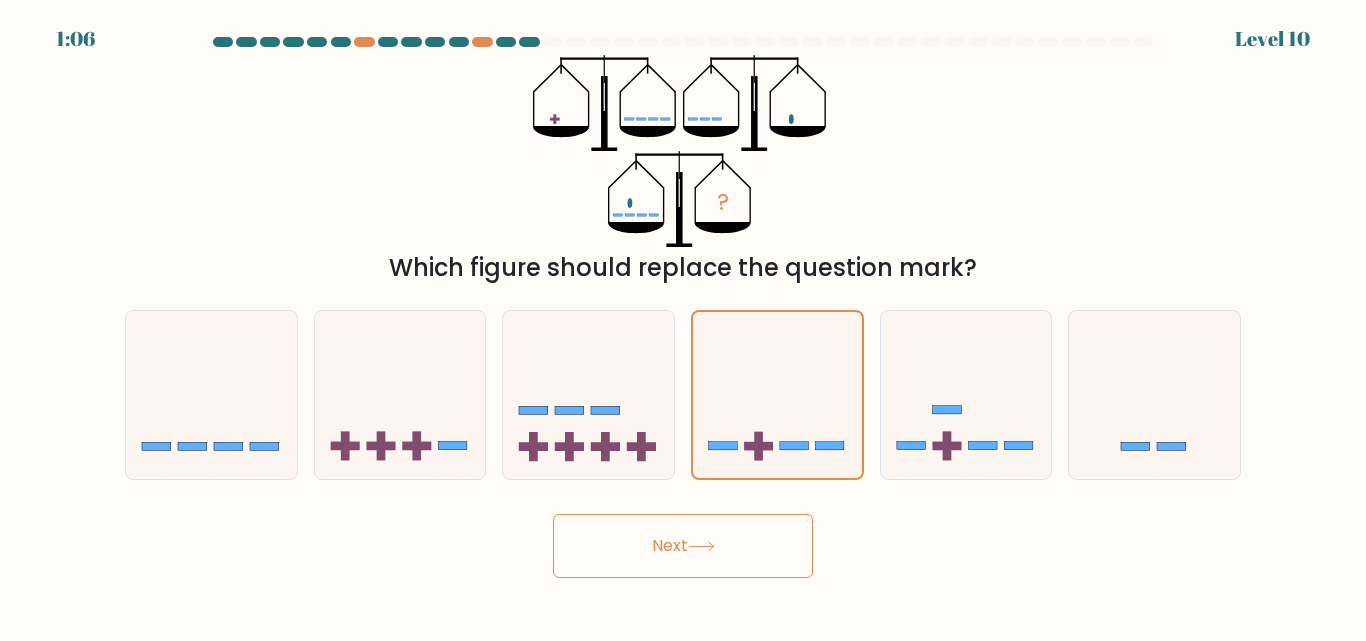 drag, startPoint x: 685, startPoint y: 546, endPoint x: 690, endPoint y: 536, distance: 11.18034 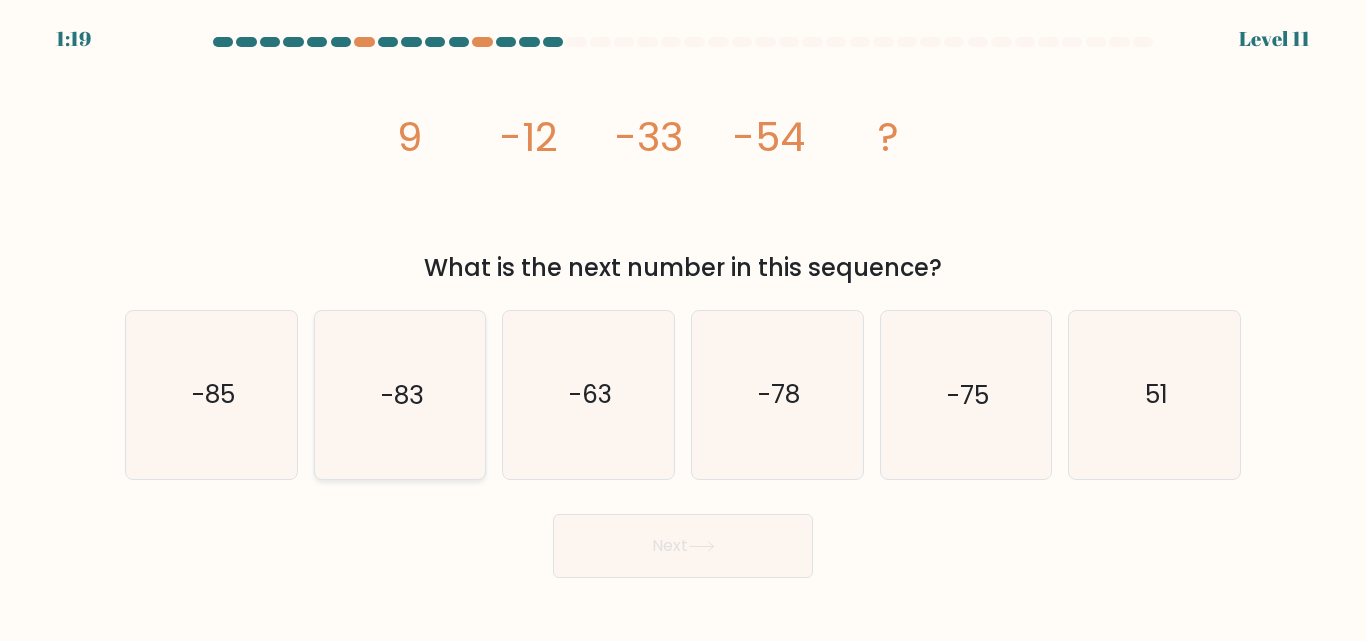 click on "-83" at bounding box center (402, 395) 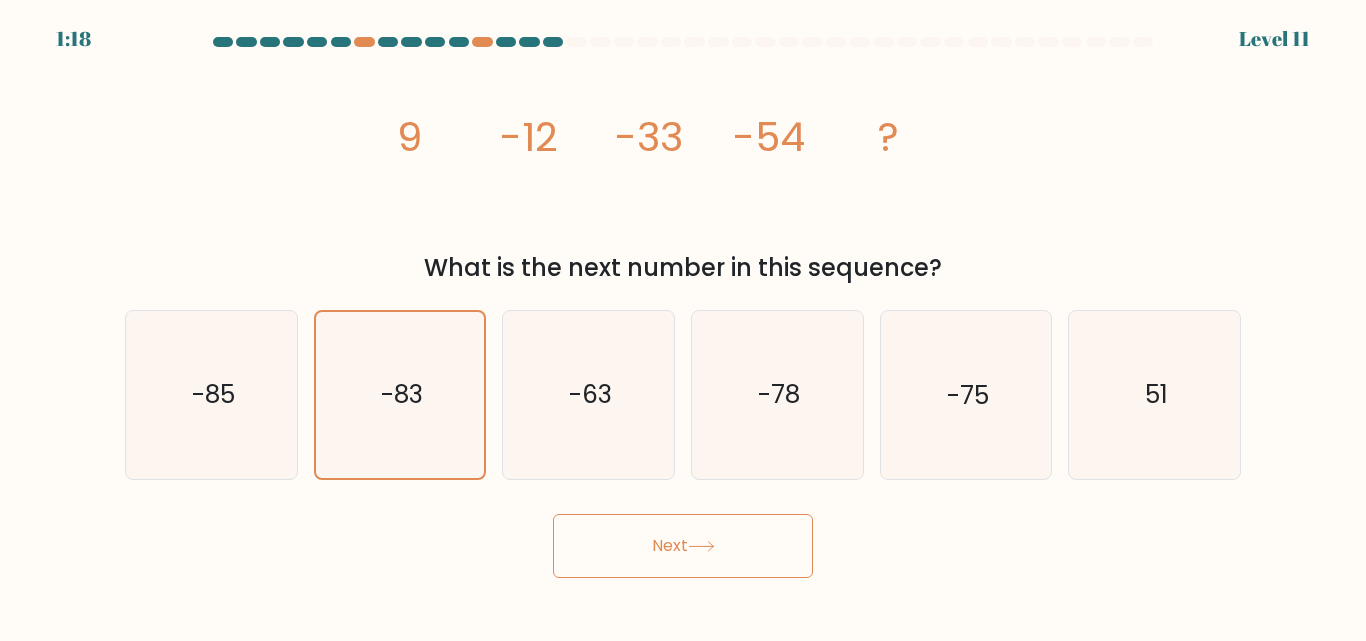 click on "Next" at bounding box center [683, 546] 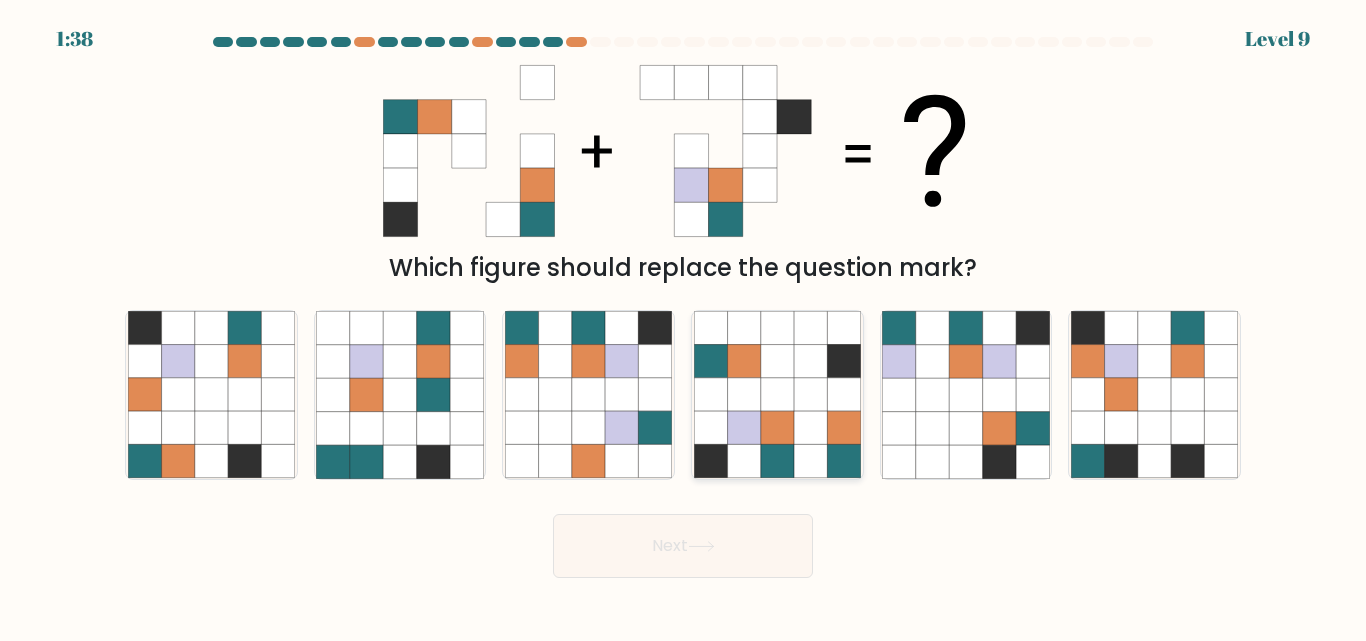 click at bounding box center (810, 461) 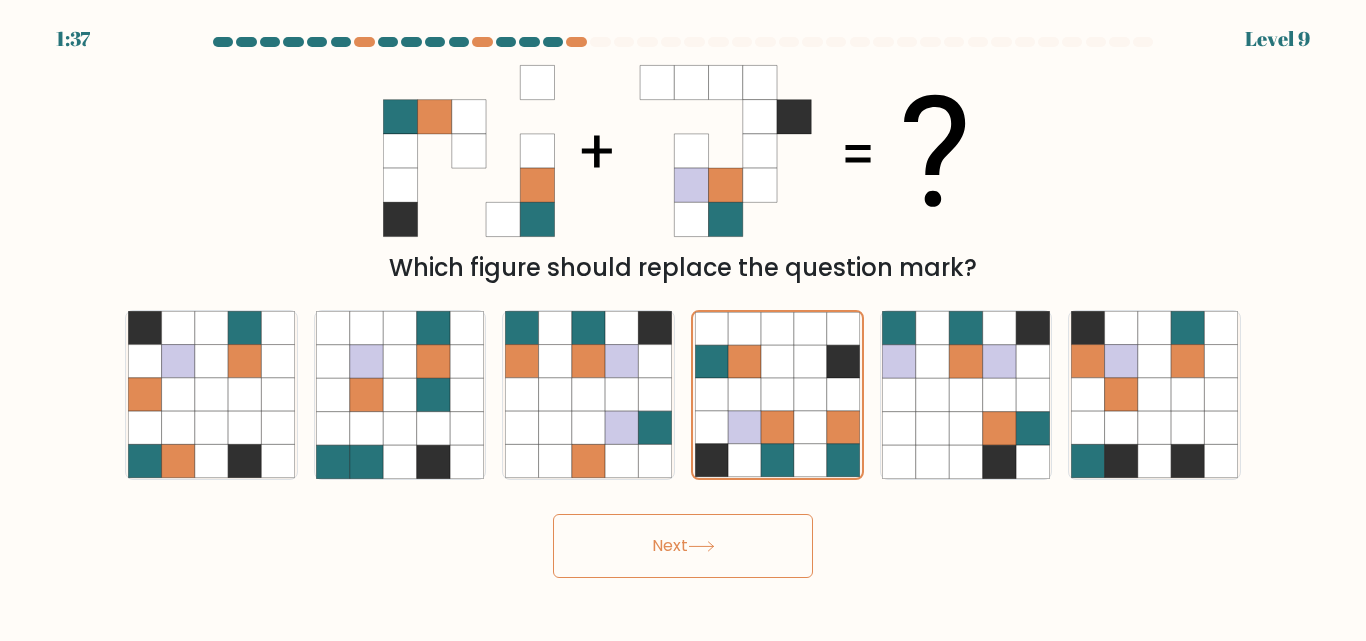 click on "Next" at bounding box center [683, 546] 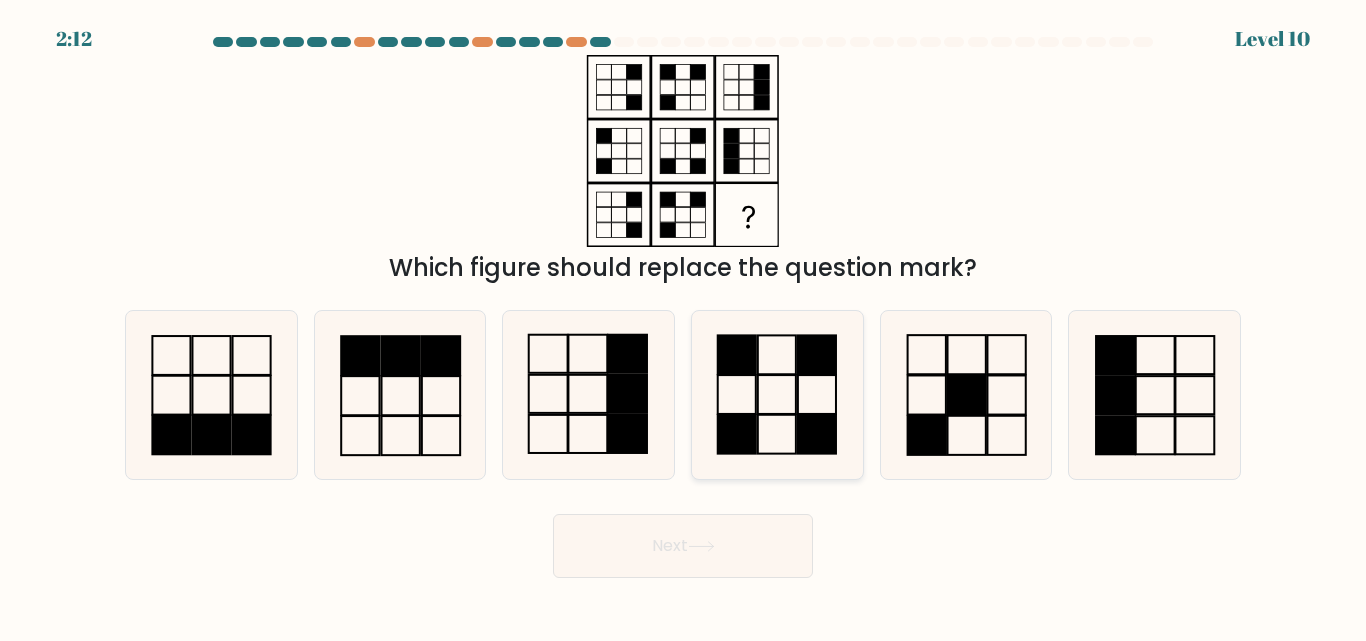 click at bounding box center [777, 355] 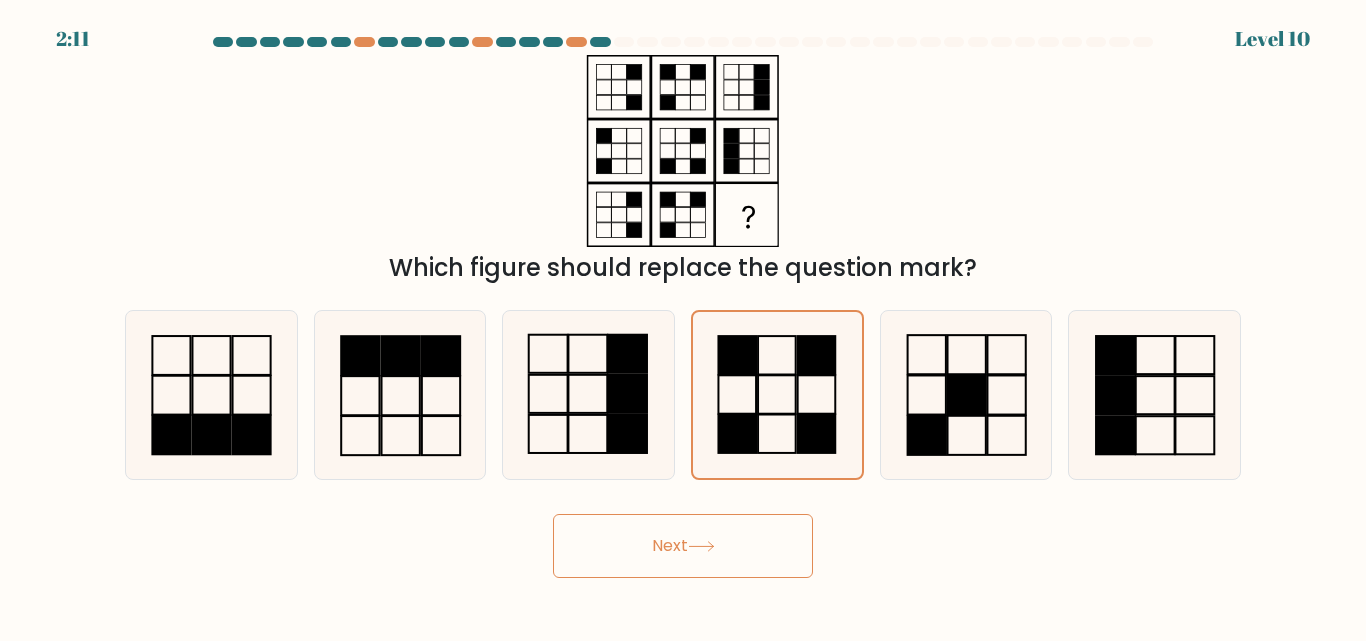 click on "Next" at bounding box center (683, 546) 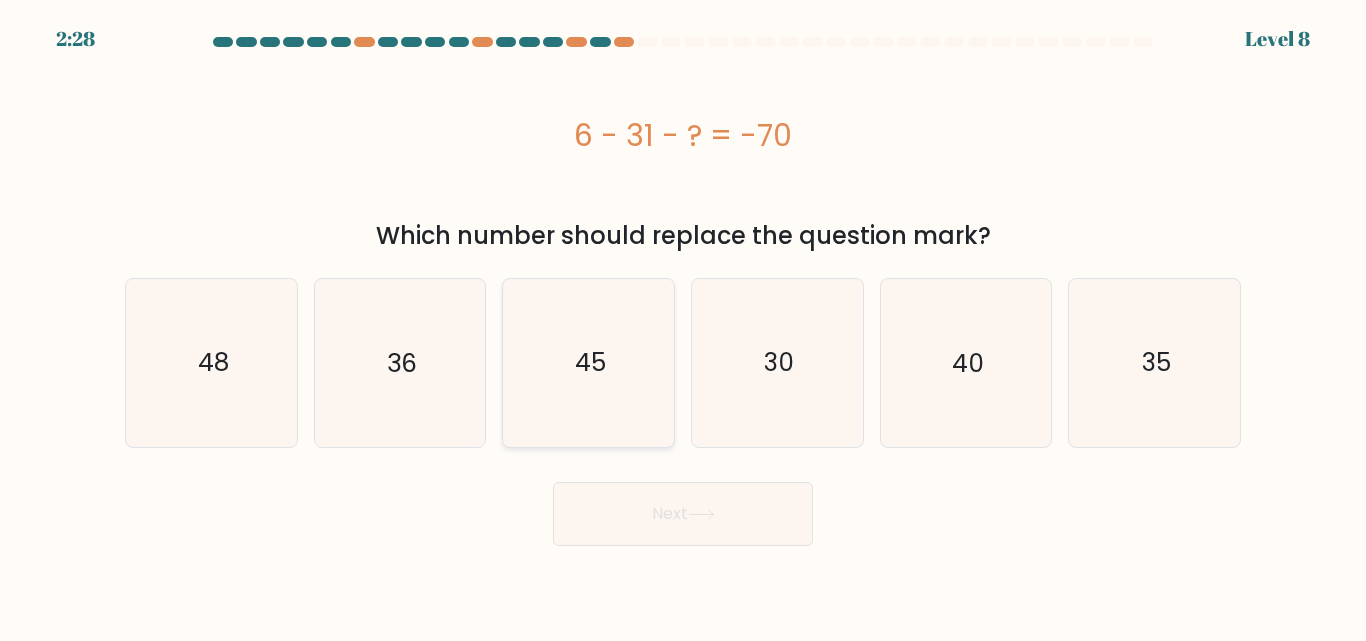 click on "45" at bounding box center [588, 362] 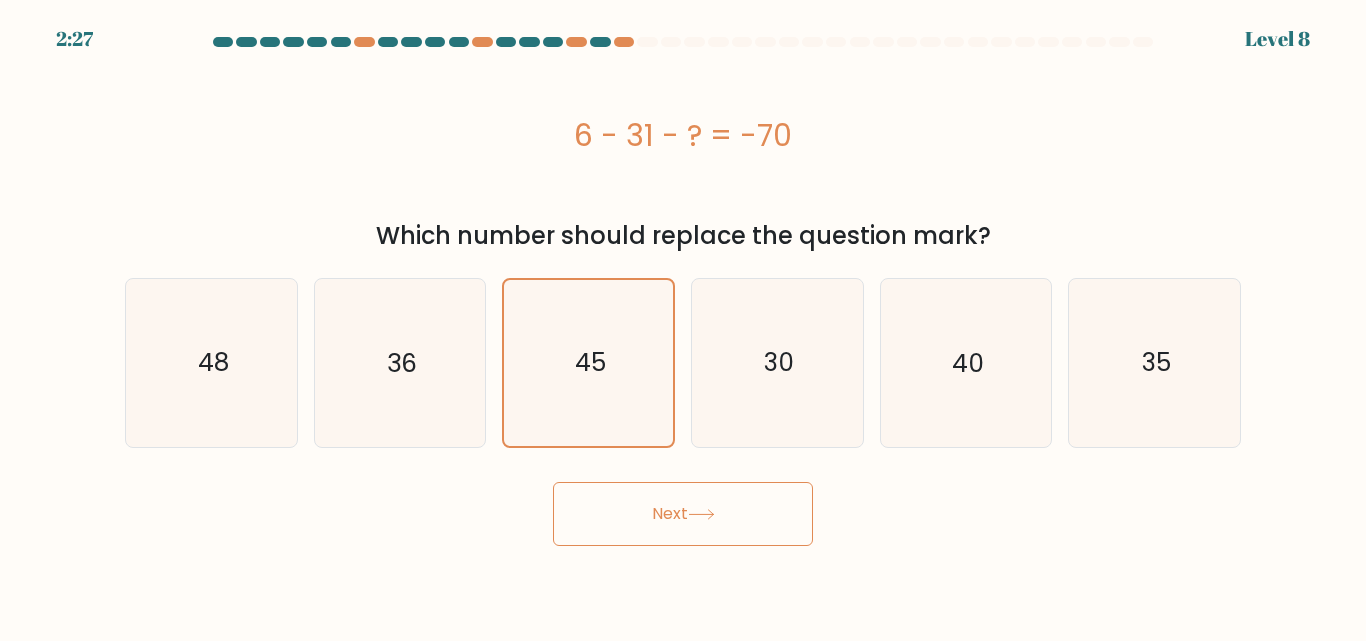 click on "Next" at bounding box center (683, 514) 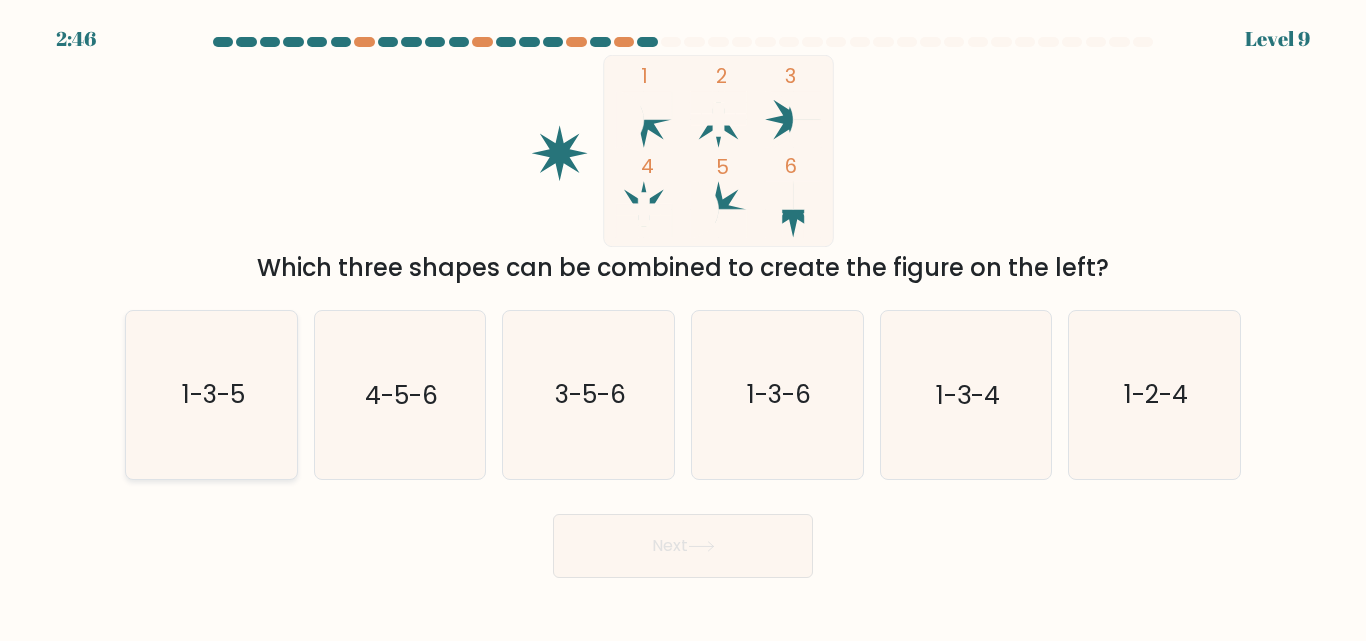 click on "1-3-5" at bounding box center (212, 395) 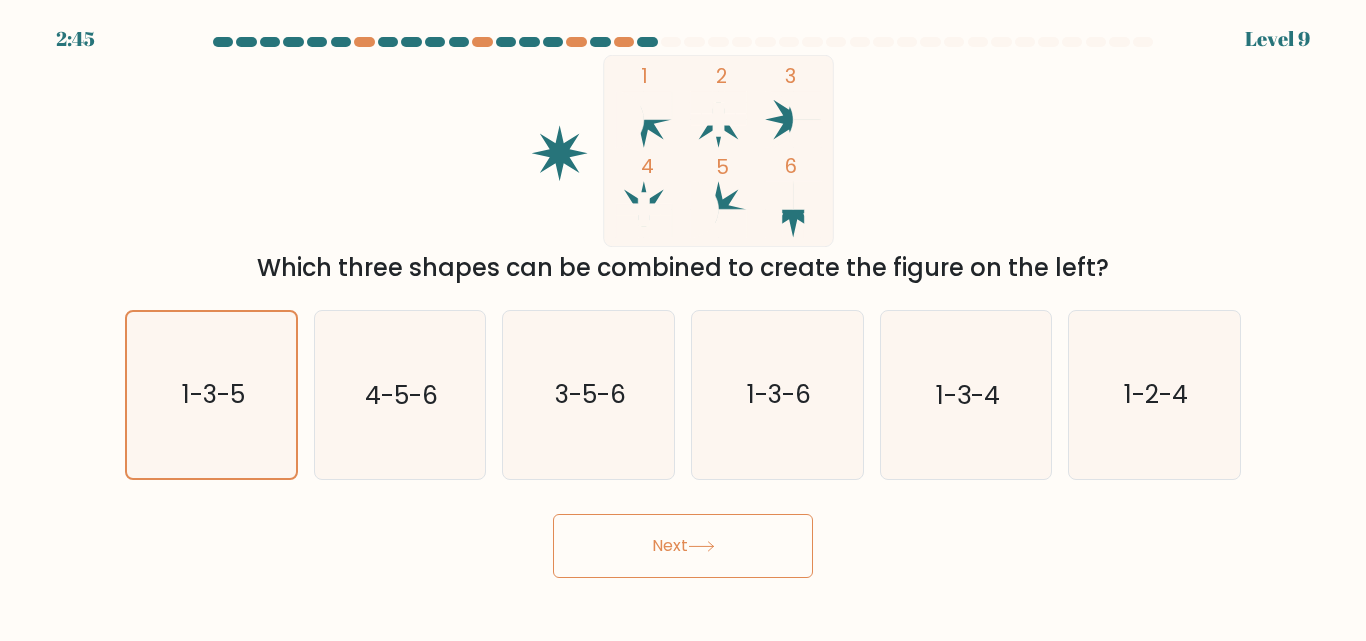 click on "Next" at bounding box center [683, 546] 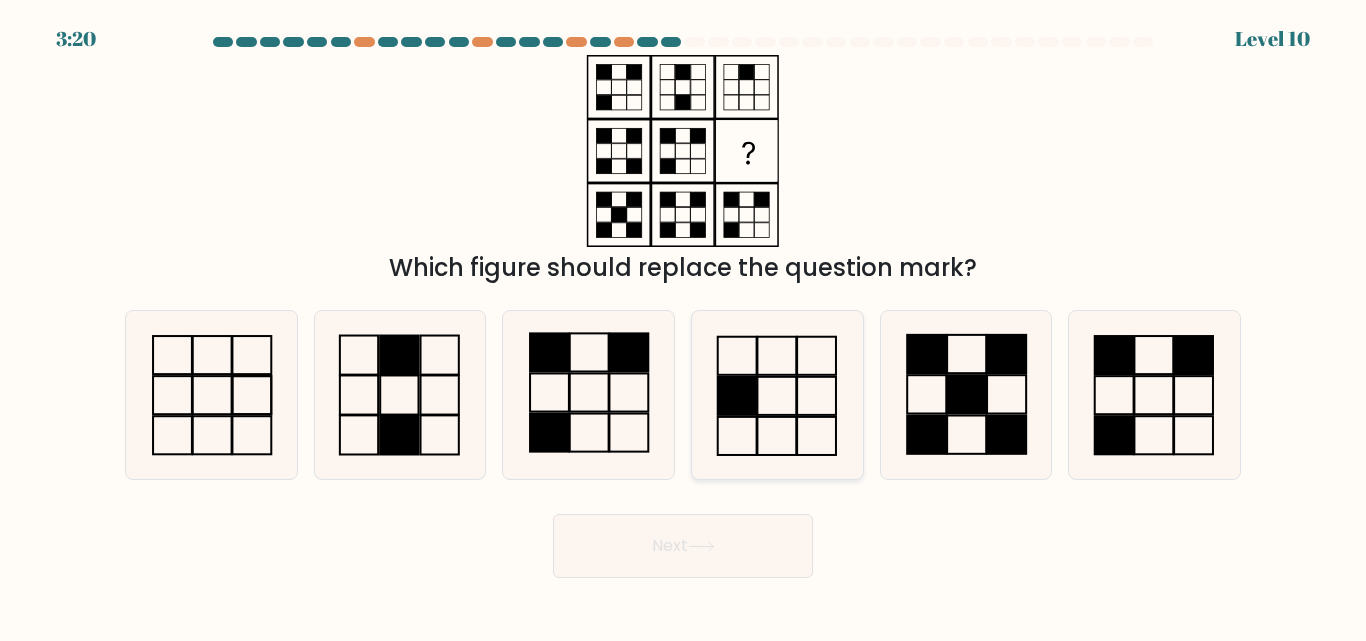 click at bounding box center (736, 396) 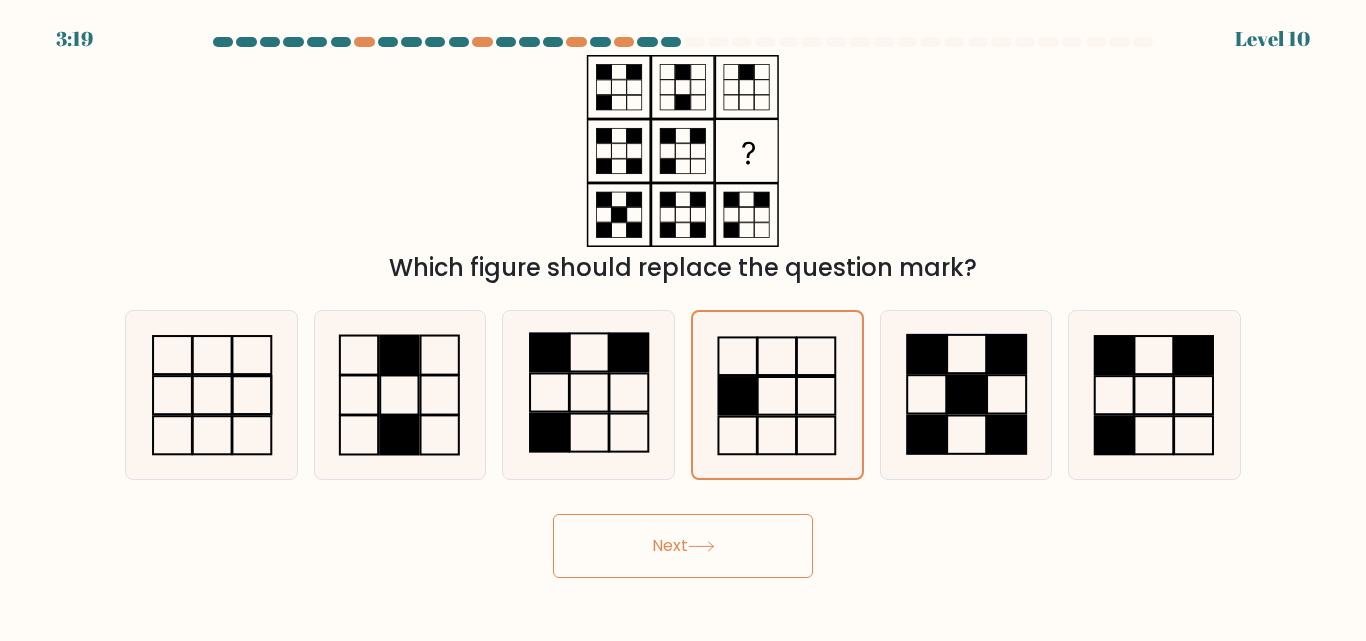 click on "Next" at bounding box center [683, 546] 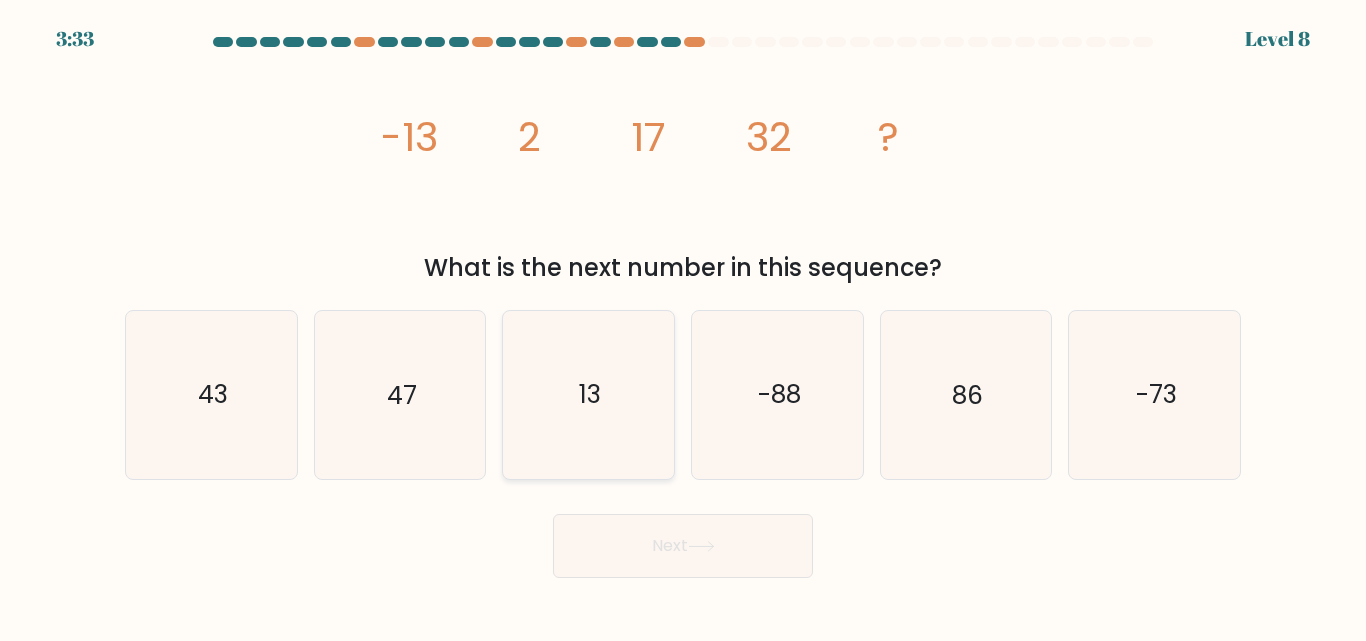 click on "13" at bounding box center [588, 394] 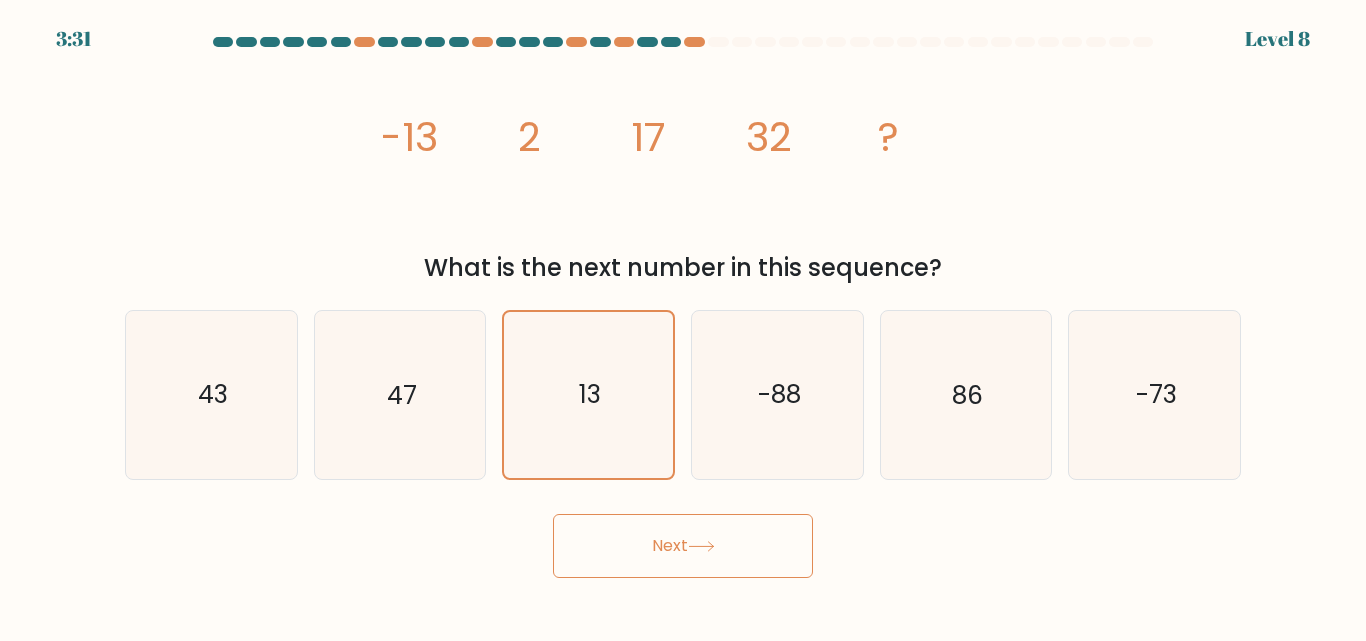 click on "Next" at bounding box center [683, 546] 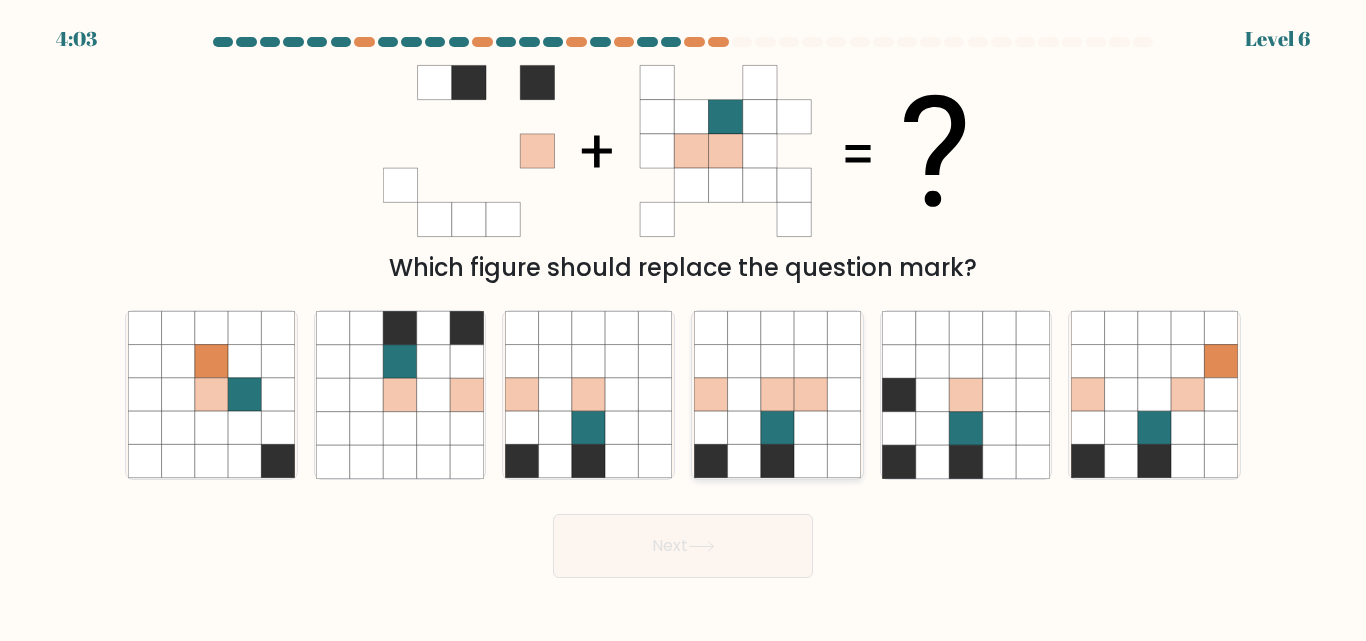 click at bounding box center (777, 428) 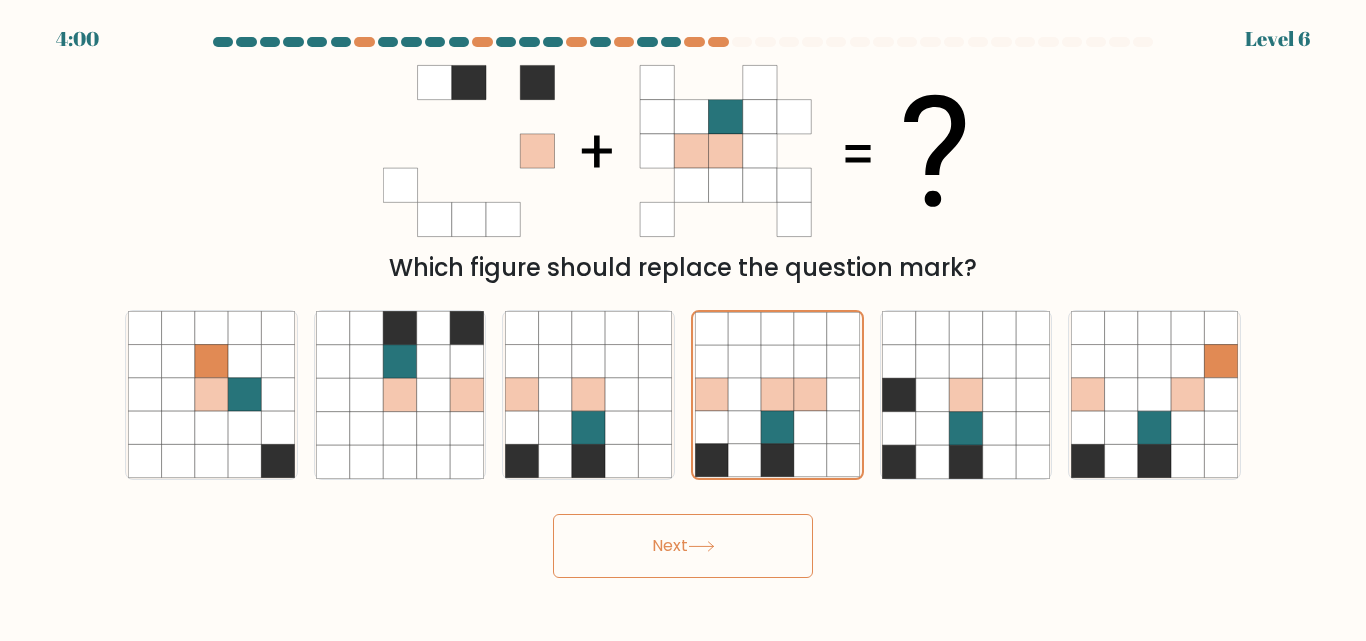 click on "Next" at bounding box center [683, 546] 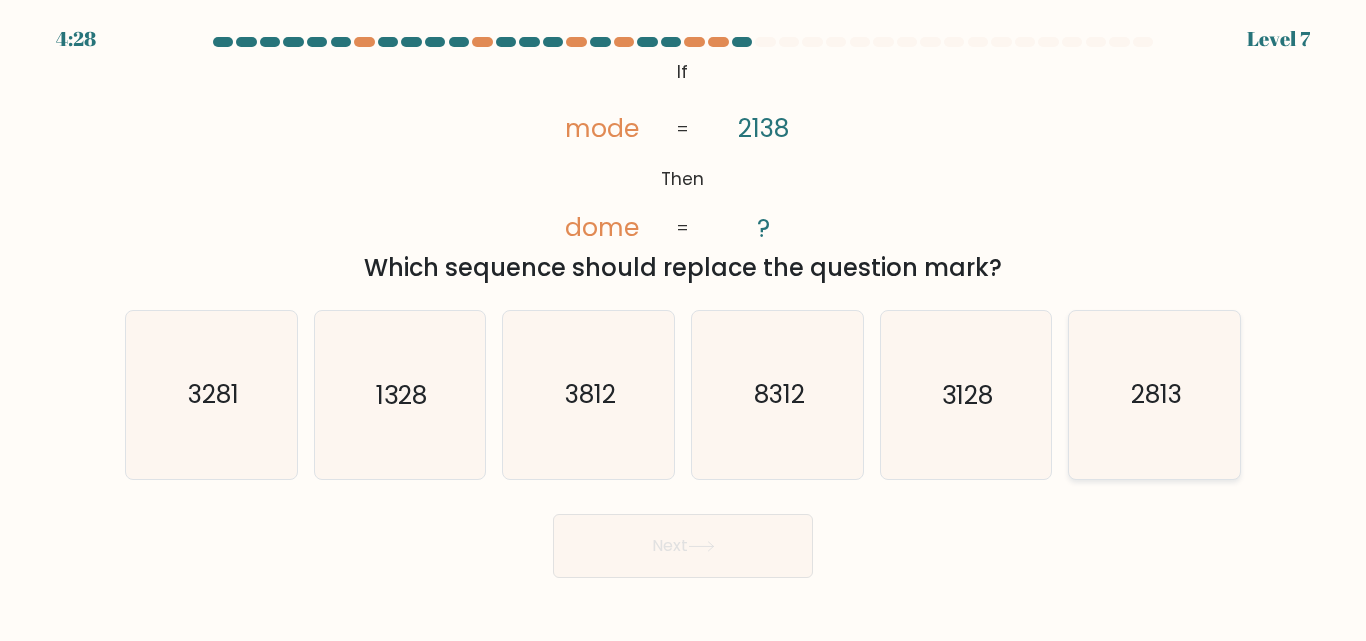click on "2813" at bounding box center [1154, 394] 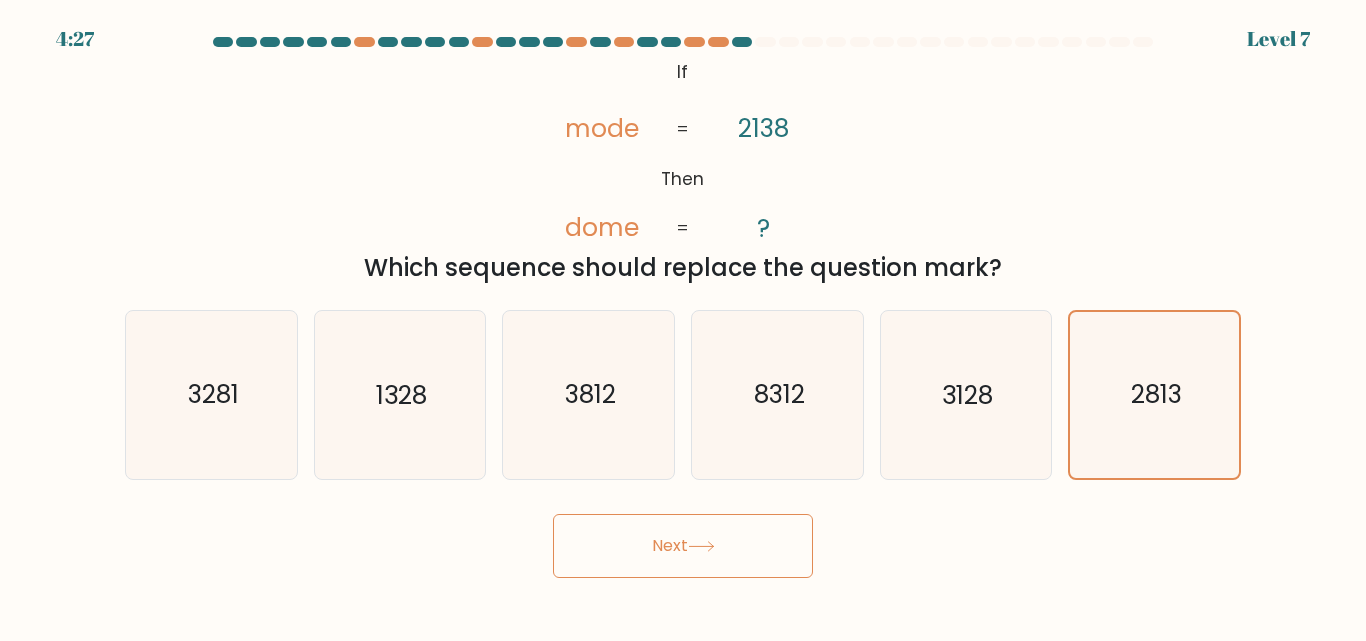 click on "Next" at bounding box center [683, 546] 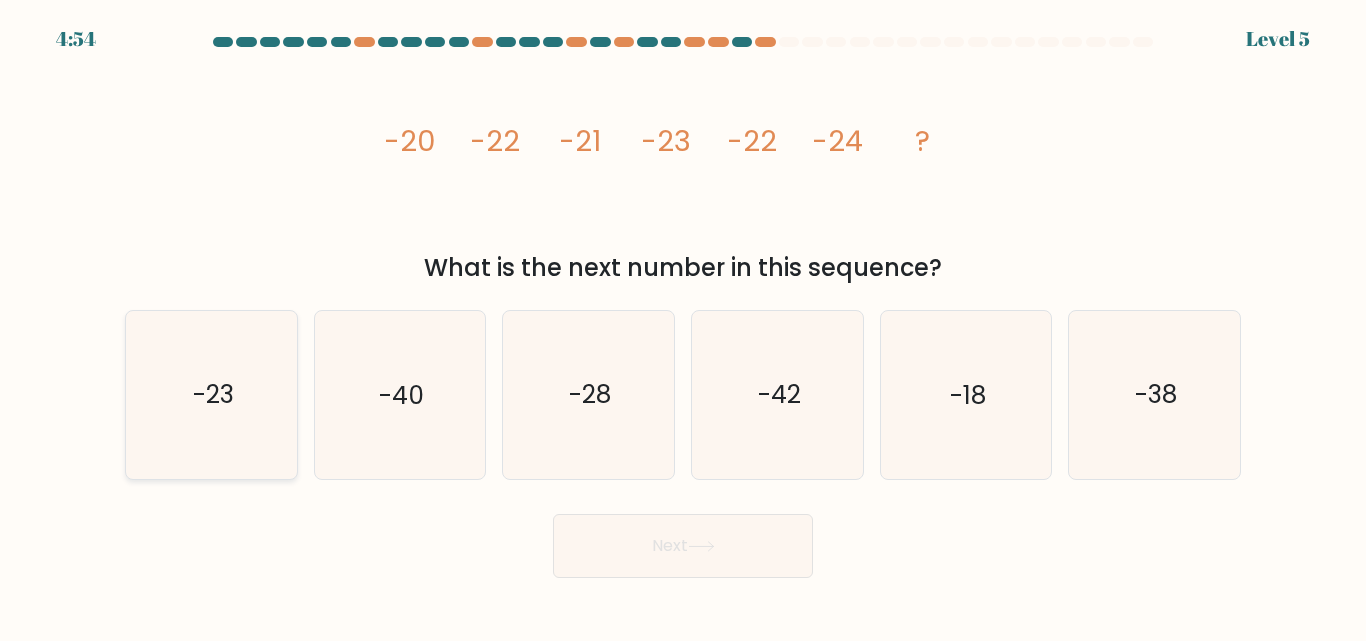 click on "-23" at bounding box center [211, 394] 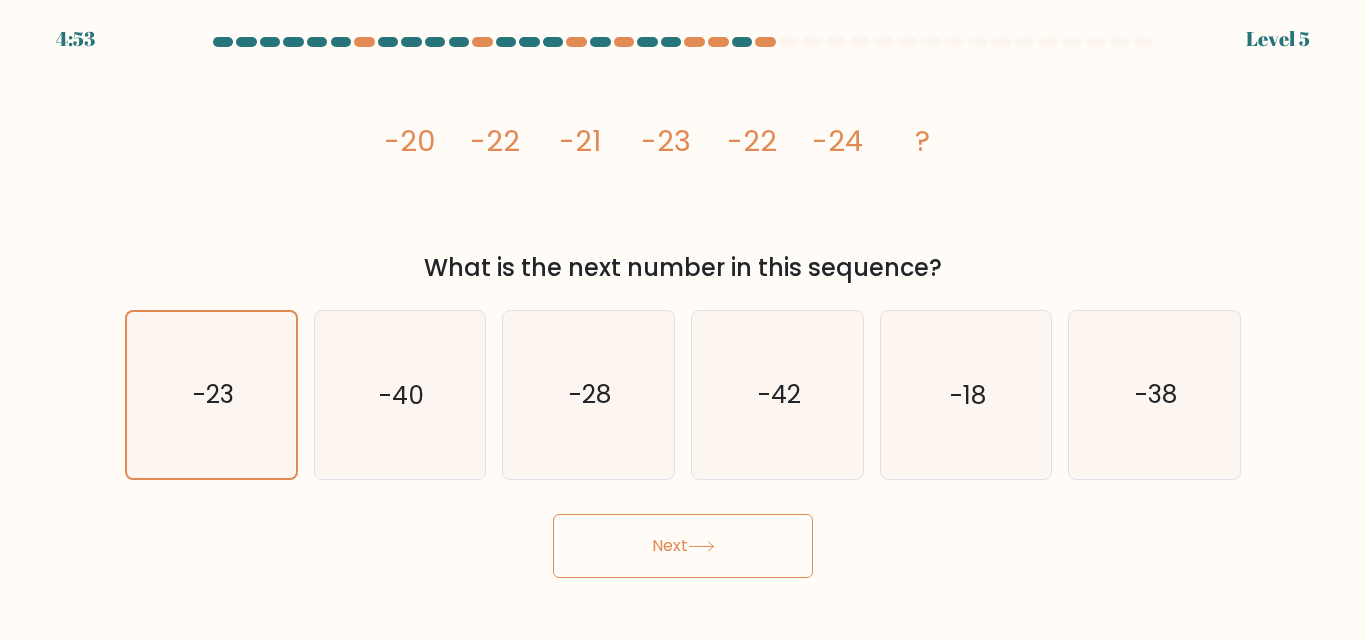 click on "Next" at bounding box center (683, 546) 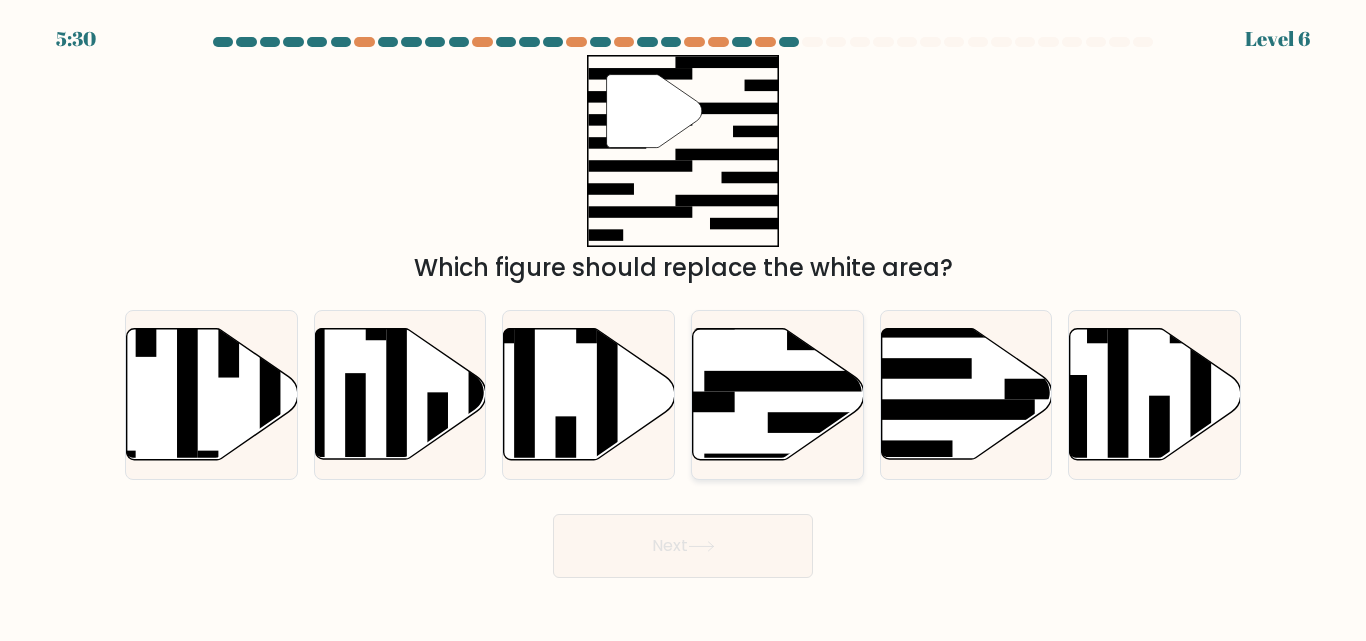 click at bounding box center (778, 394) 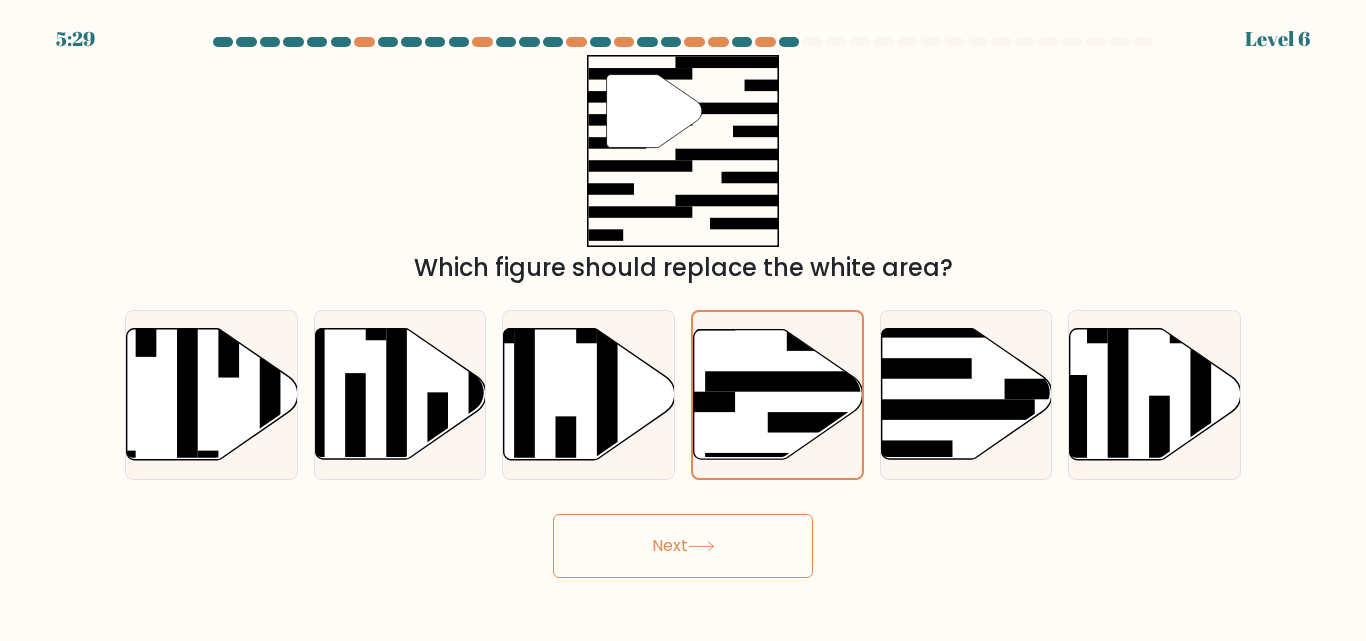 click on "Next" at bounding box center (683, 546) 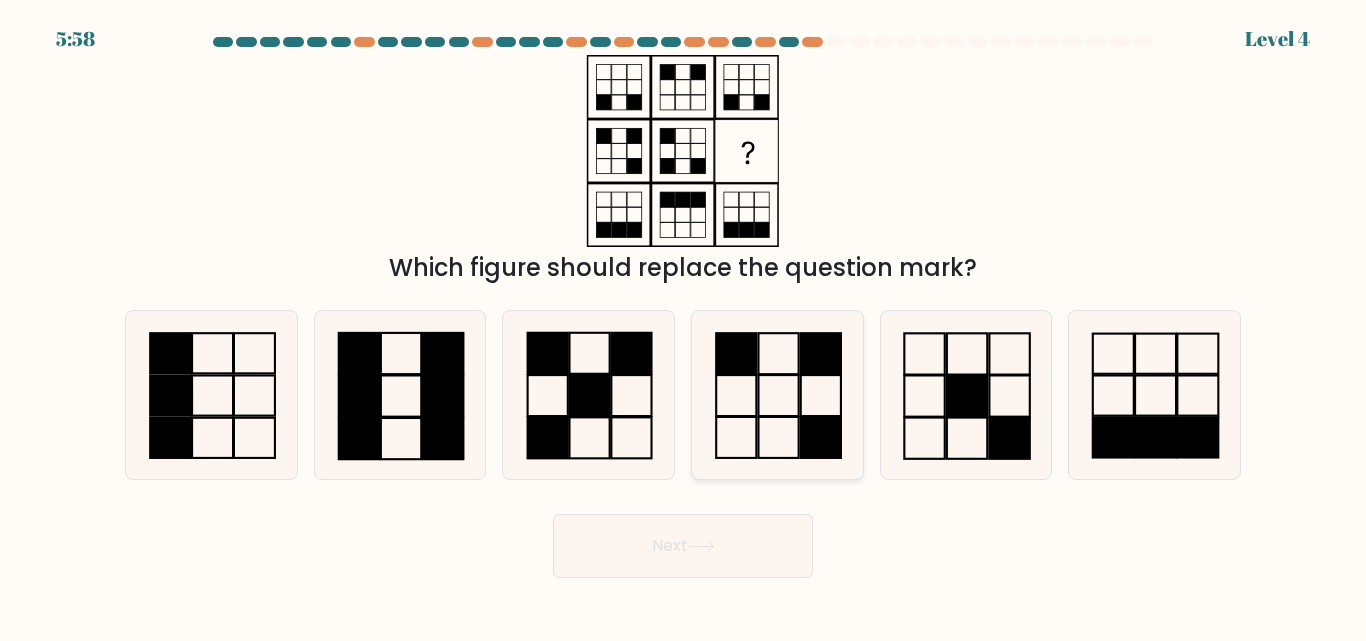 click at bounding box center [778, 396] 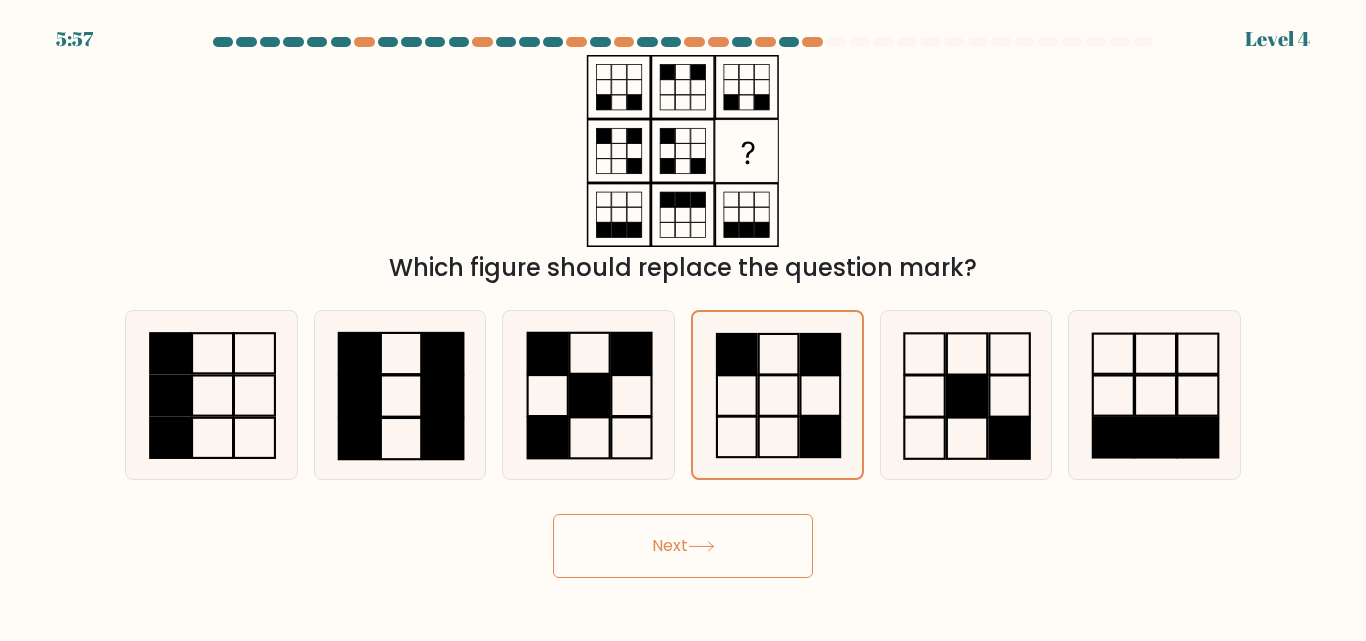 click on "Next" at bounding box center (683, 546) 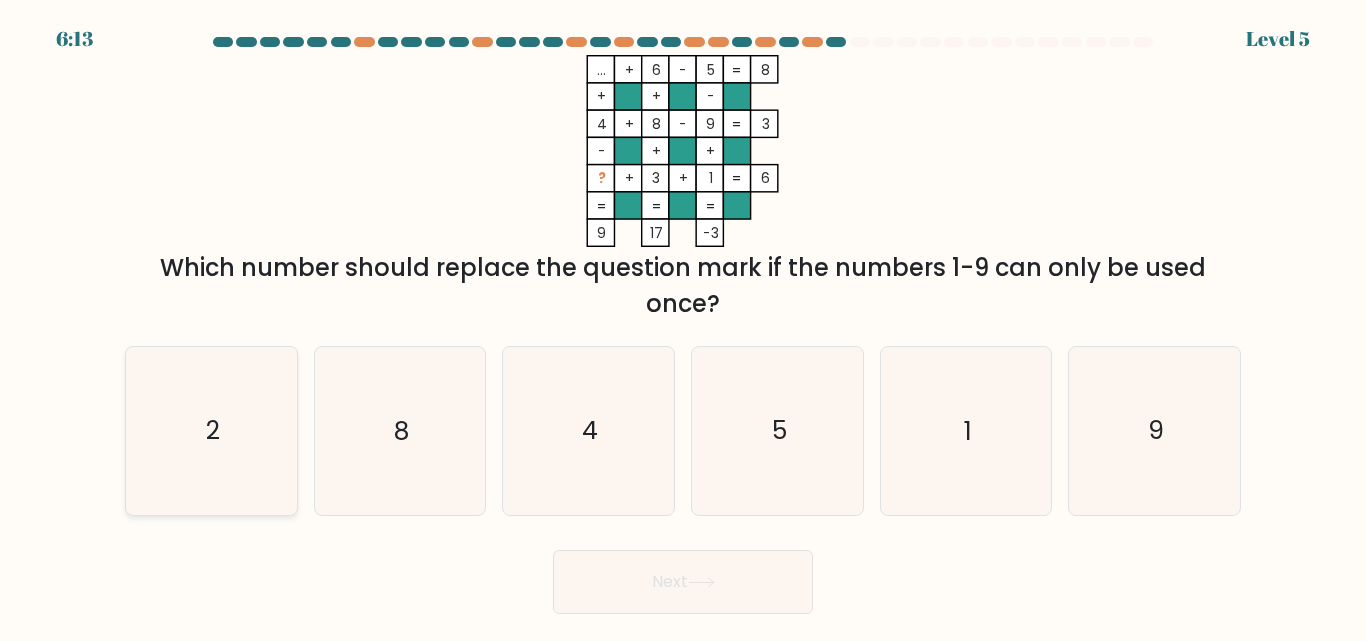 click on "2" at bounding box center [211, 430] 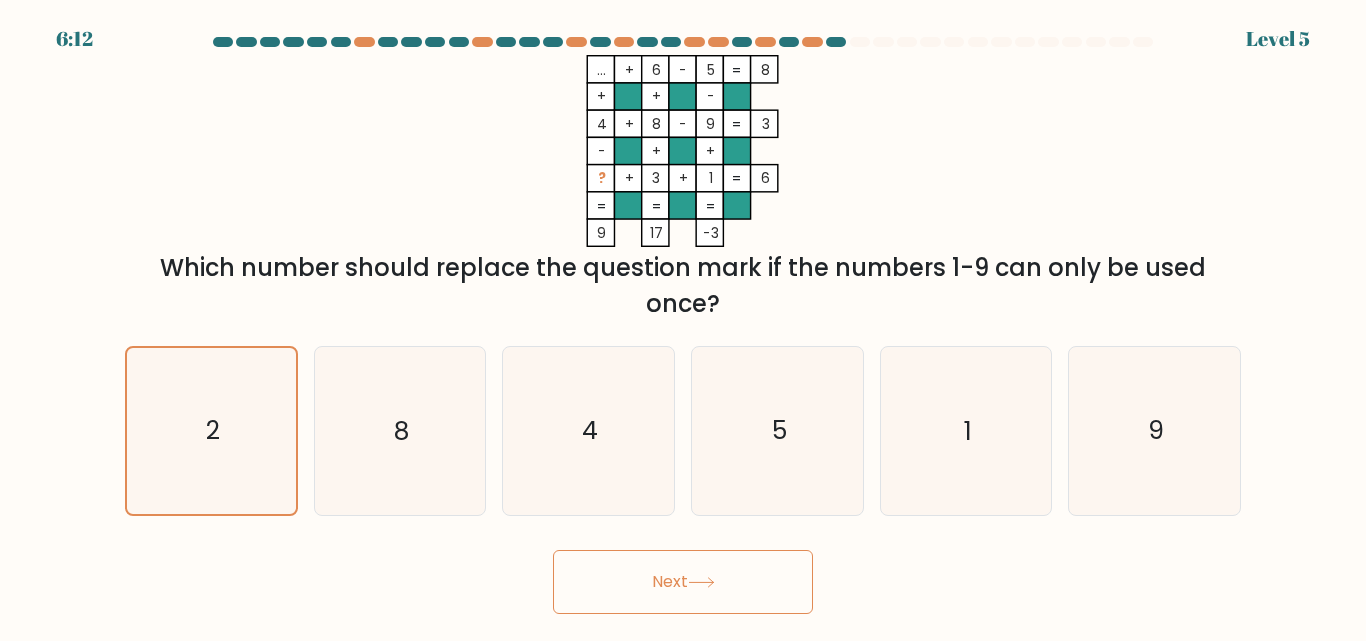 click on "Next" at bounding box center [683, 582] 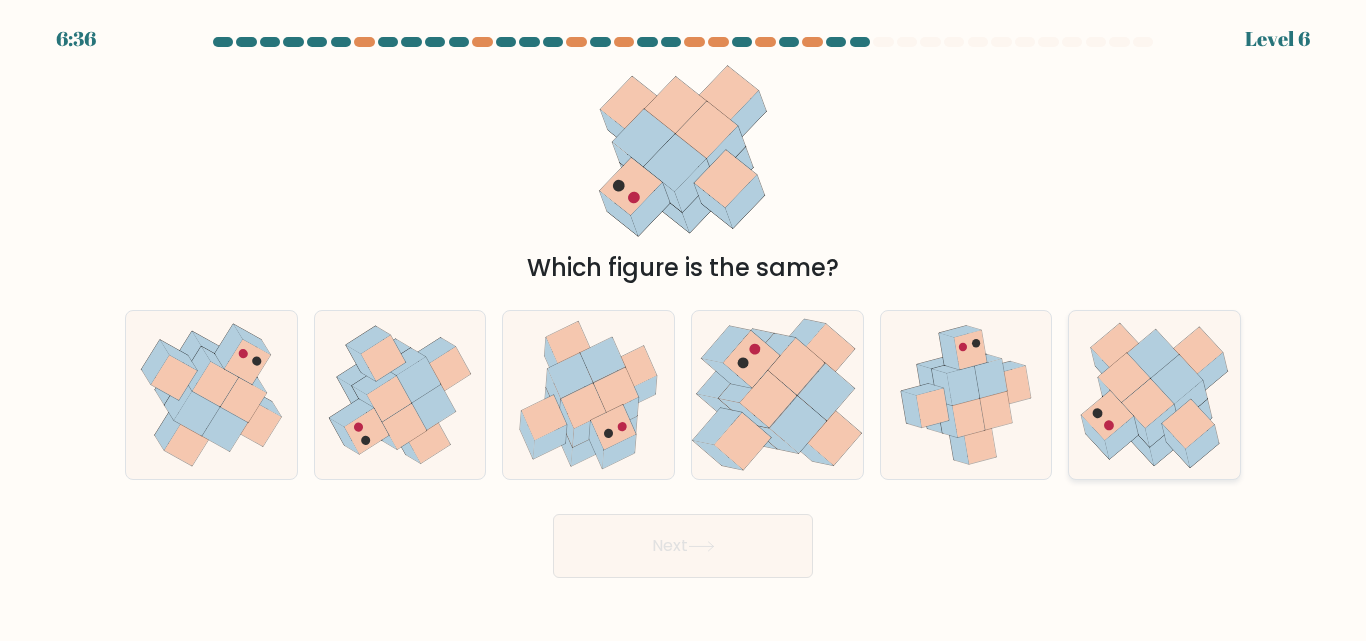click at bounding box center (1112, 434) 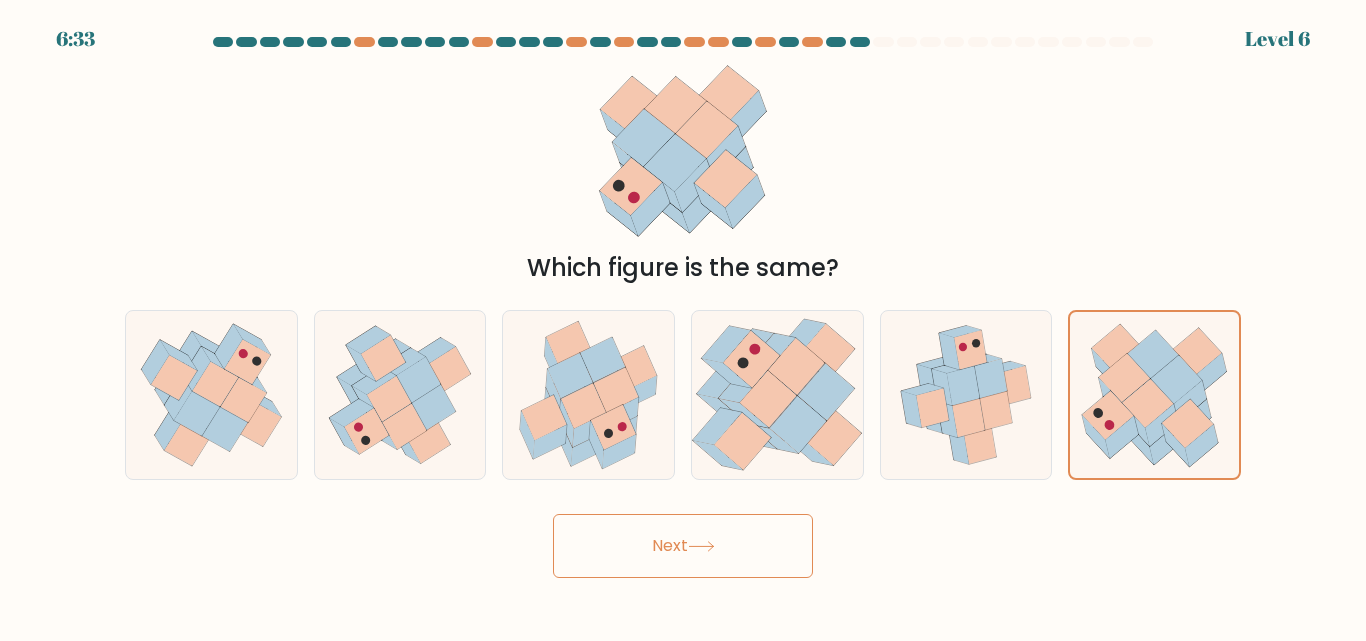 click on "Next" at bounding box center (683, 546) 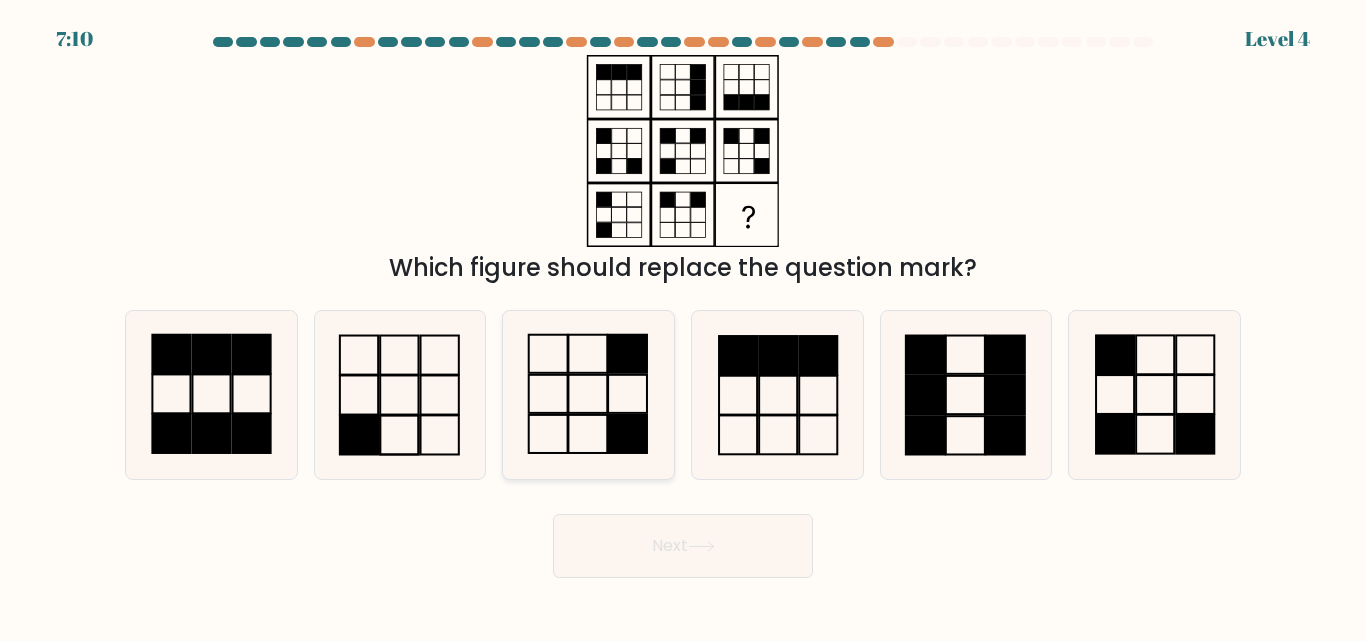 click at bounding box center (588, 394) 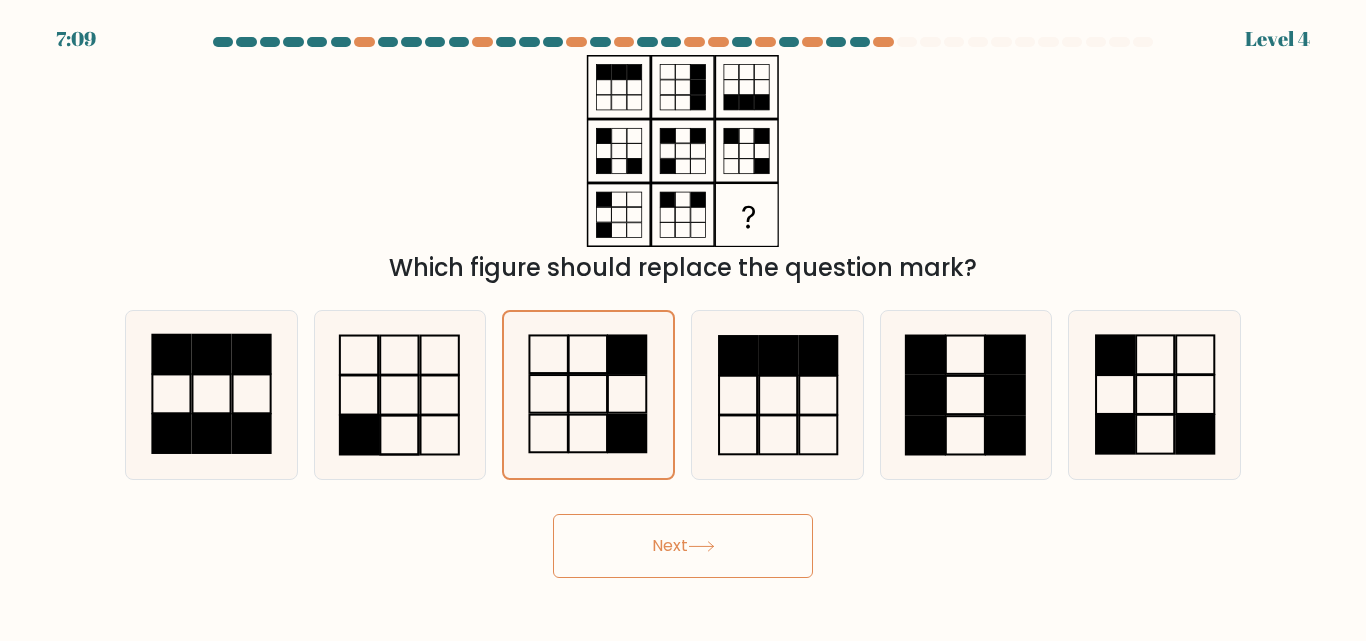 click on "Next" at bounding box center (683, 546) 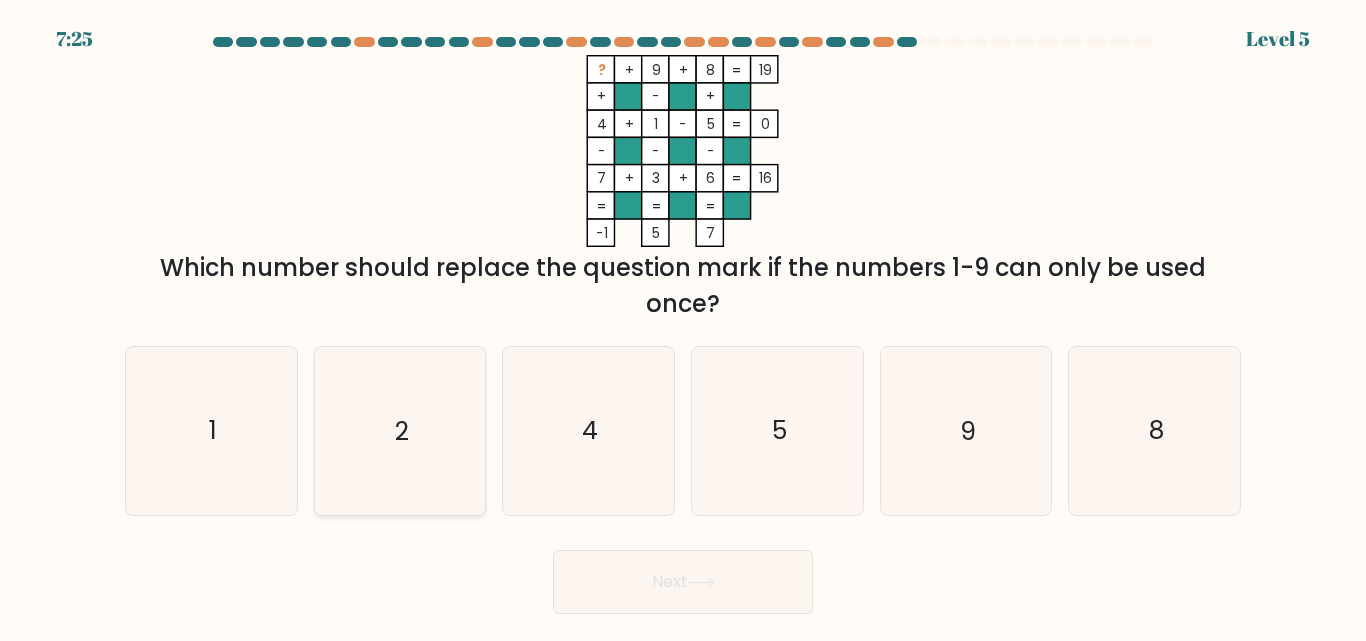 click on "2" at bounding box center [399, 430] 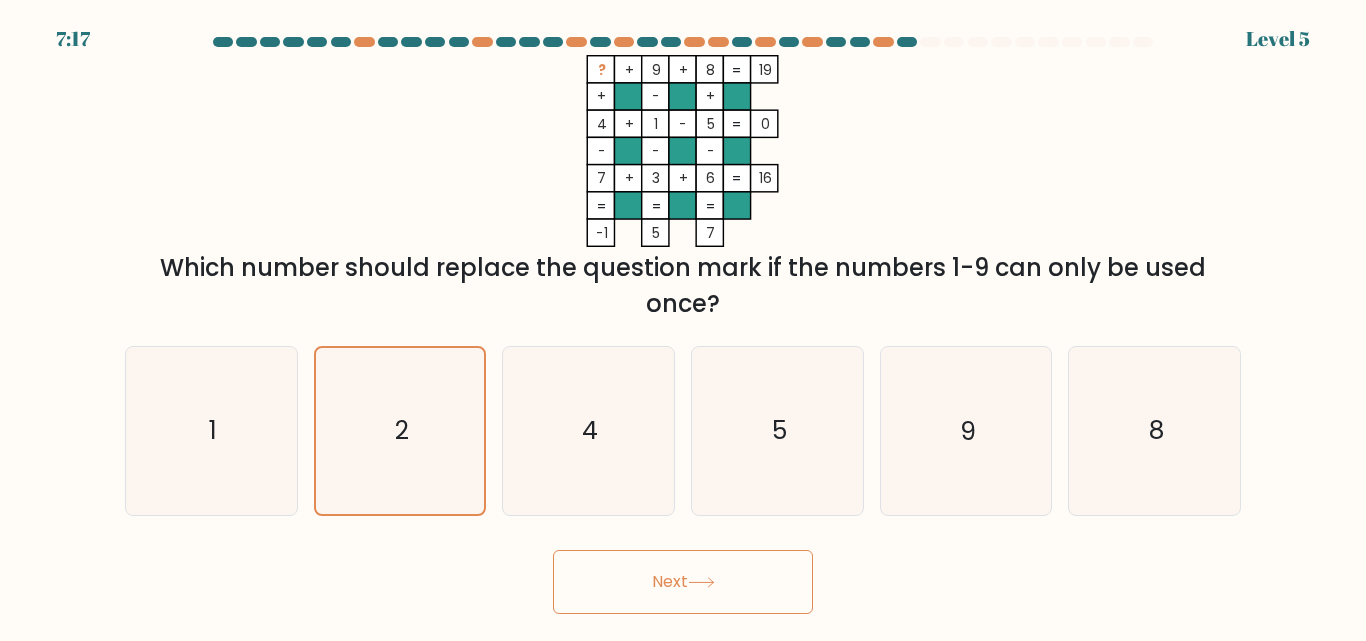 click on "Next" at bounding box center (683, 582) 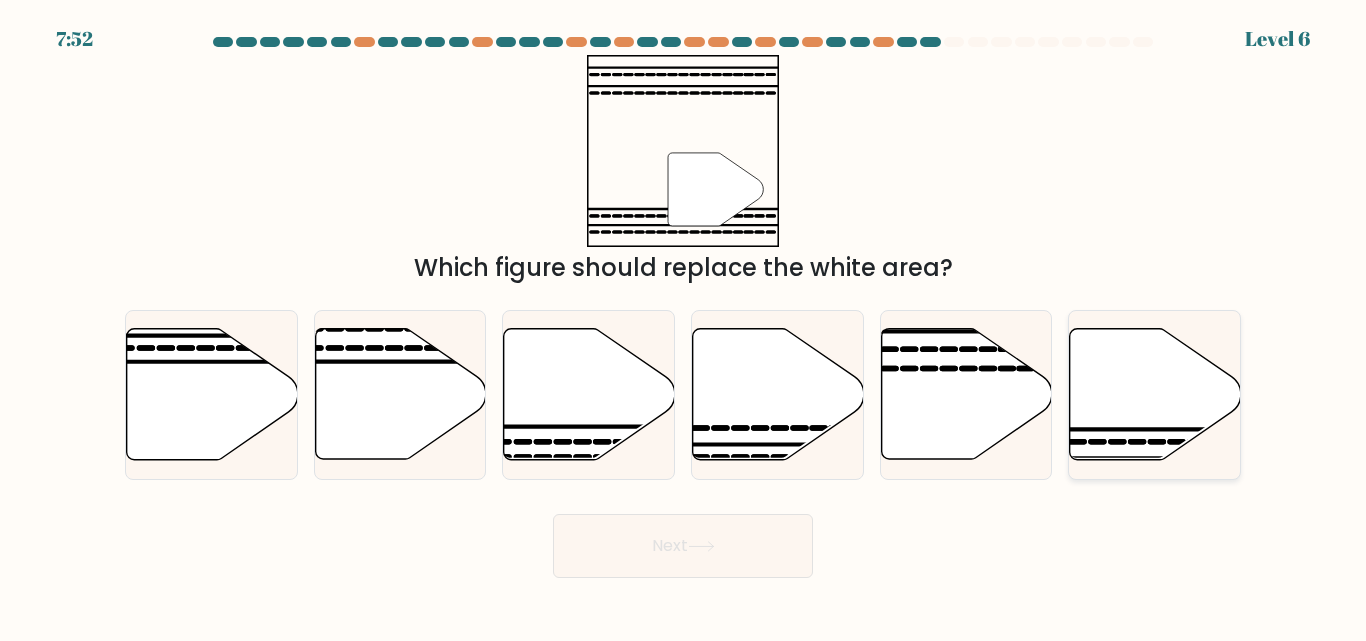 click at bounding box center (1155, 394) 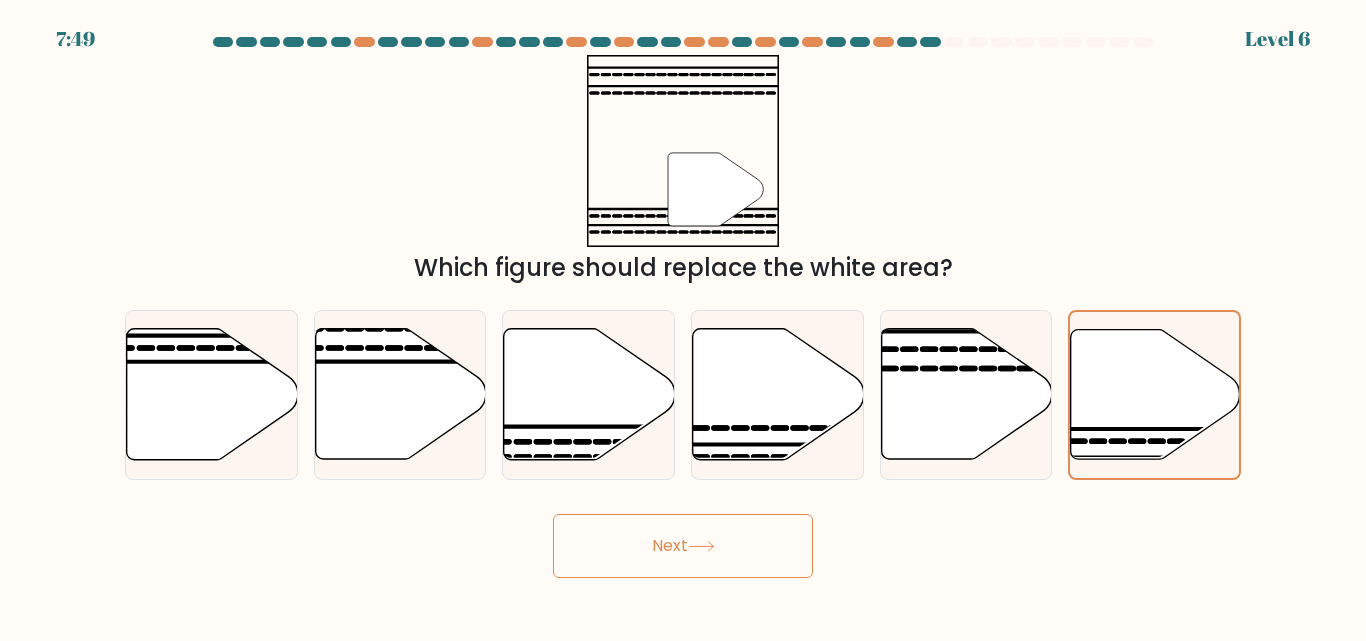 click on "Next" at bounding box center [683, 546] 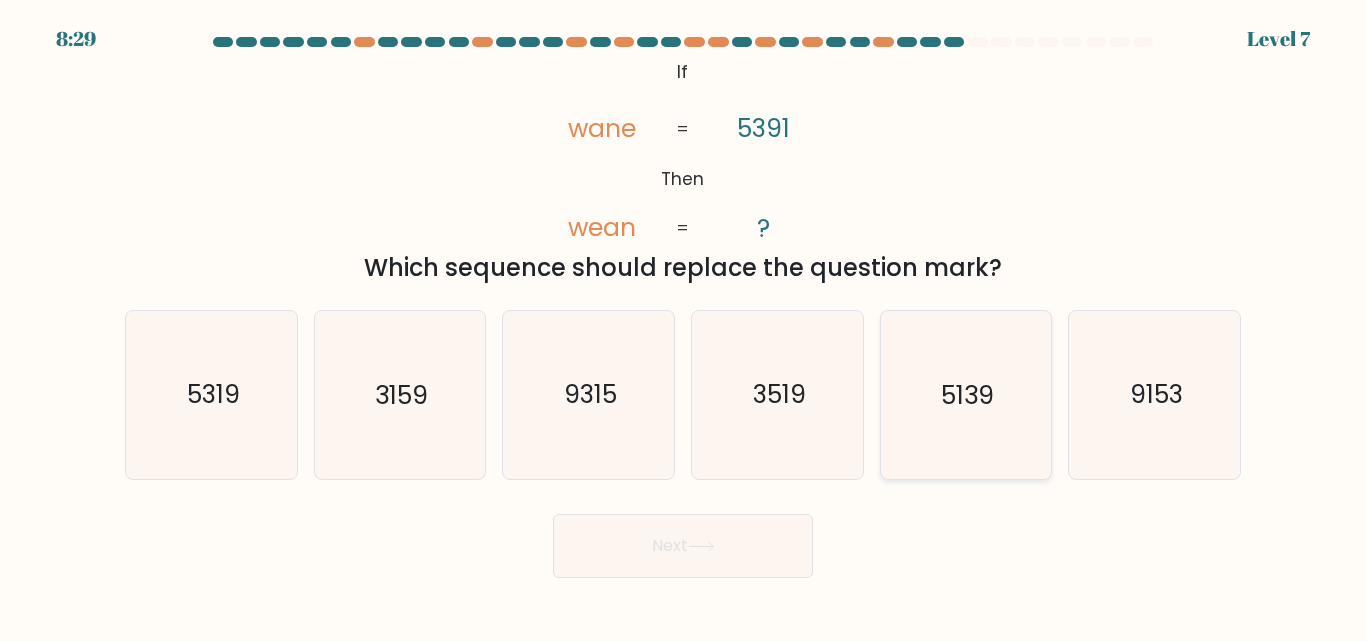 click on "5139" at bounding box center [965, 394] 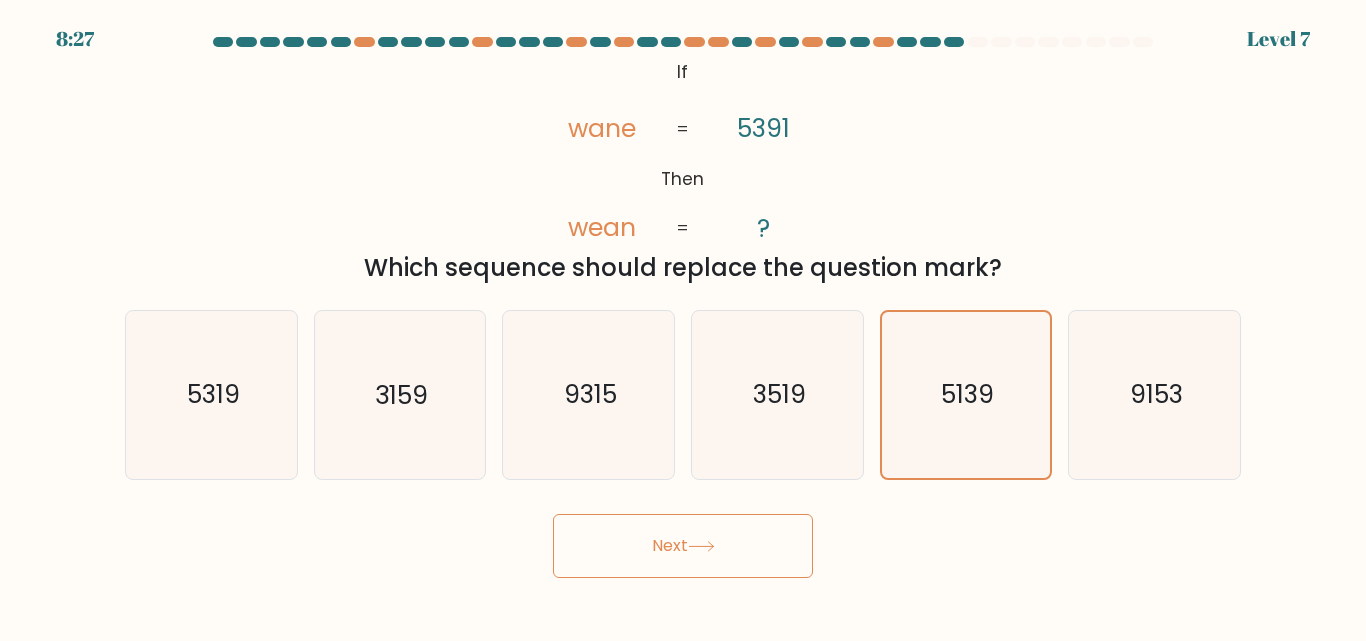 click on "Next" at bounding box center (683, 546) 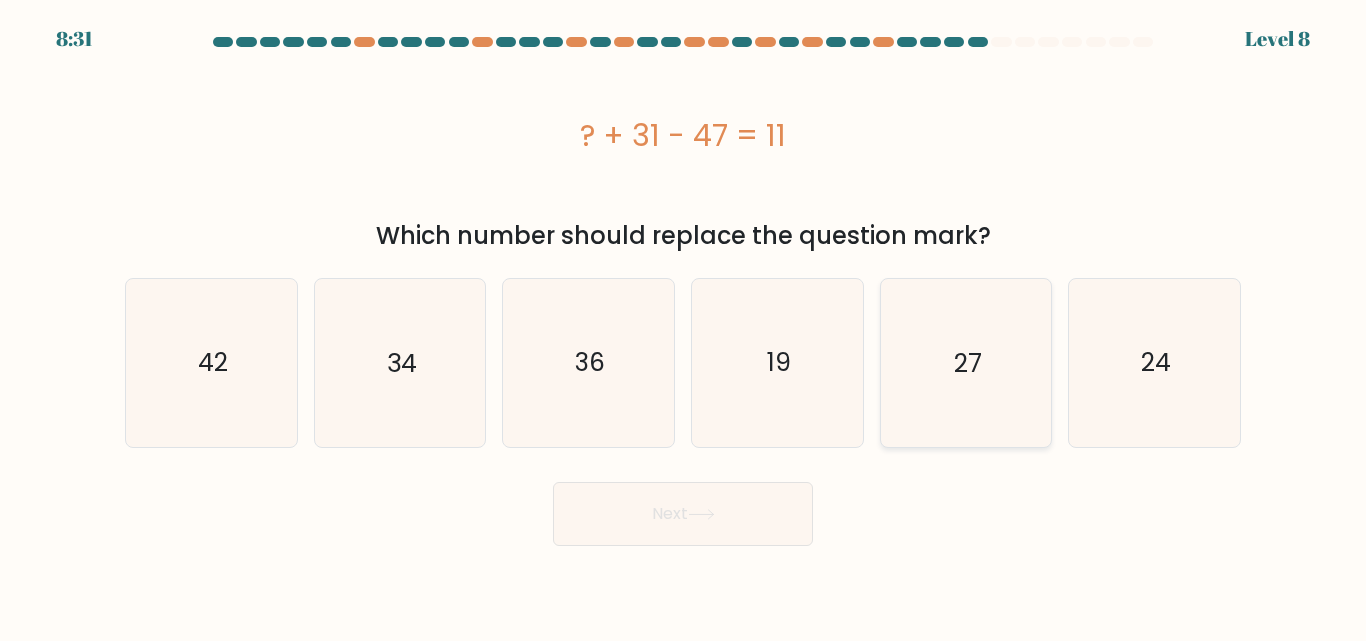 click on "27" at bounding box center [965, 362] 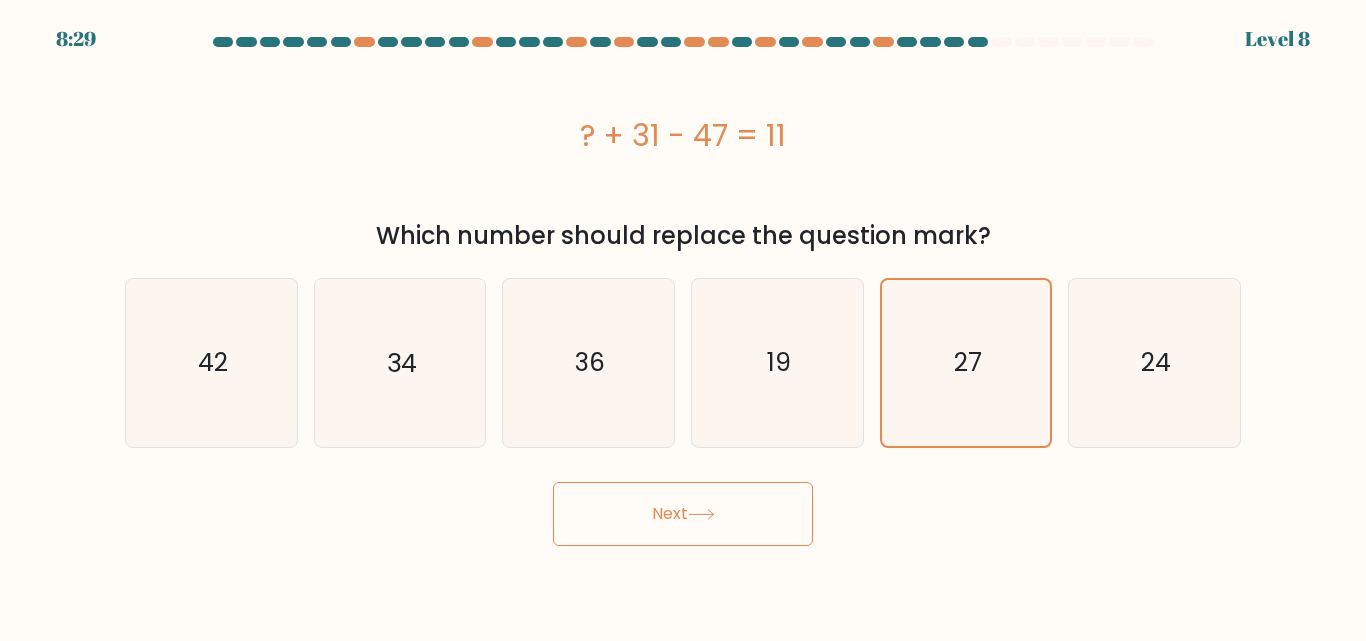 click on "Next" at bounding box center [683, 514] 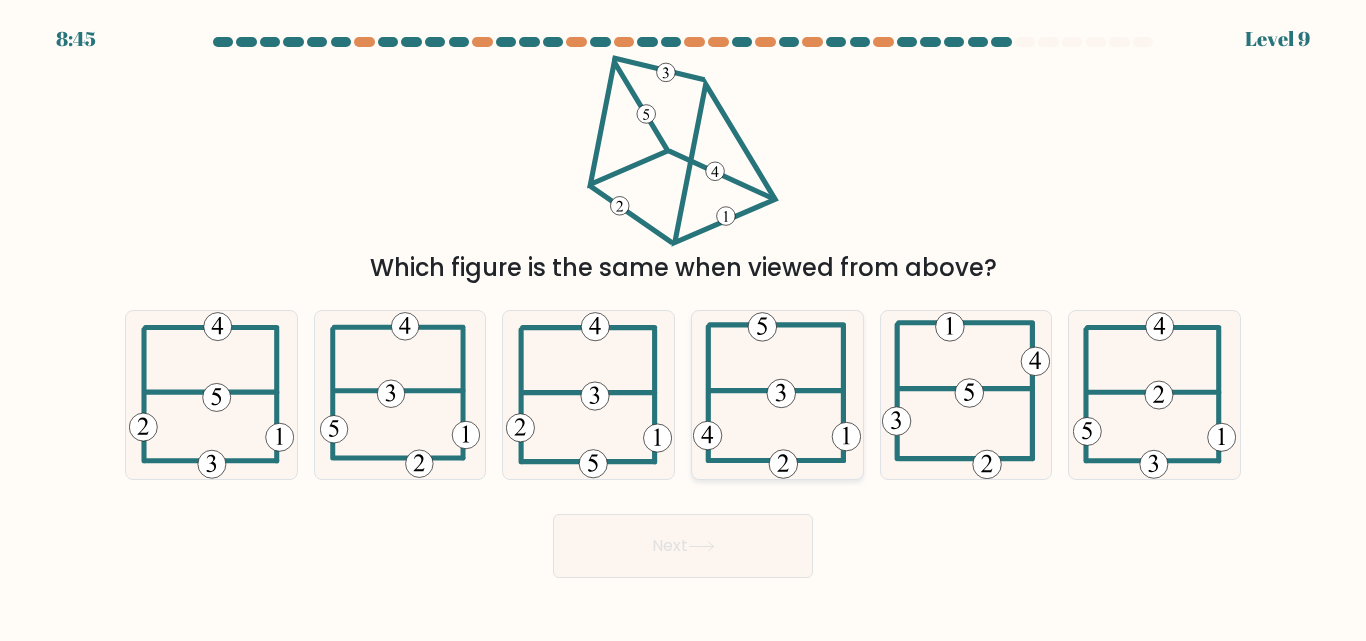 click at bounding box center (777, 394) 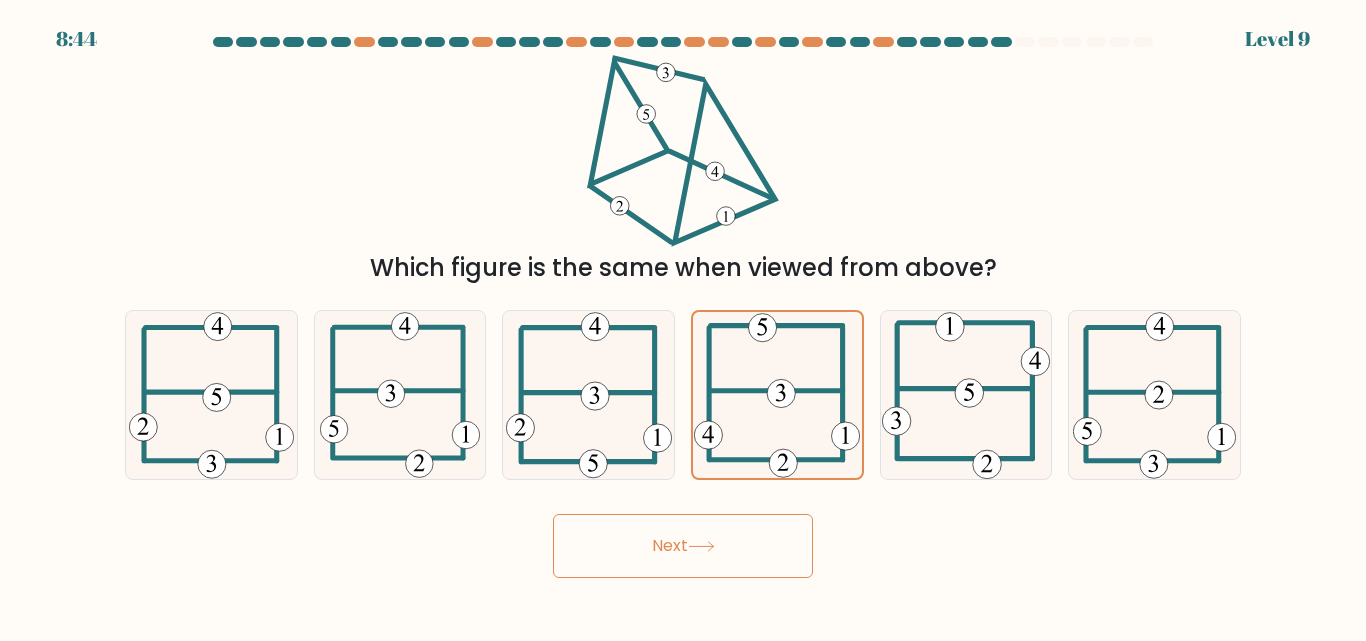 click on "Next" at bounding box center (683, 546) 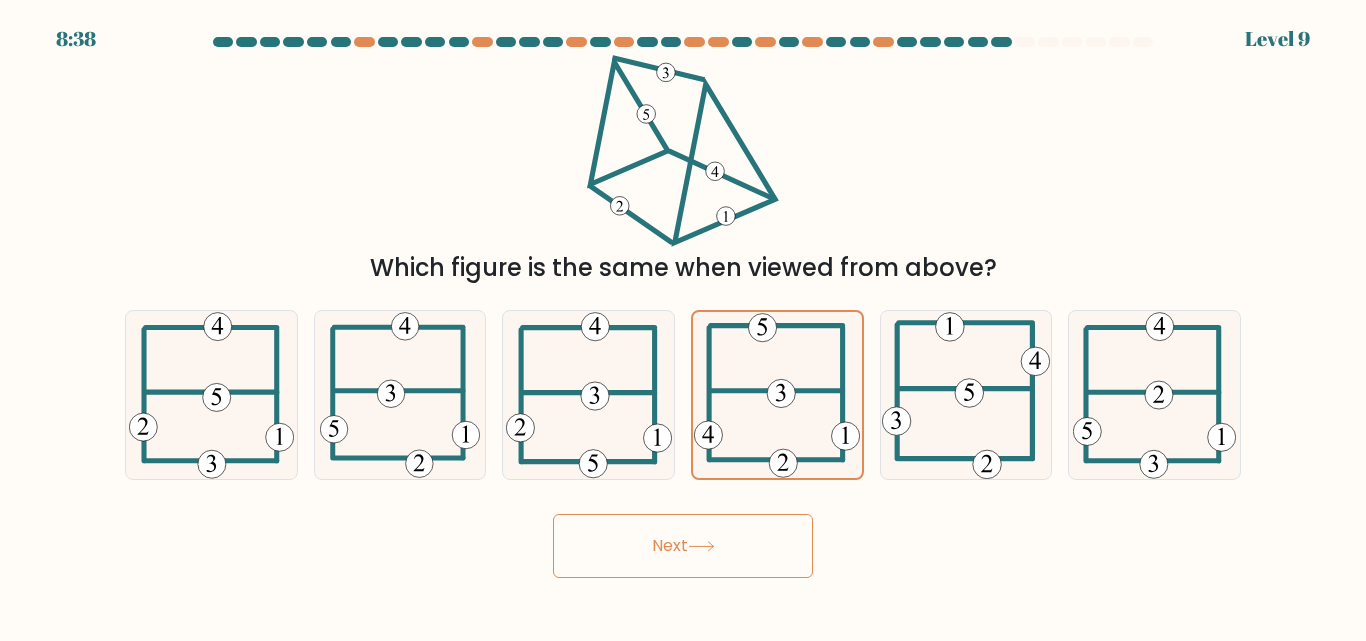 click on "Next" at bounding box center [683, 546] 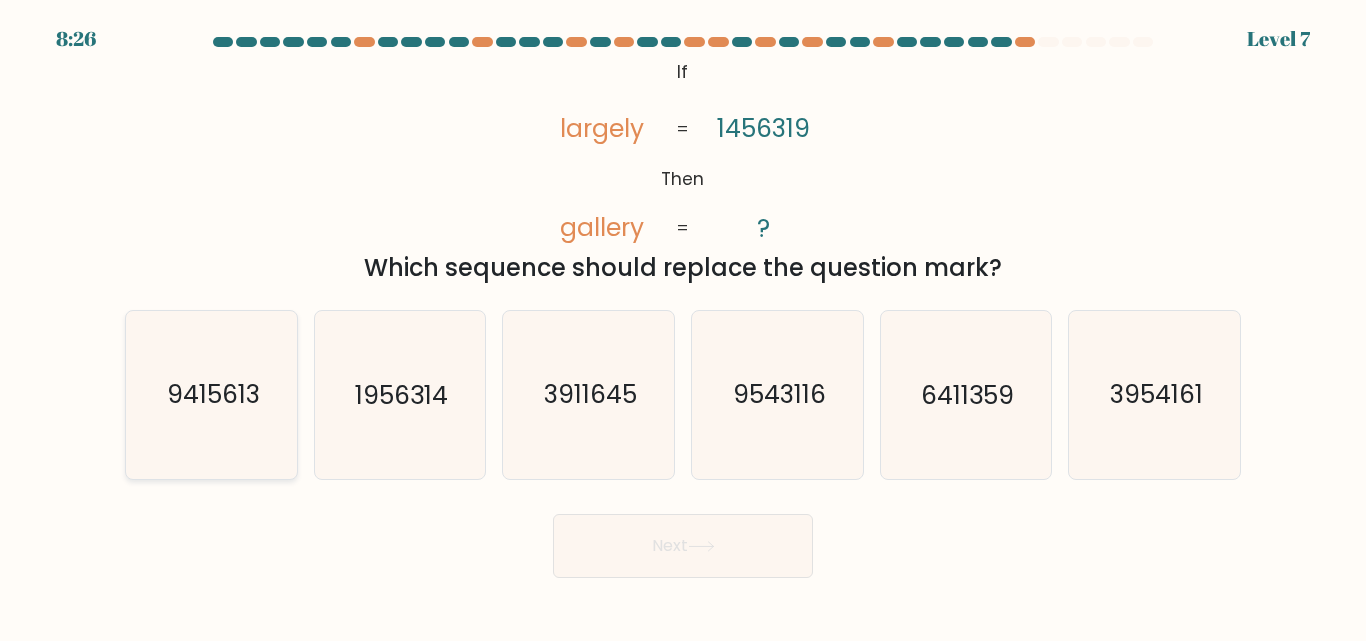 drag, startPoint x: 212, startPoint y: 416, endPoint x: 212, endPoint y: 405, distance: 11 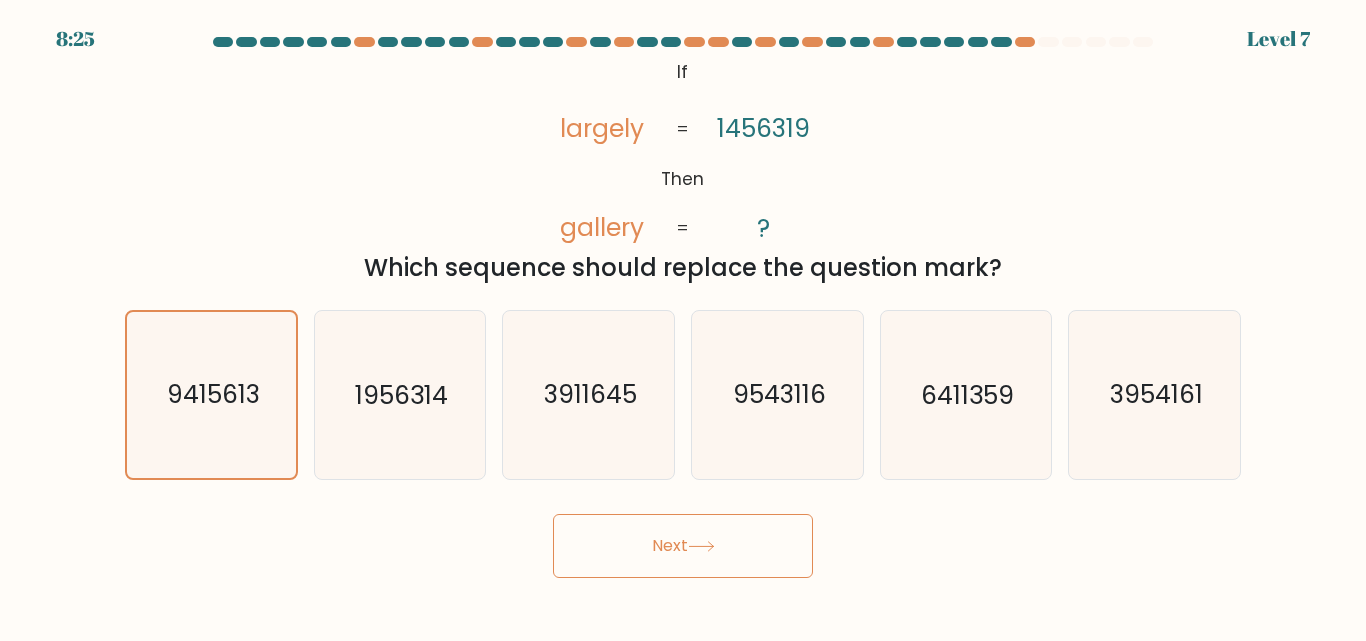 click on "Next" at bounding box center (683, 546) 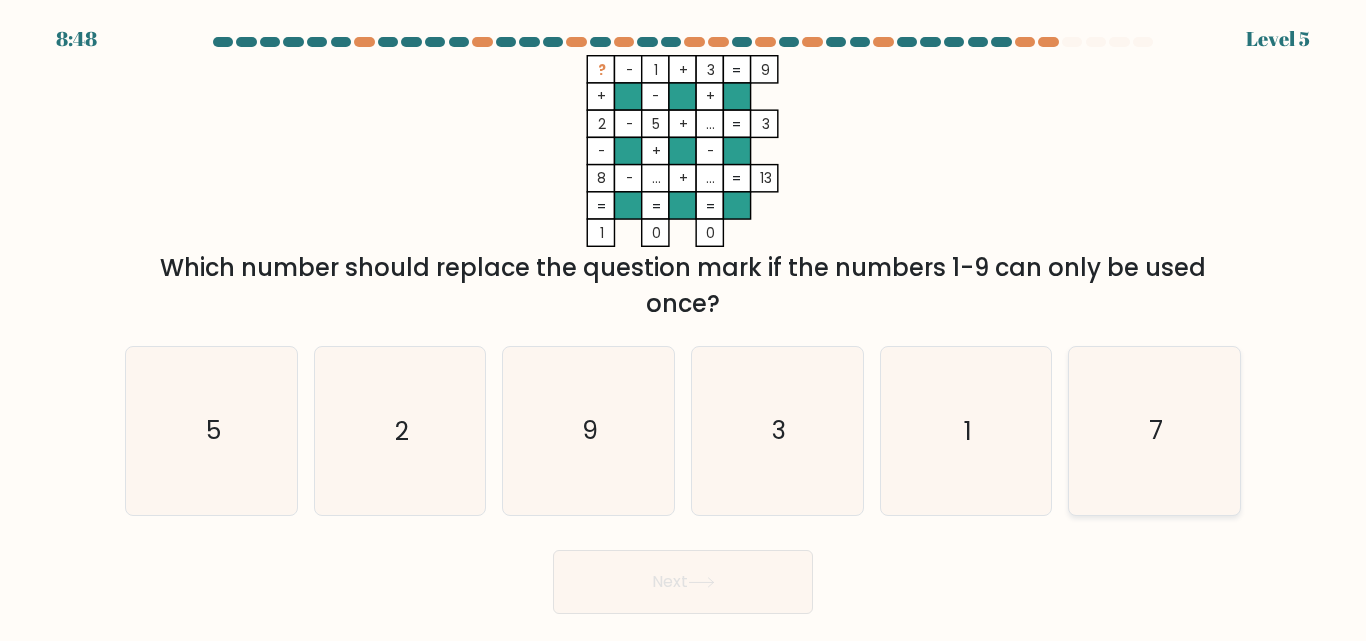 click on "7" at bounding box center [1156, 431] 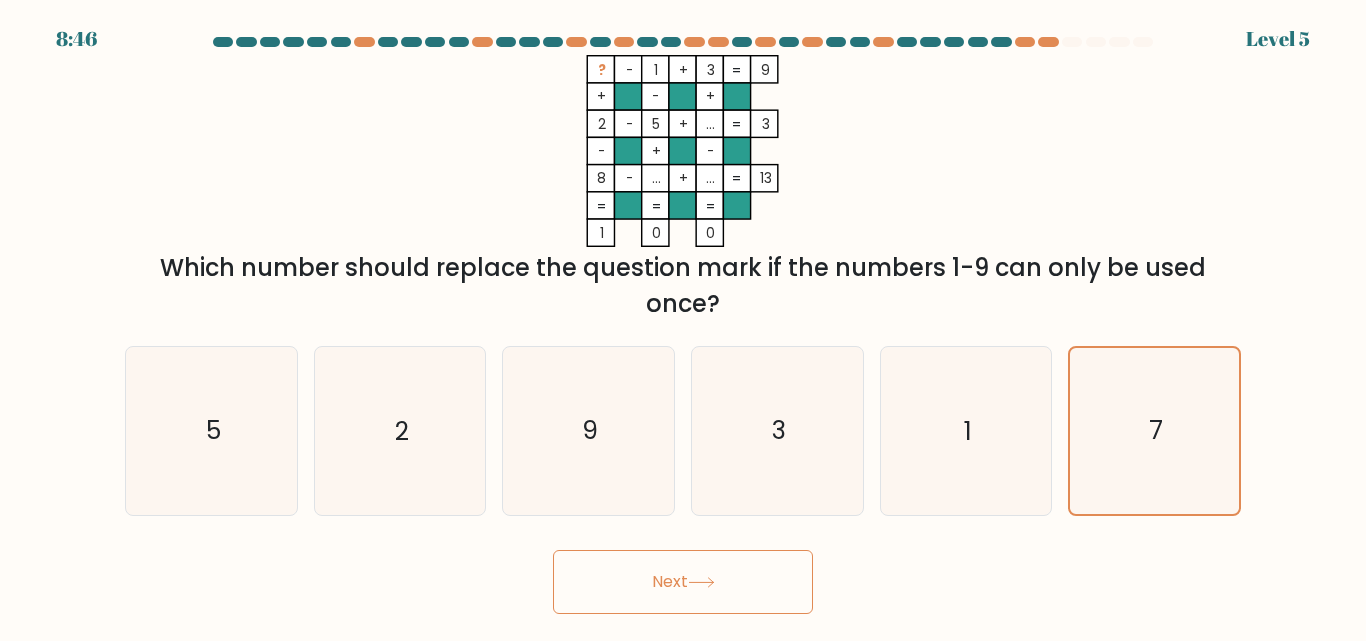 click on "Next" at bounding box center (683, 582) 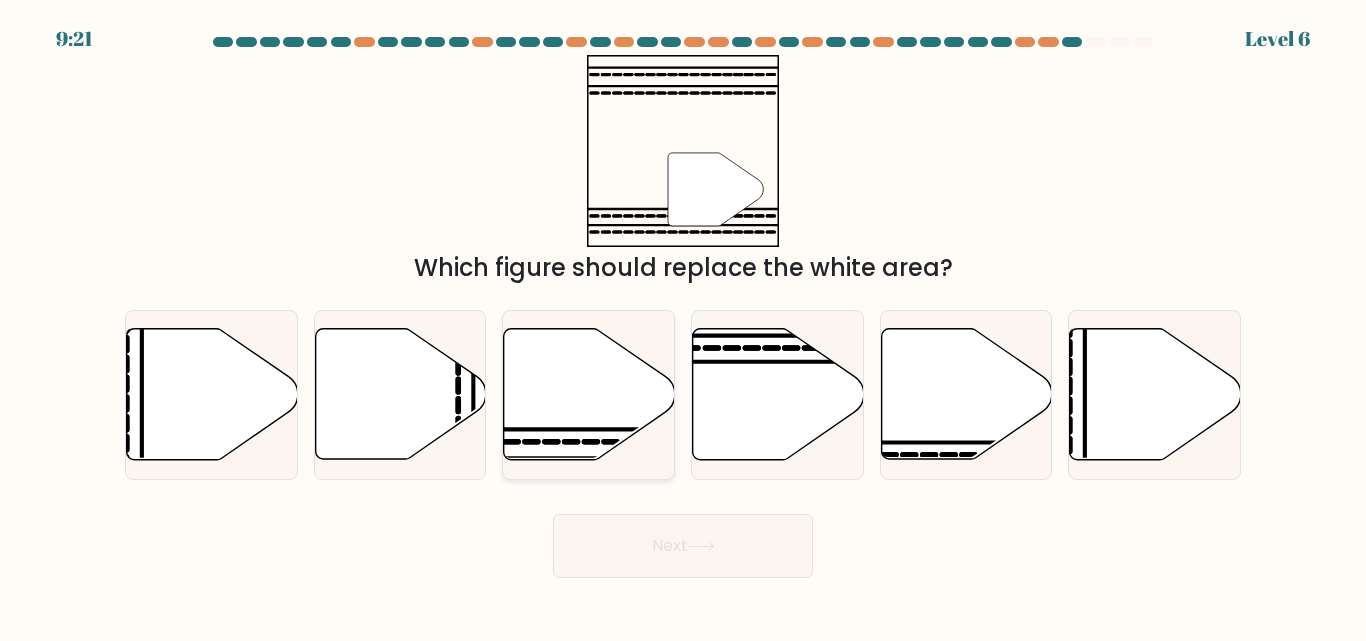 click at bounding box center [589, 394] 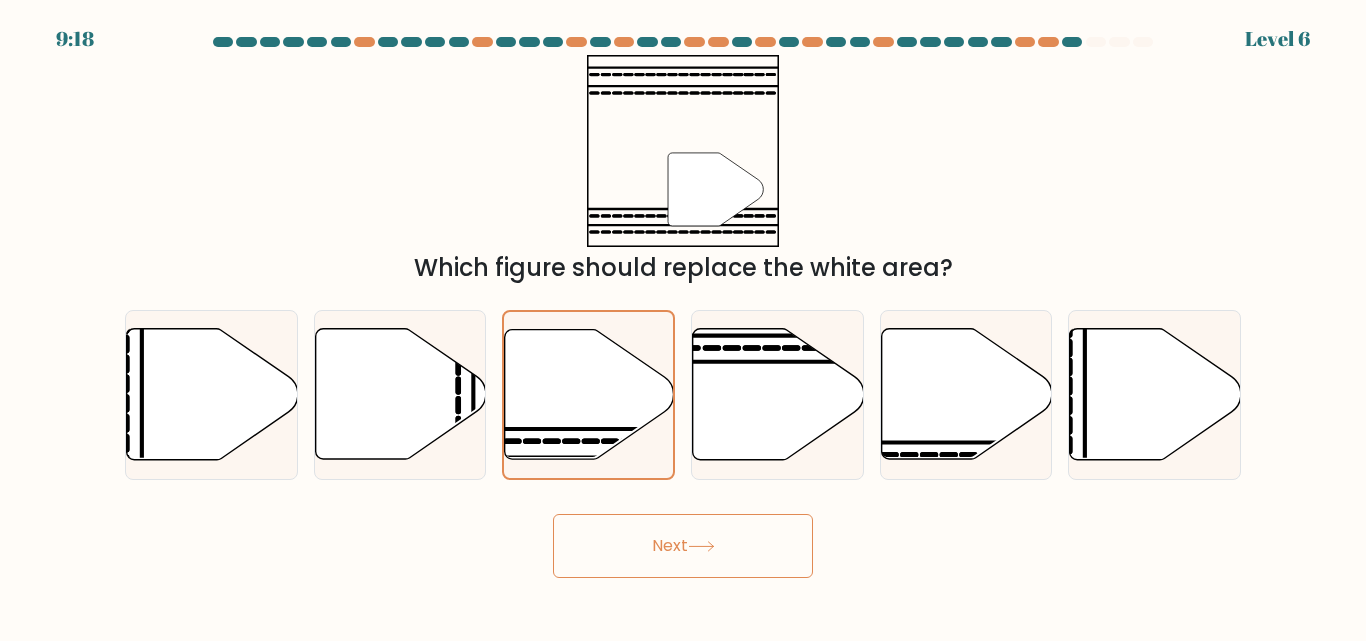 click on "Next" at bounding box center (683, 546) 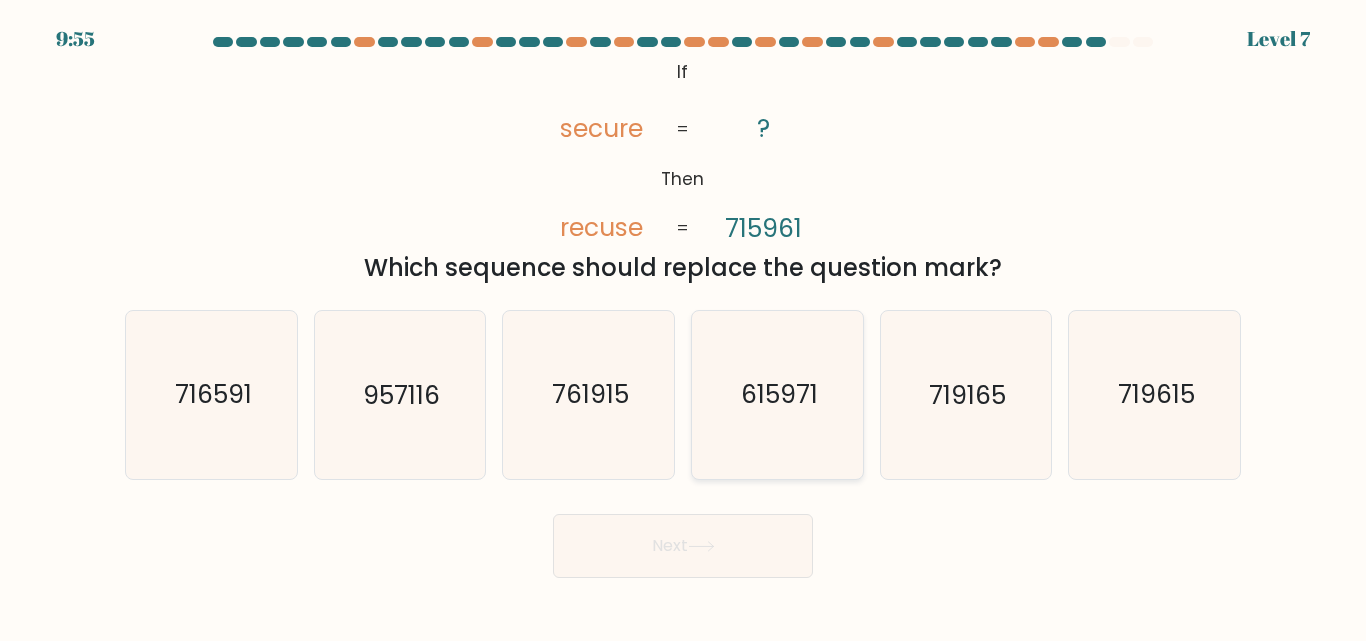 click on "615971" at bounding box center (777, 394) 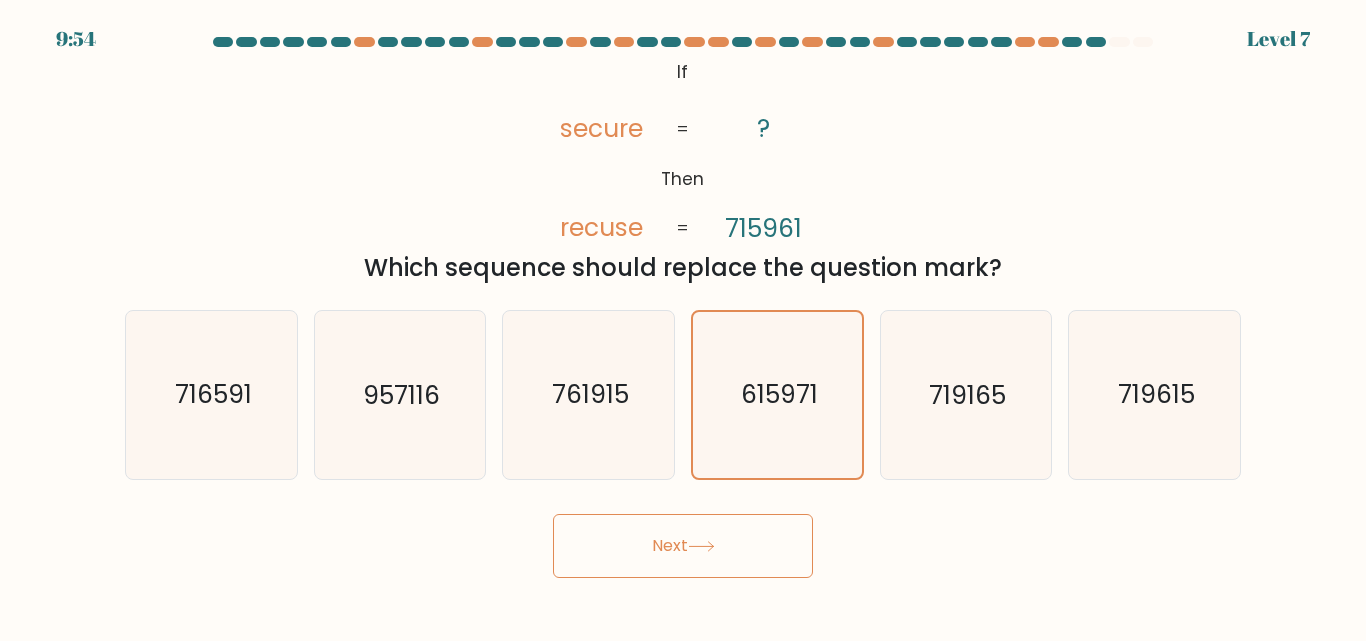 click on "Next" at bounding box center (683, 546) 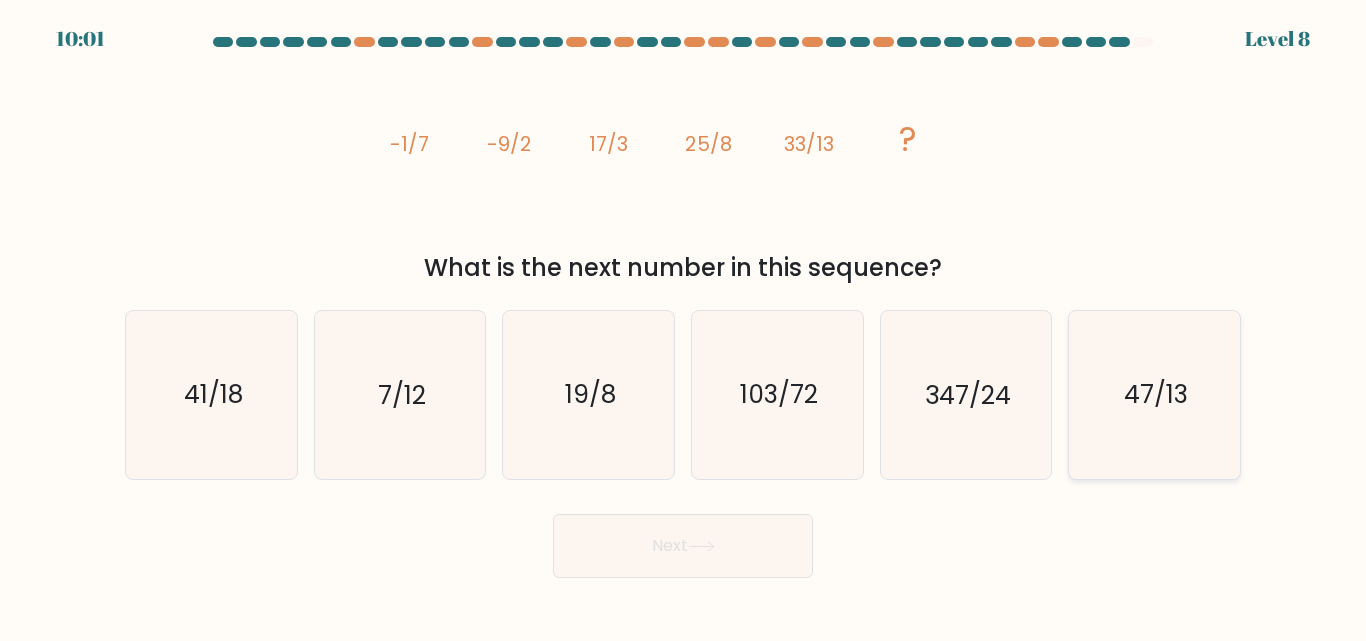 click on "47/13" at bounding box center (1154, 394) 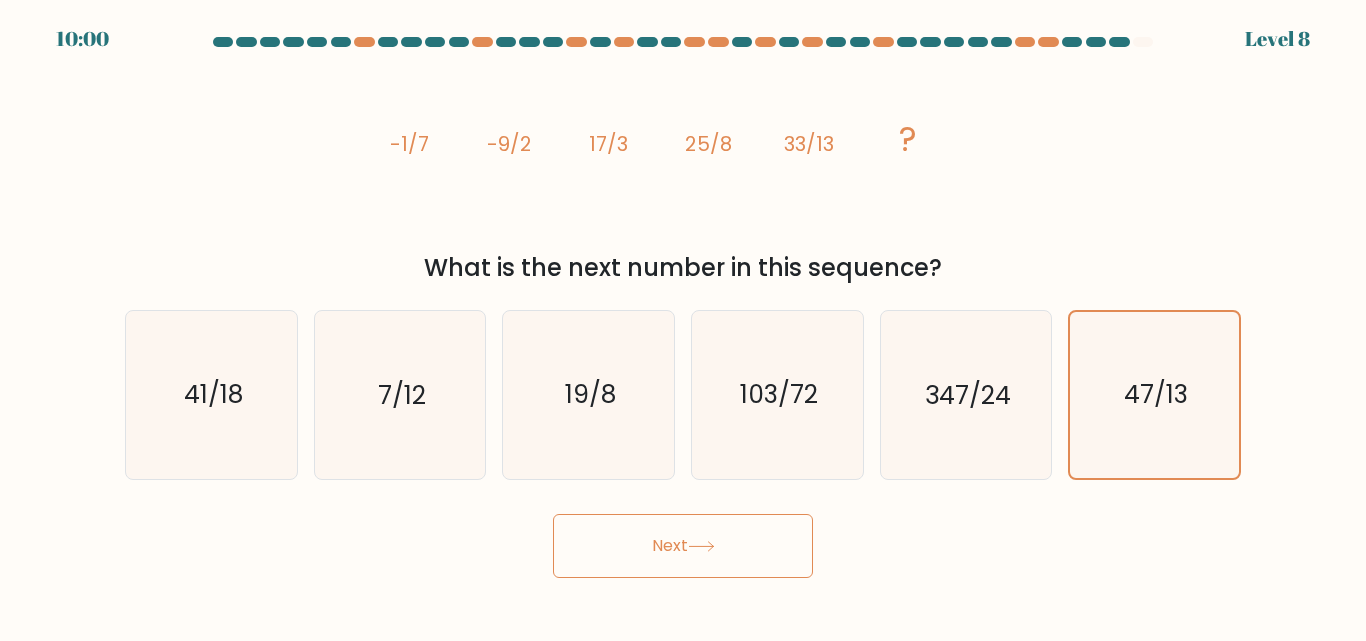 click on "Next" at bounding box center [683, 546] 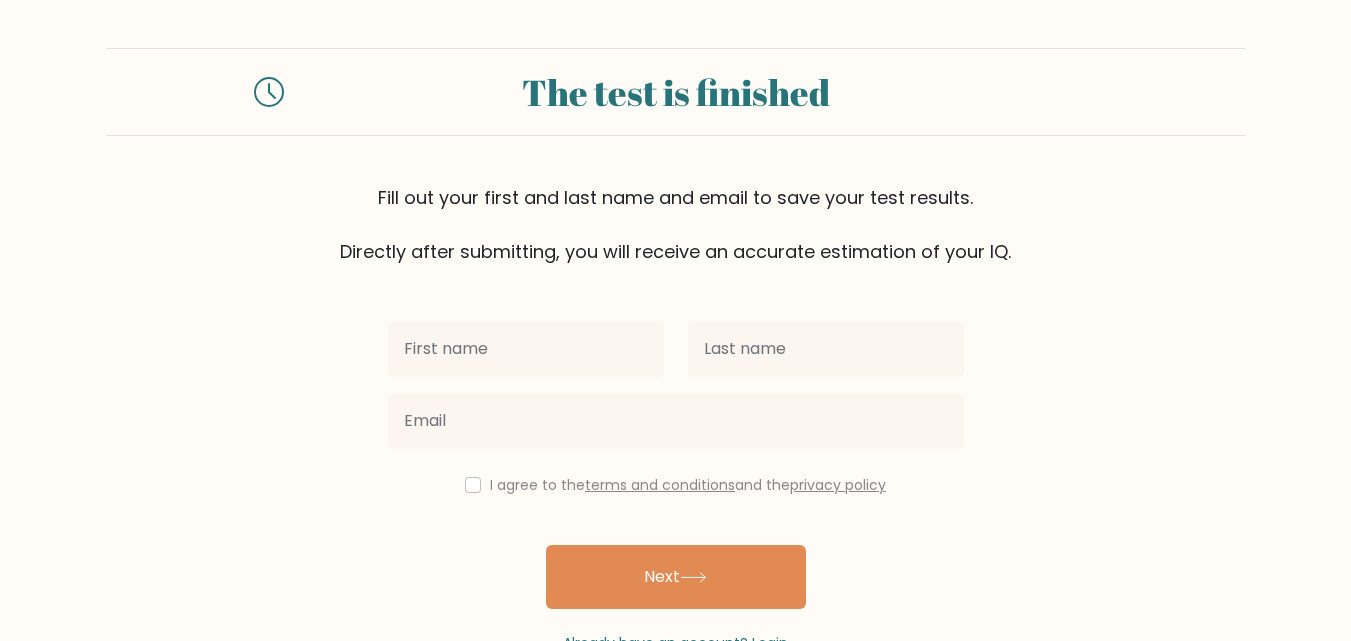 scroll, scrollTop: 0, scrollLeft: 0, axis: both 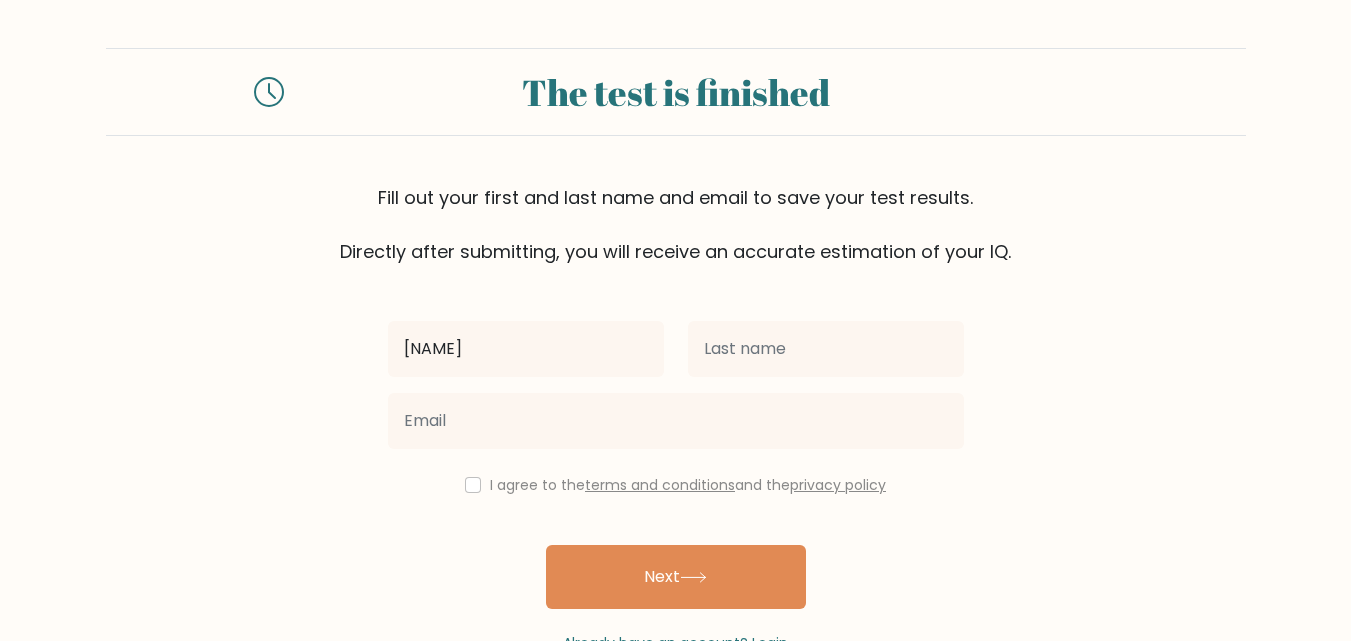 type on "[NAME]" 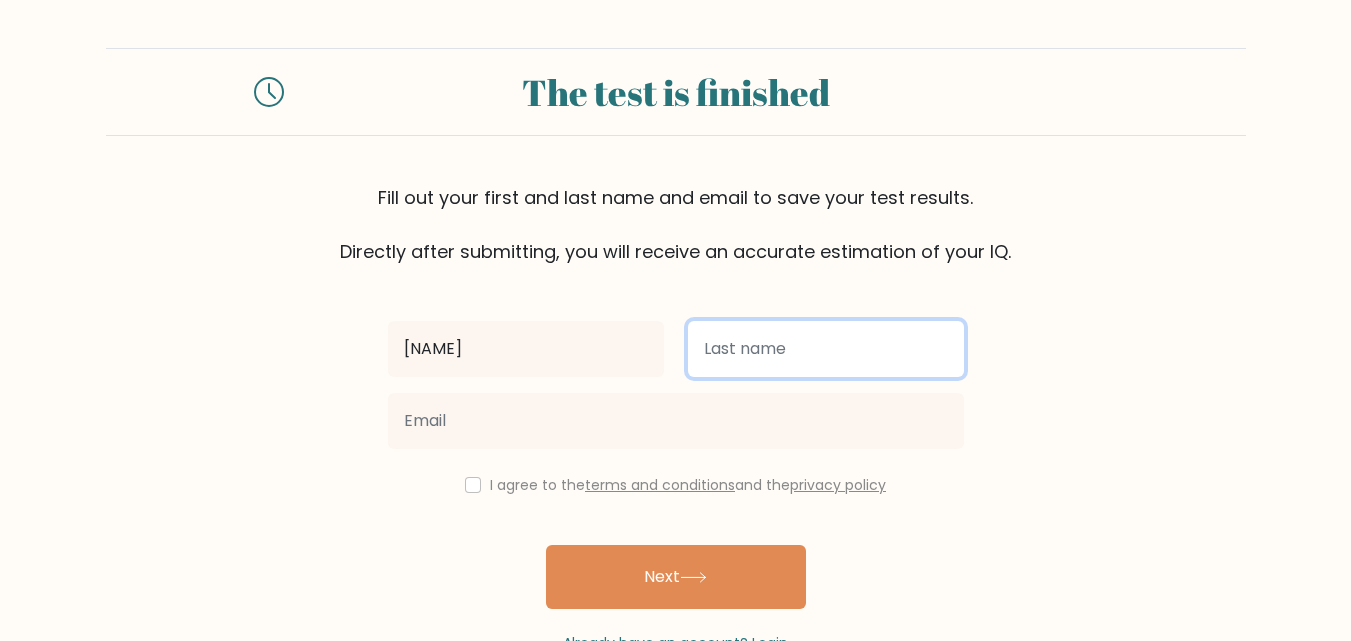 click at bounding box center [826, 349] 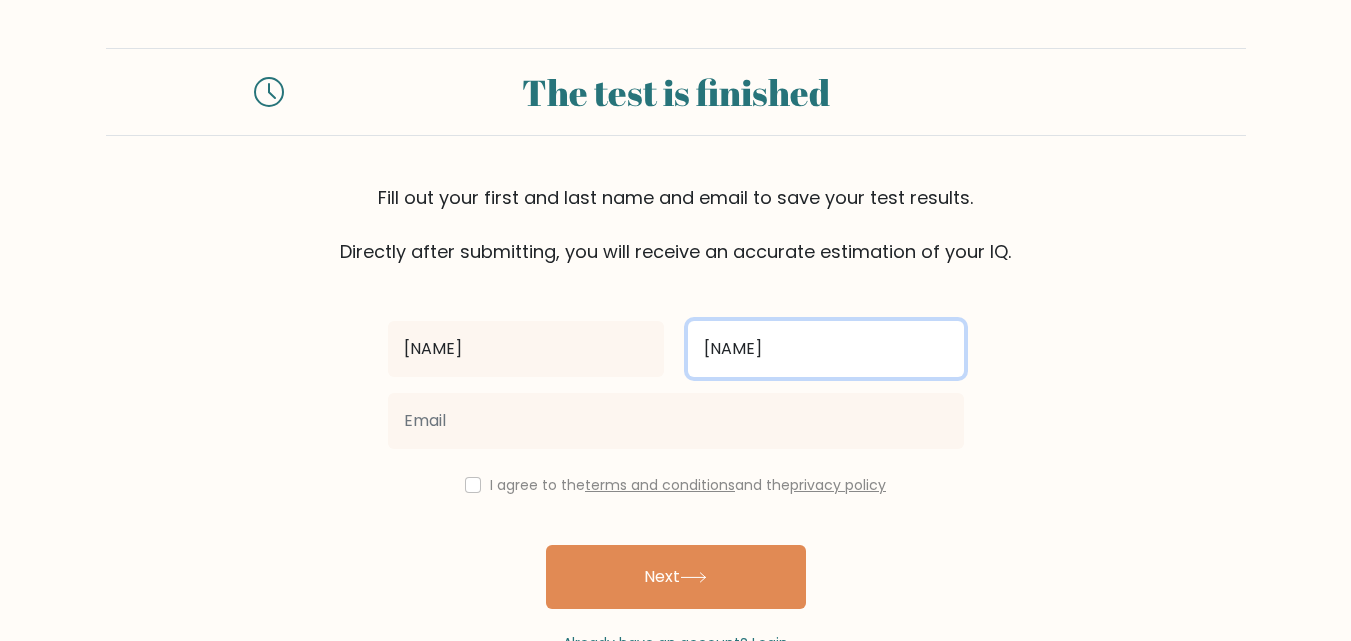 type on "Bantayan" 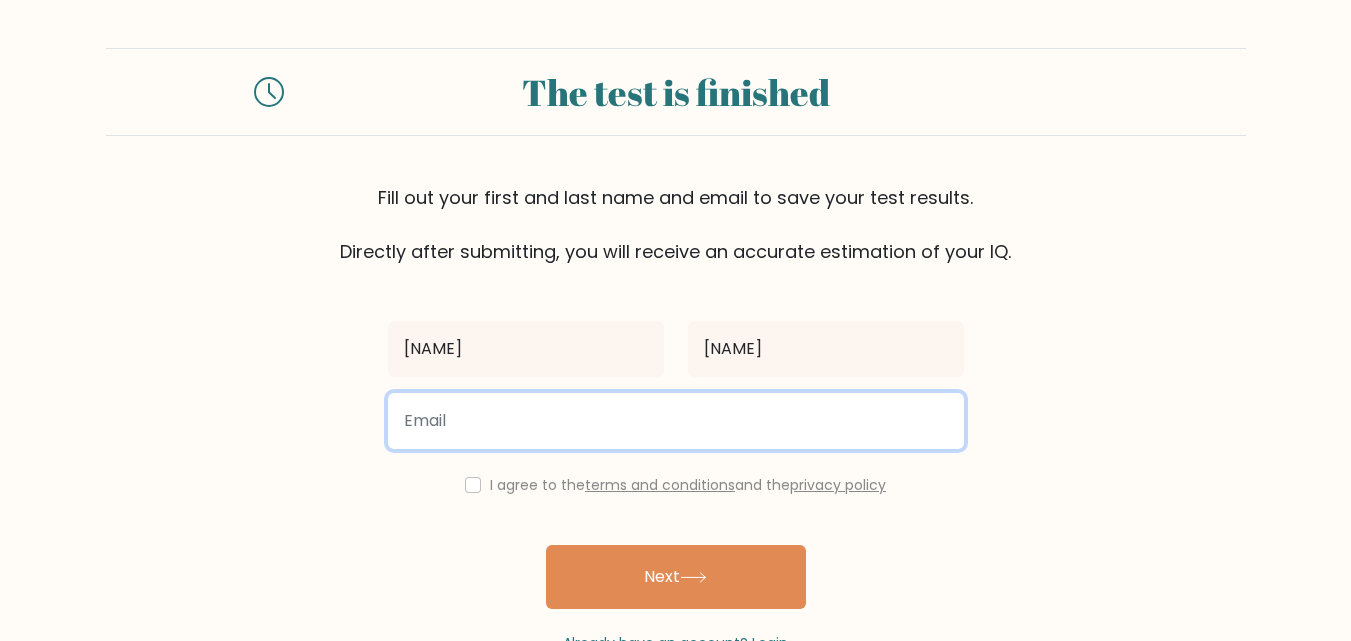 click at bounding box center (676, 421) 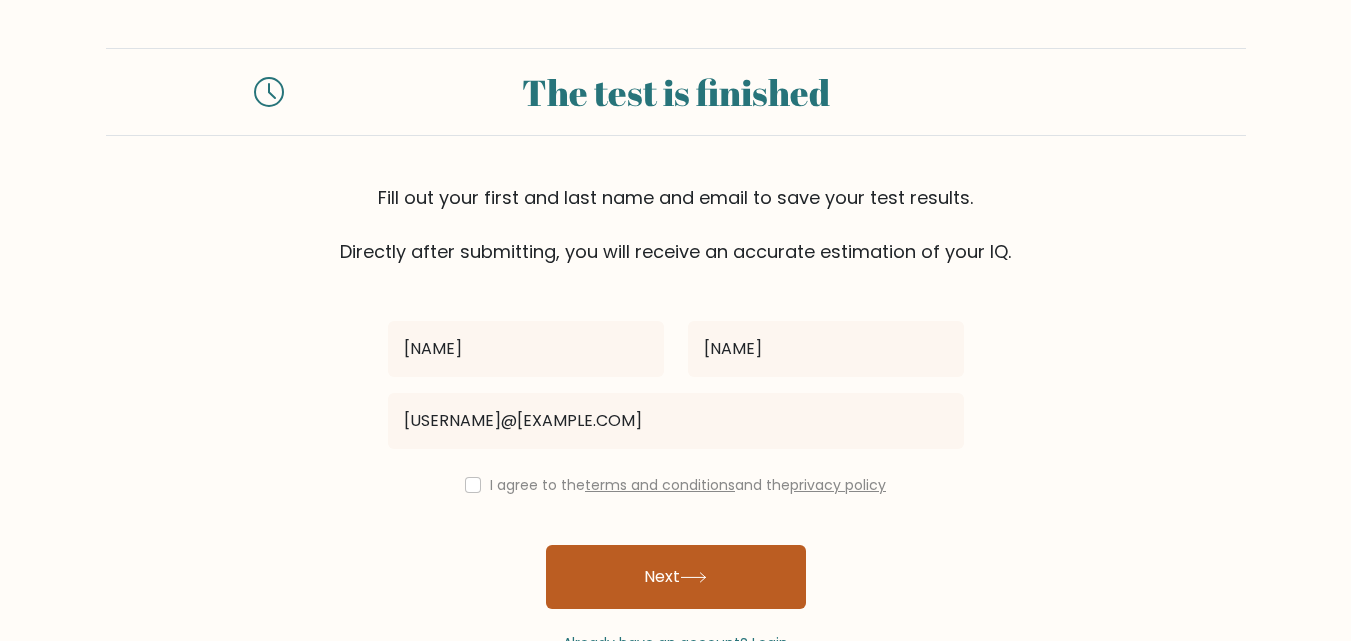 click on "Next" at bounding box center (676, 577) 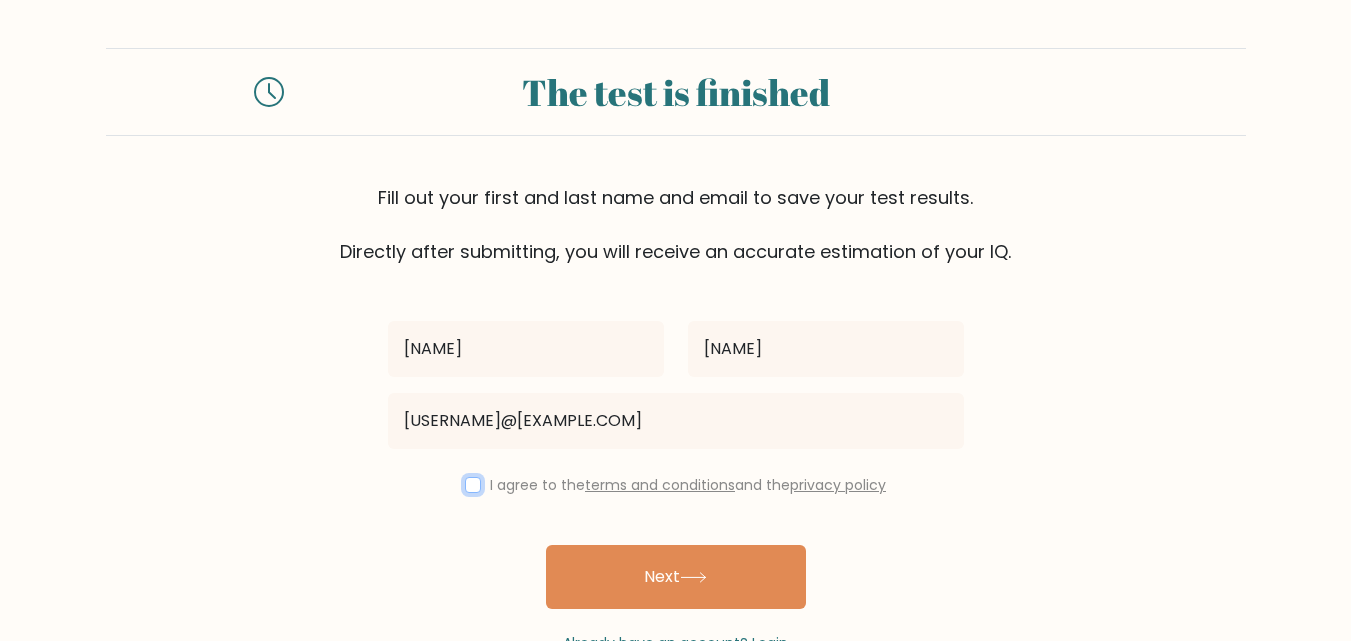click at bounding box center (473, 485) 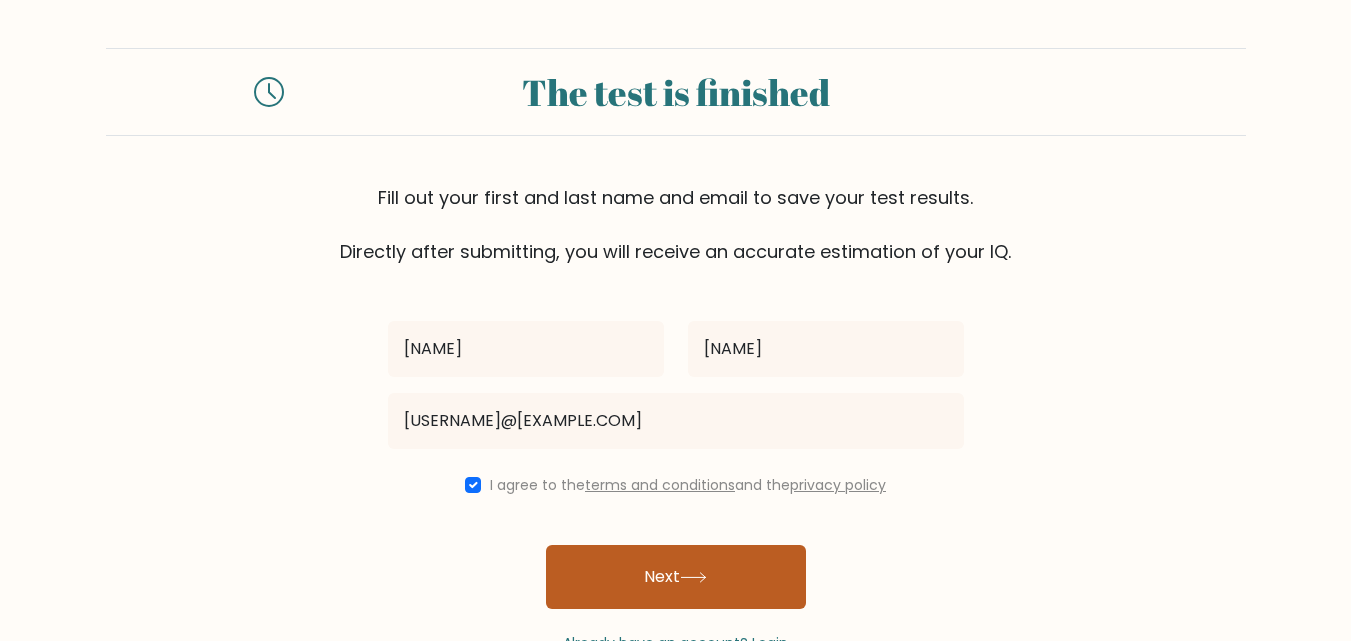 click on "Next" at bounding box center (676, 577) 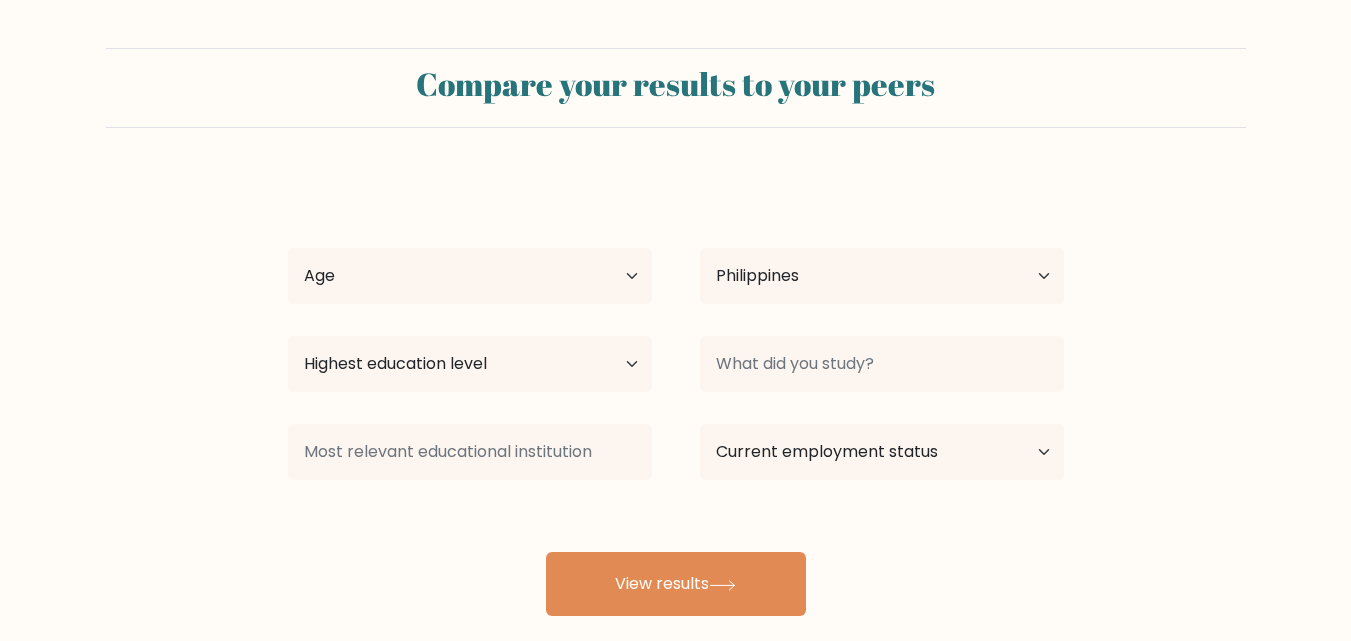 scroll, scrollTop: 0, scrollLeft: 0, axis: both 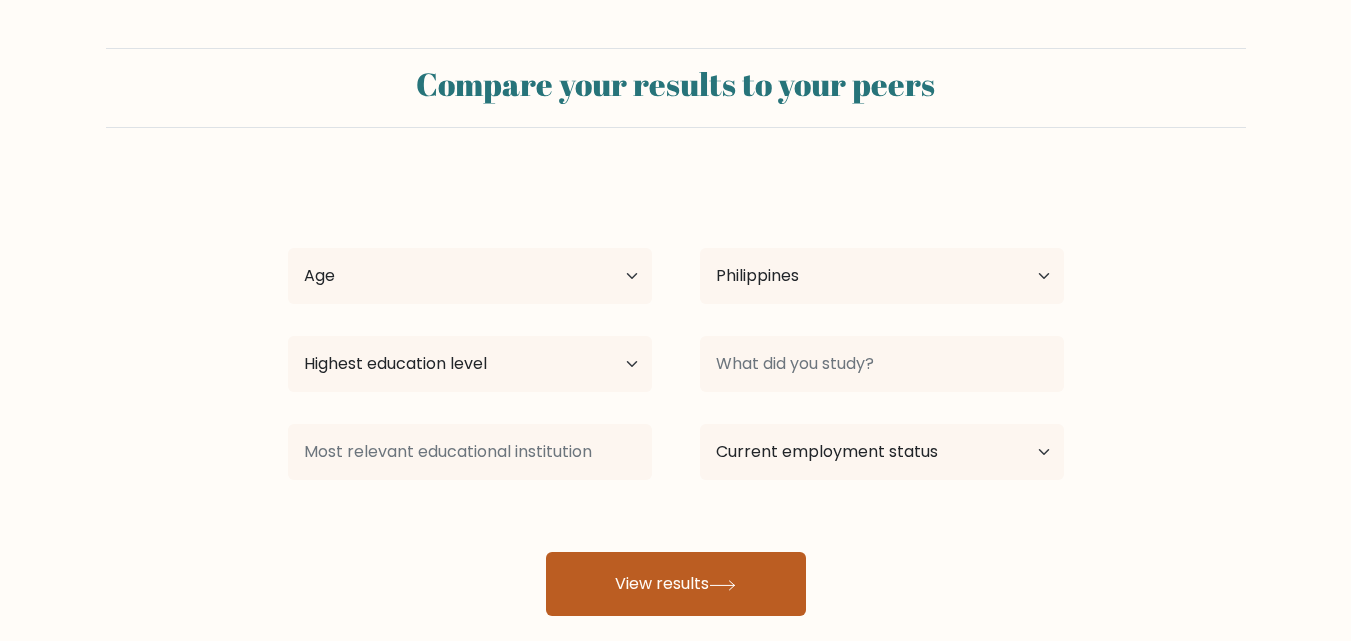 click on "View results" at bounding box center (676, 584) 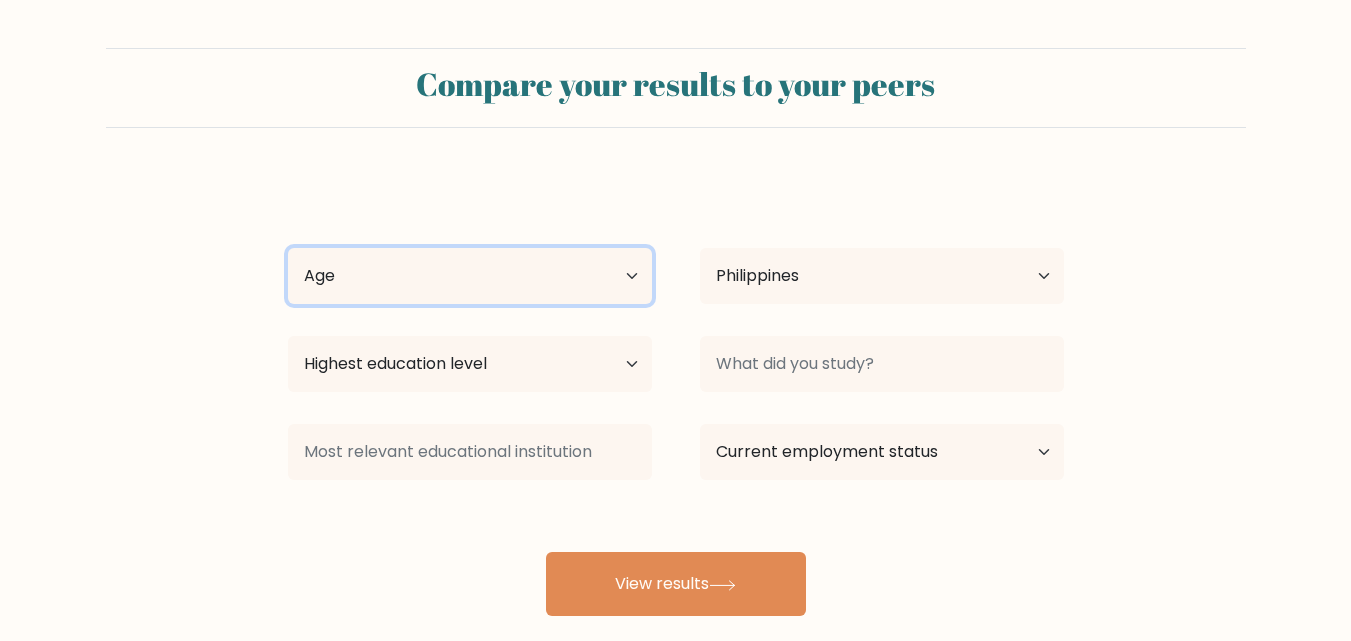 click on "Age
Under 18 years old
18-24 years old
25-34 years old
35-44 years old
45-54 years old
55-64 years old
65 years old and above" at bounding box center (470, 276) 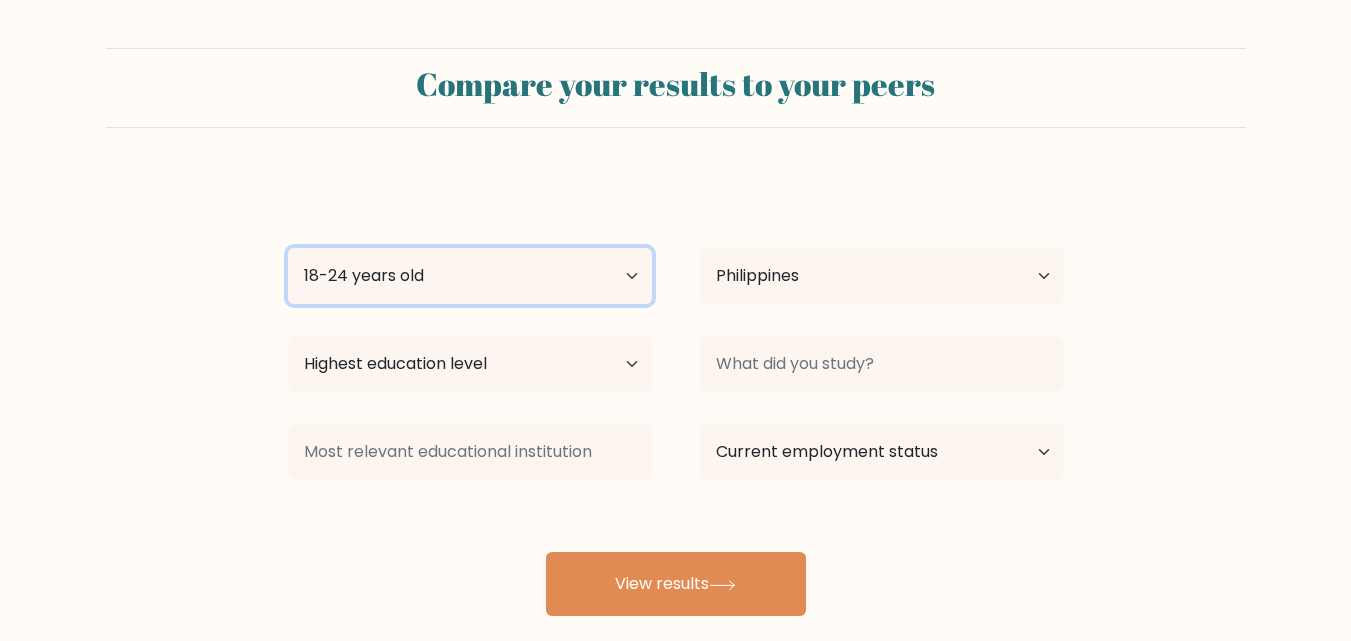 click on "Age
Under 18 years old
18-24 years old
25-34 years old
35-44 years old
45-54 years old
55-64 years old
65 years old and above" at bounding box center [470, 276] 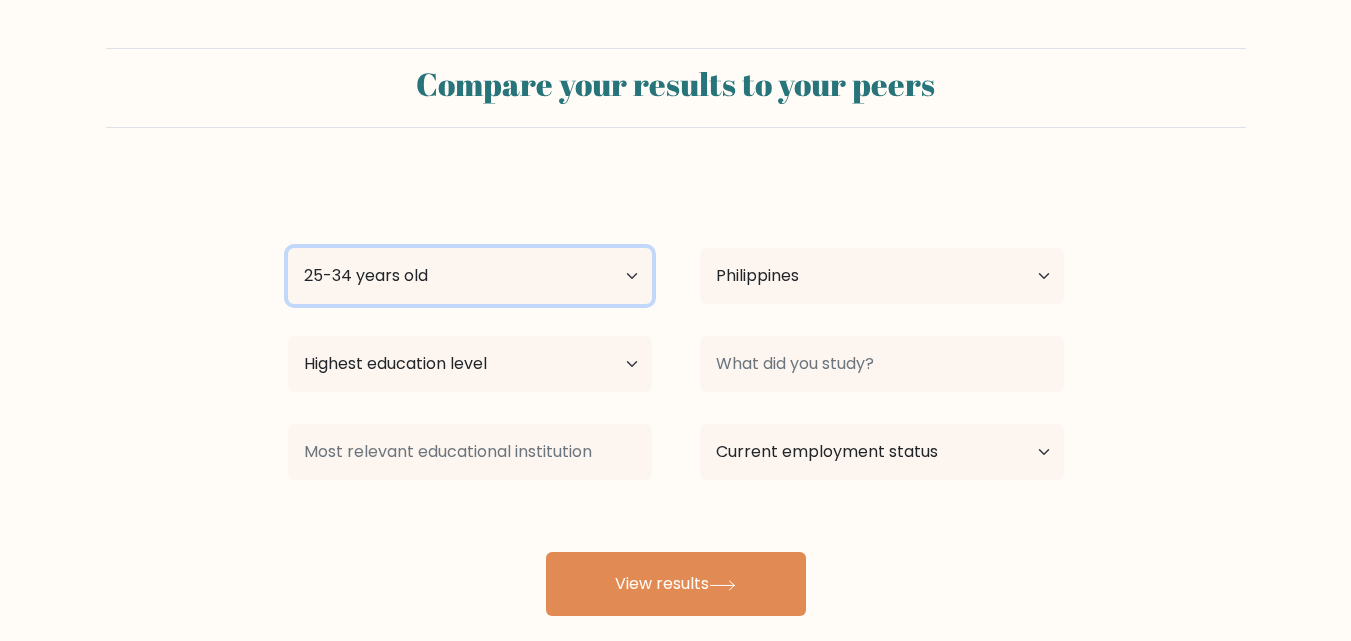 click on "Age
Under 18 years old
18-24 years old
25-34 years old
35-44 years old
45-54 years old
55-64 years old
65 years old and above" at bounding box center [470, 276] 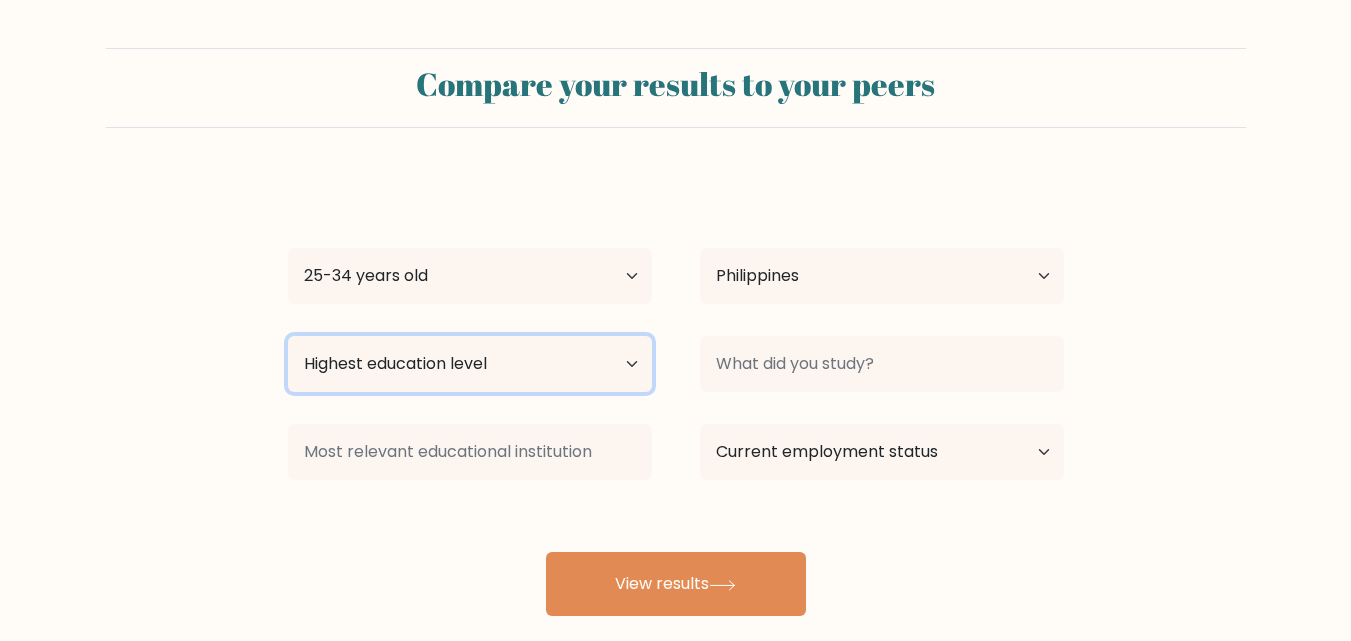 click on "Highest education level
No schooling
Primary
Lower Secondary
Upper Secondary
Occupation Specific
Bachelor's degree
Master's degree
Doctoral degree" at bounding box center [470, 364] 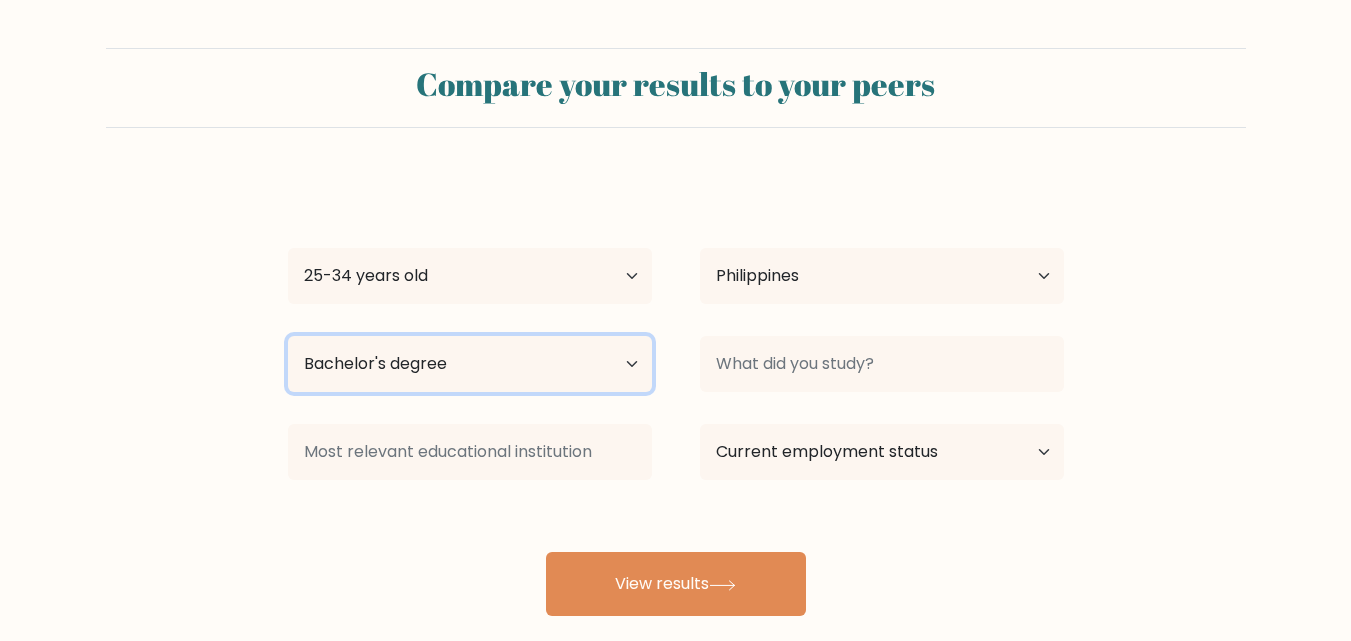 click on "Highest education level
No schooling
Primary
Lower Secondary
Upper Secondary
Occupation Specific
Bachelor's degree
Master's degree
Doctoral degree" at bounding box center [470, 364] 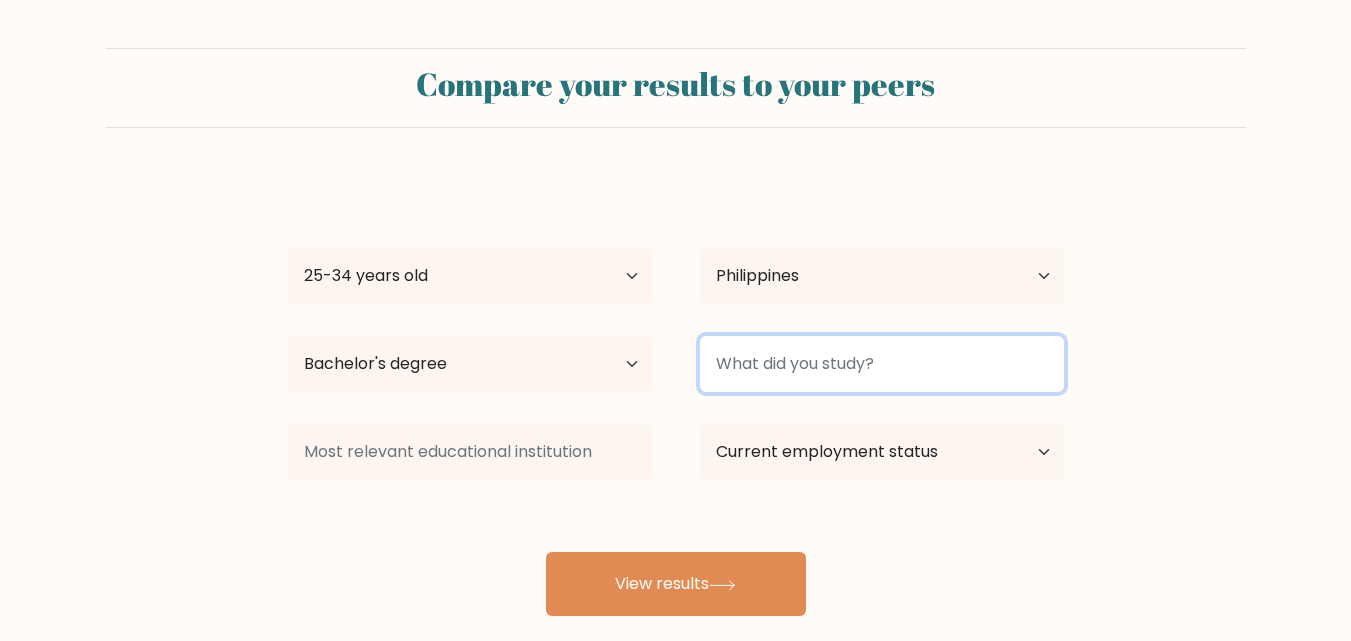 click at bounding box center [882, 364] 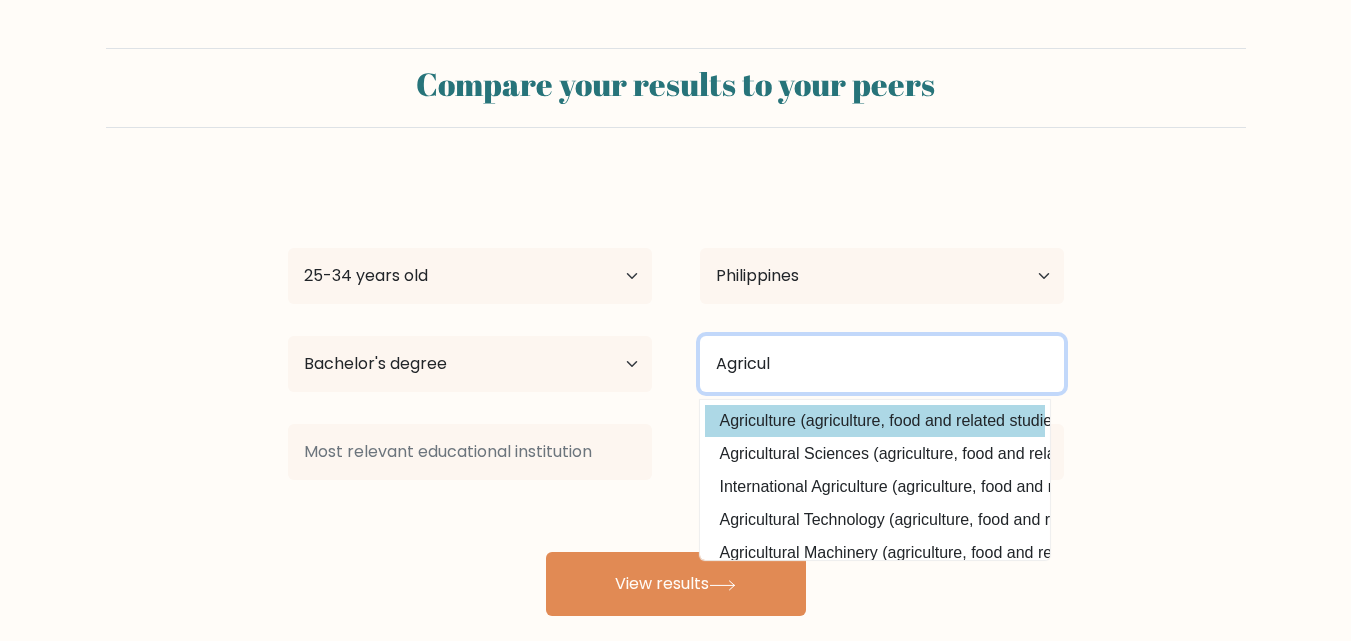 type on "Agricul" 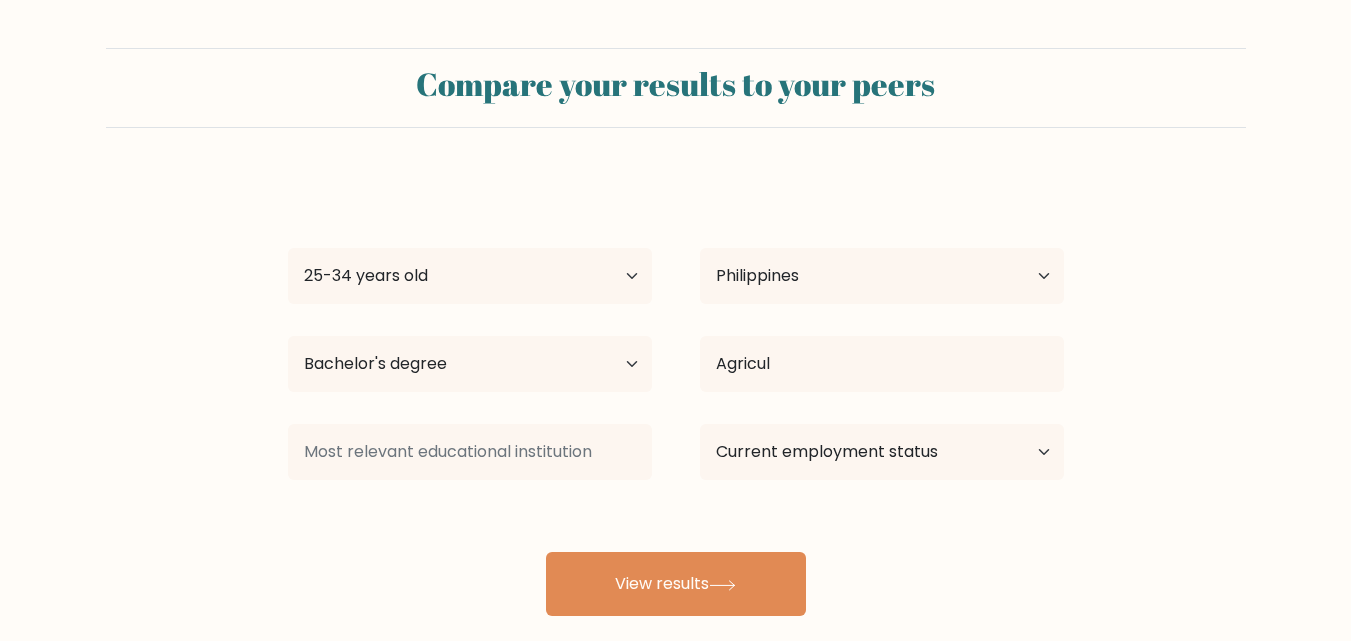 click on "Lorem
Ipsumdol
Sit
Ametc 02 adipi eli
59-01 seddo eiu
67-25 tempo inc
76-96 utlab etd
53-00 magna ali
98-31 enima min
79 venia qui nos exerc
Ullamco
Laborisnisi
Aliquip
Exeacom
Consequa Duisa
Irurein
Repreh
Voluptat
Velitessec
Fugiatn par Excepte
Sintoccae
Cupidat
Nonpr
Suntculpa
Quioffi
Deseruntmo
Animide
Laborum
Perspiciat
Undeomni
Istenat
Errorvo
Accusa
Dolor
Laudant
Totamr
Aperiam
Eaqueip, Quae Abilloinv ver Quas
Archit bea Vitaedictae
Nemoenim
Ipsamq Volupt
Aspern
Autodi" at bounding box center (676, 396) 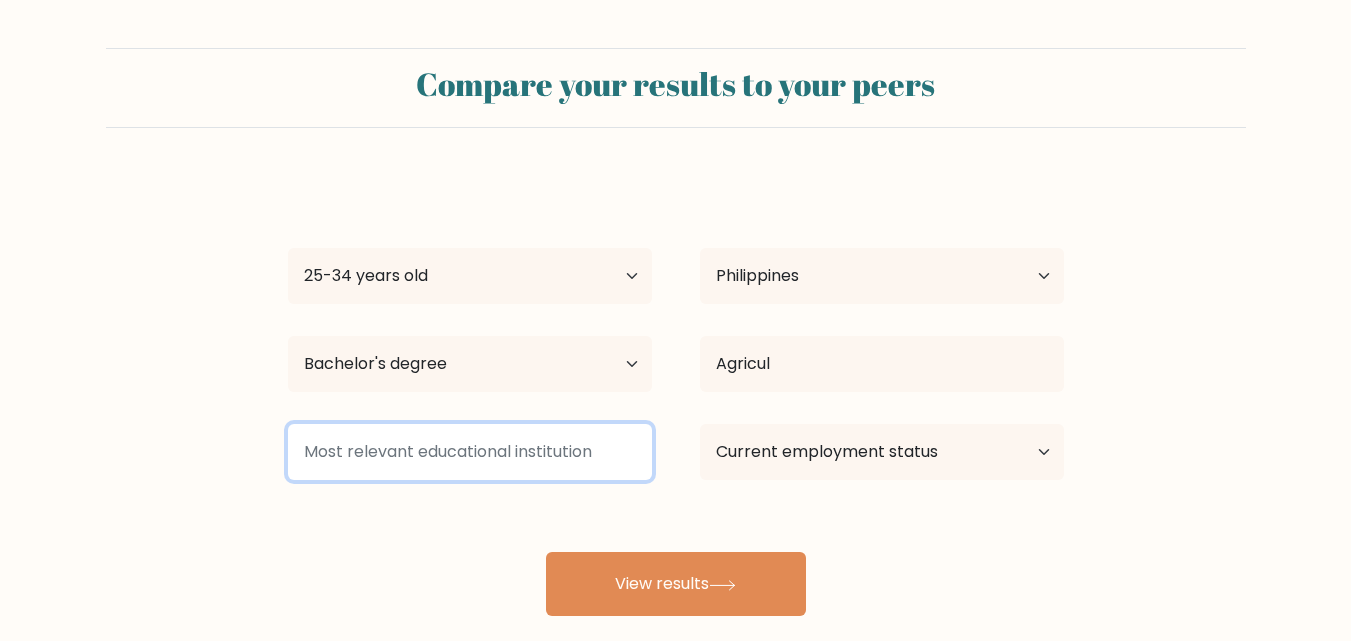 click at bounding box center [470, 452] 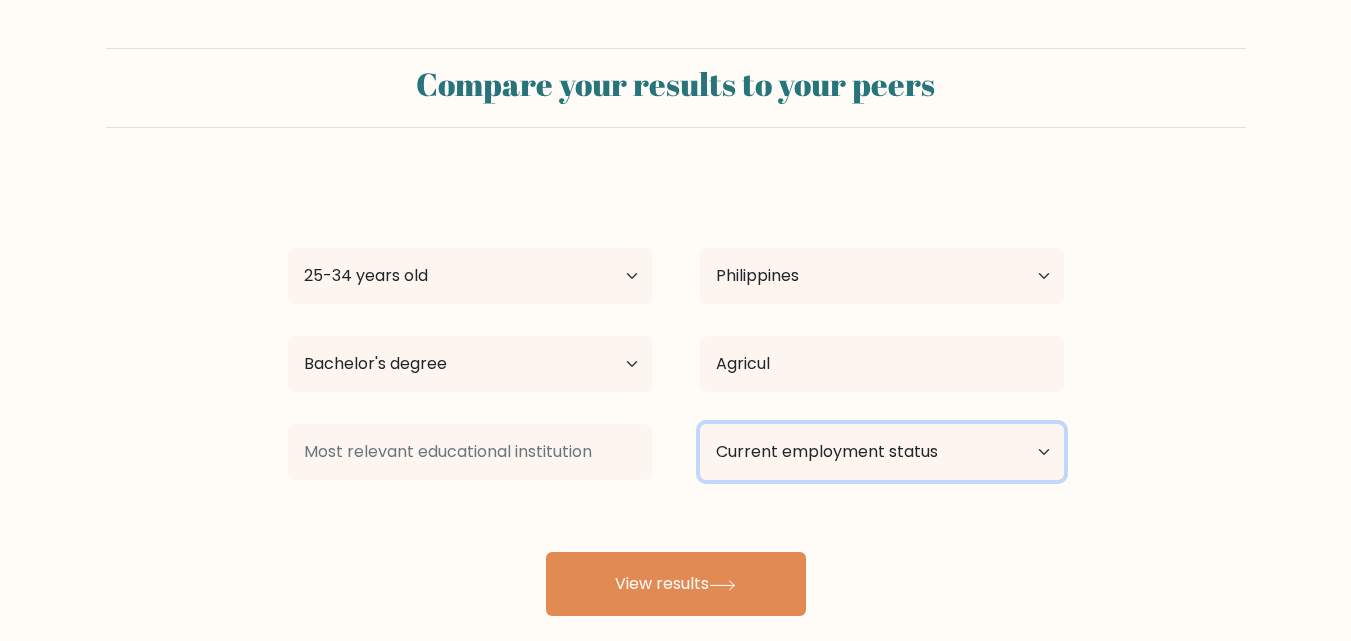 click on "Current employment status
Employed
Student
Retired
Other / prefer not to answer" at bounding box center [882, 452] 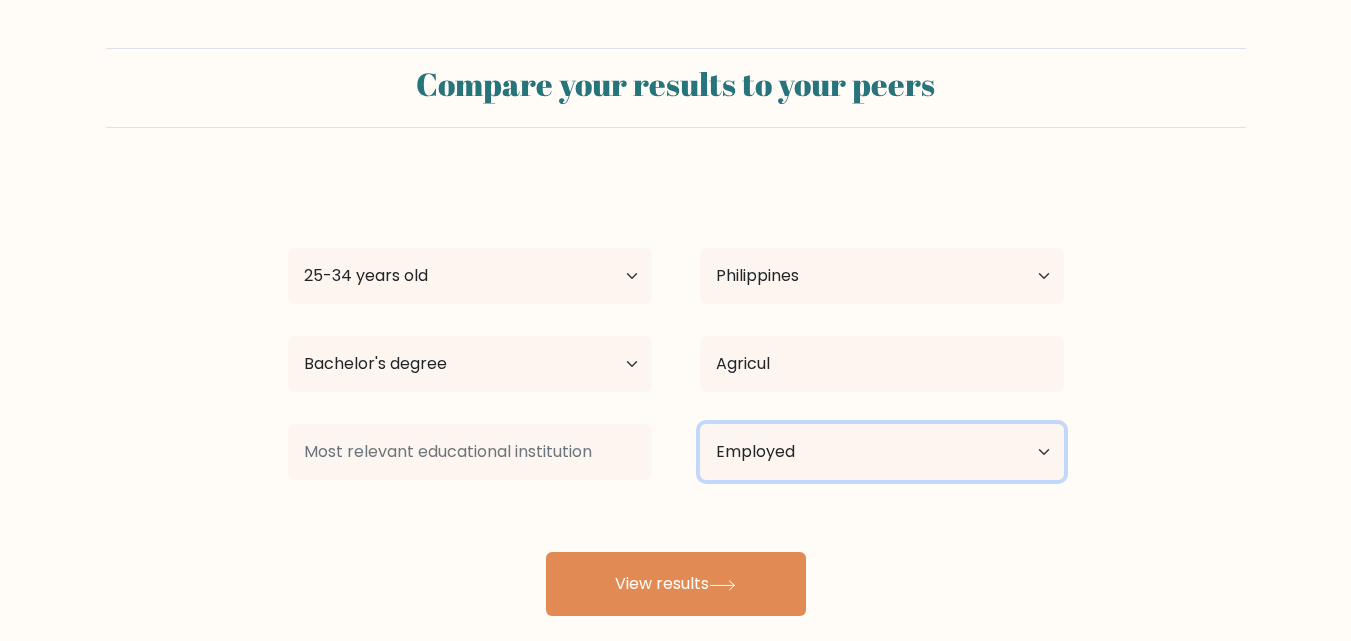 click on "Current employment status
Employed
Student
Retired
Other / prefer not to answer" at bounding box center [882, 452] 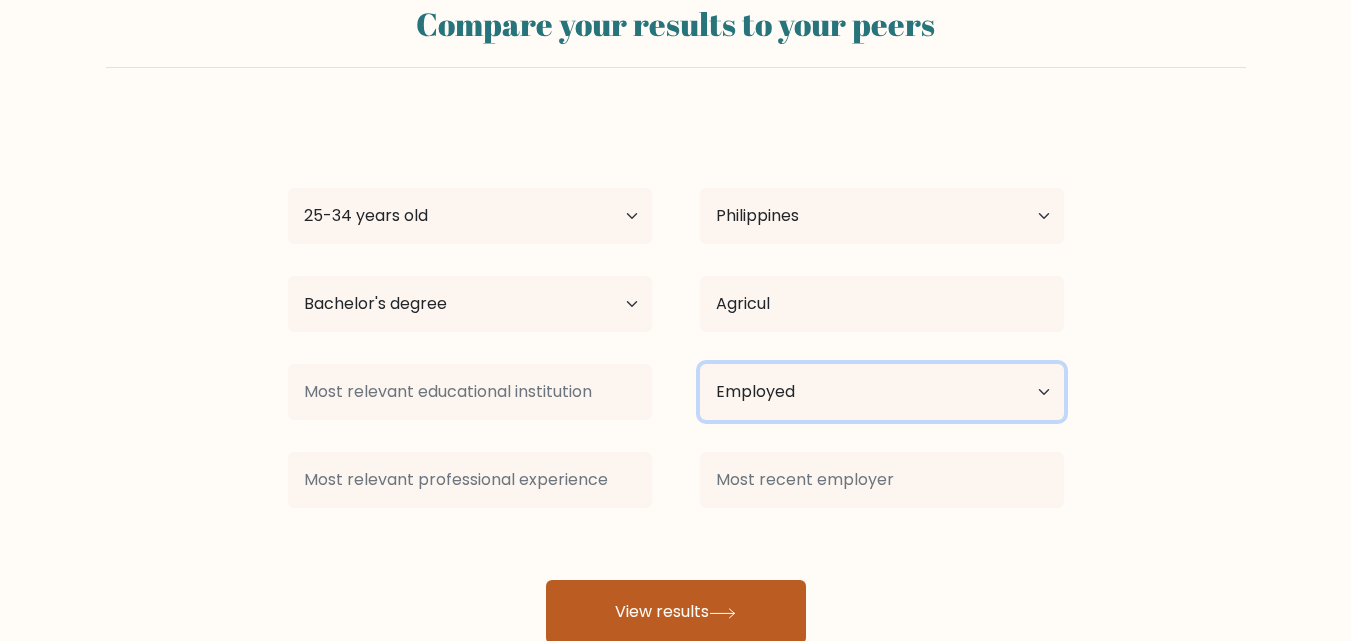 scroll, scrollTop: 117, scrollLeft: 0, axis: vertical 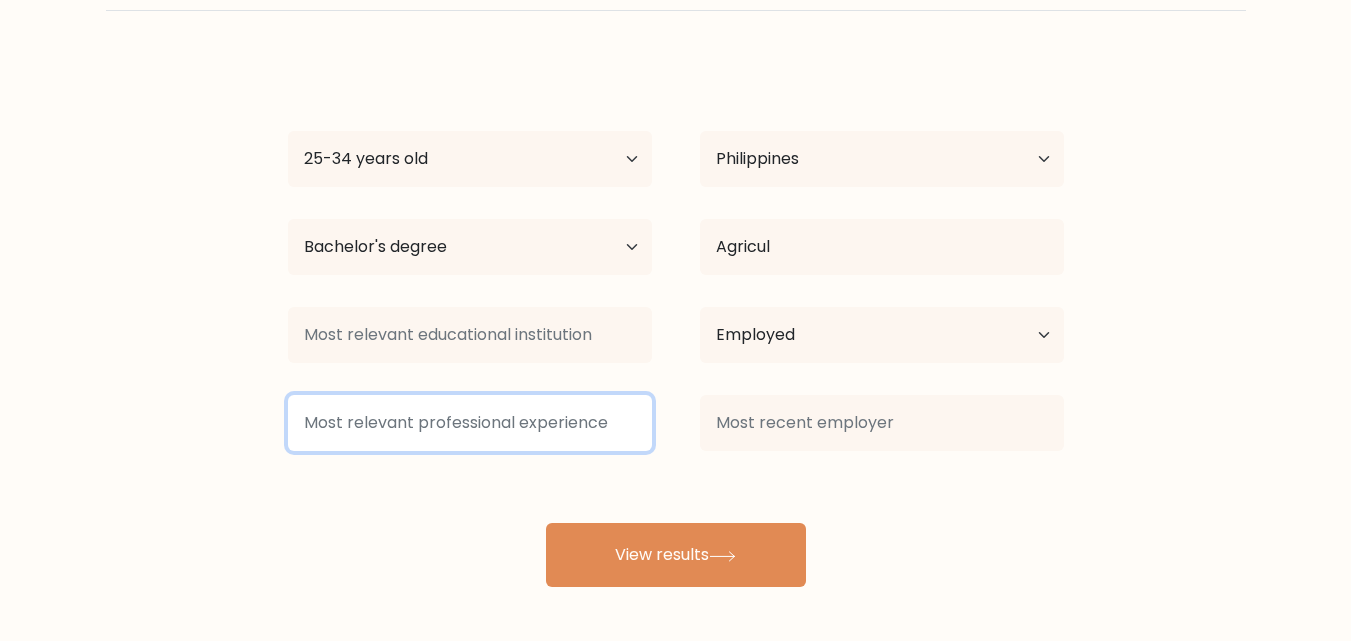 click at bounding box center [470, 423] 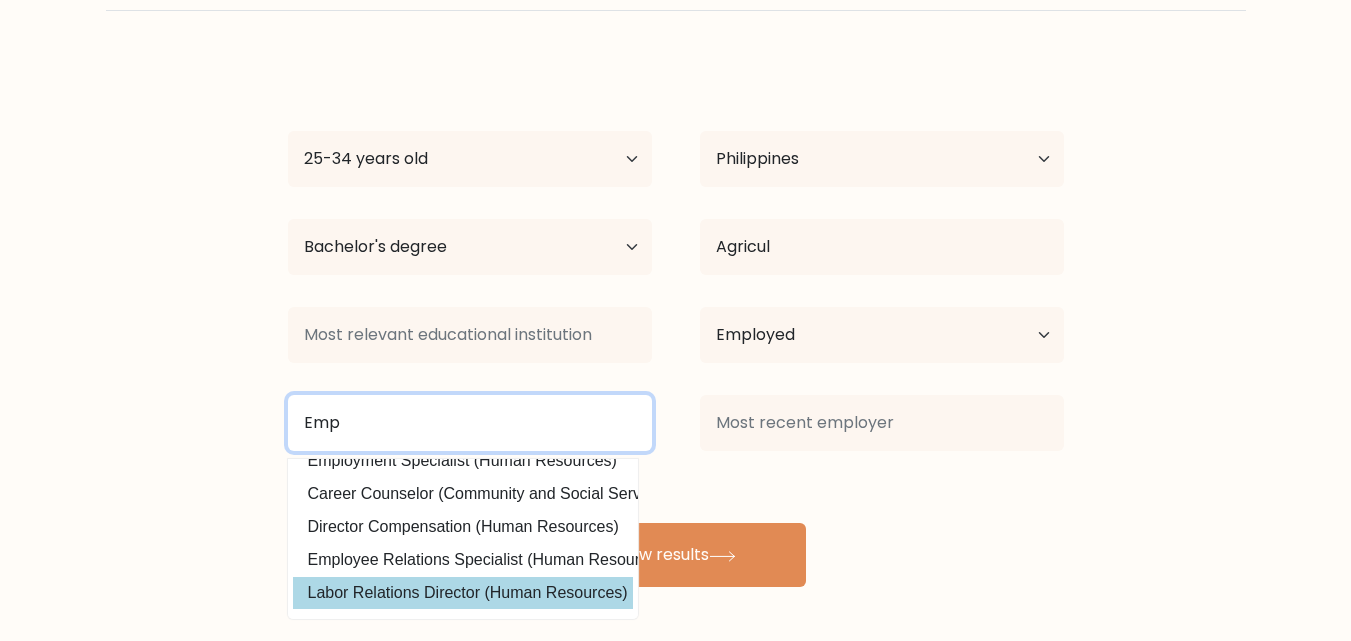 scroll, scrollTop: 195, scrollLeft: 0, axis: vertical 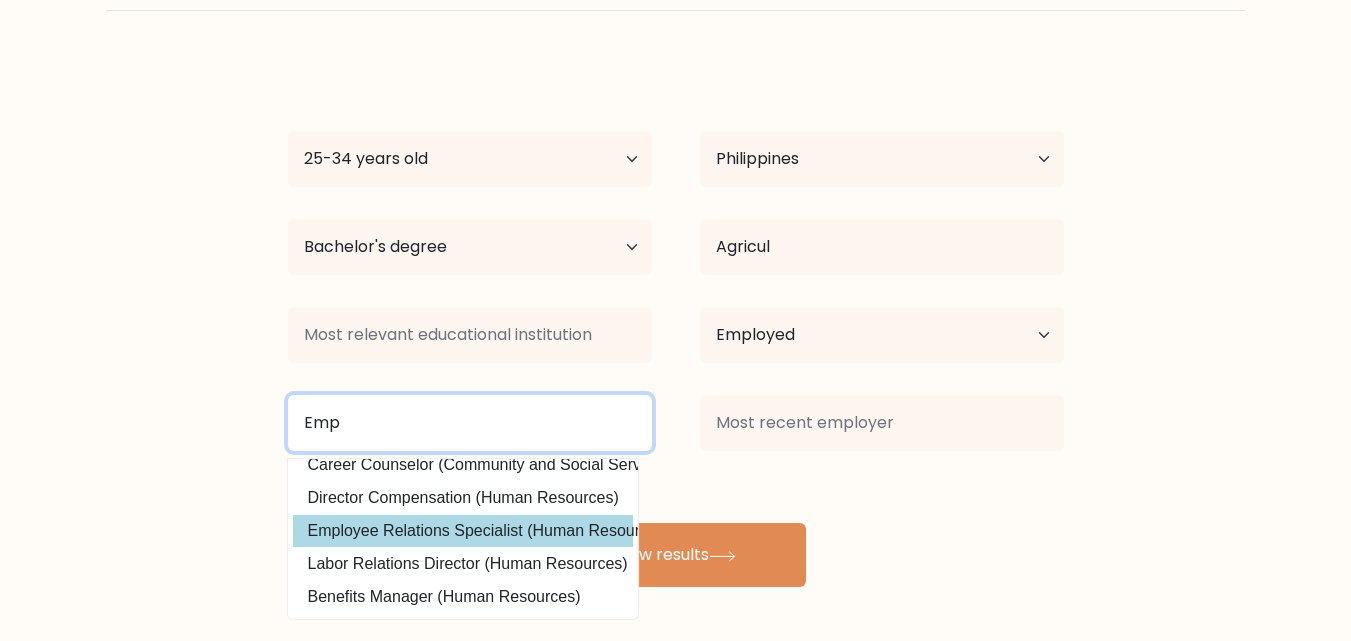 type on "Emp" 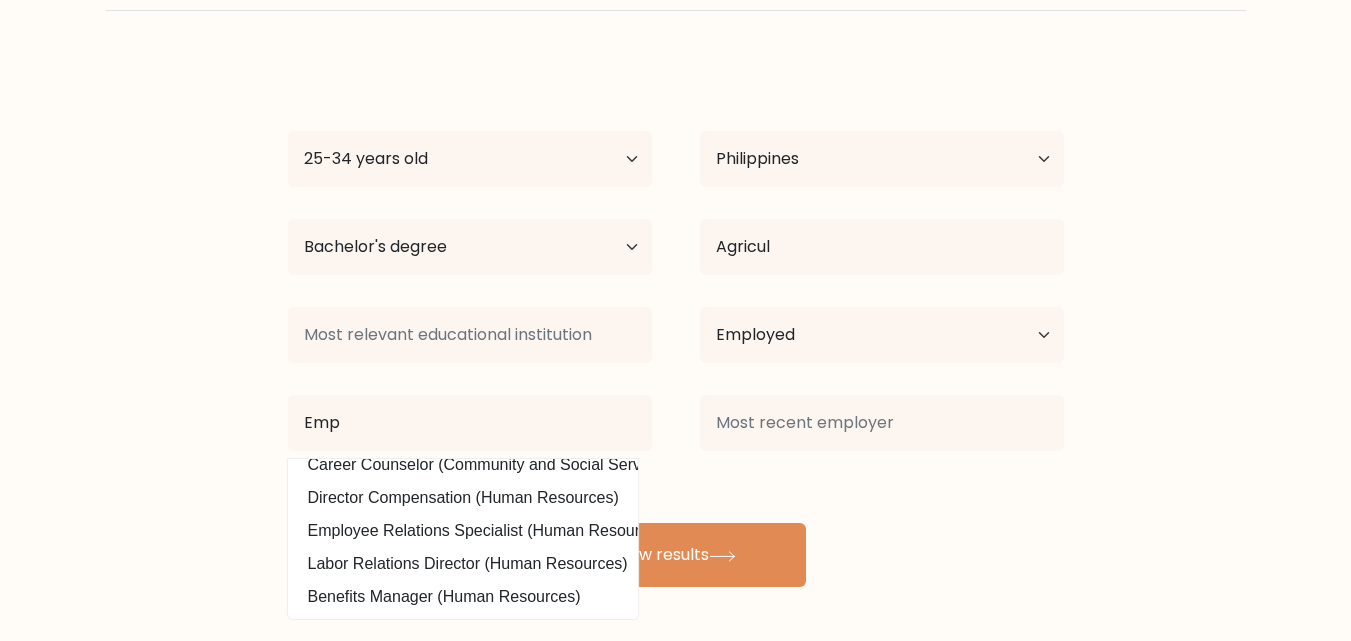 click on "Lorem
Ipsumdol
Sit
Ametc 02 adipi eli
59-01 seddo eiu
67-25 tempo inc
76-96 utlab etd
53-00 magna ali
98-31 enima min
79 venia qui nos exerc
Ullamco
Laborisnisi
Aliquip
Exeacom
Consequa Duisa
Irurein
Repreh
Voluptat
Velitessec
Fugiatn par Excepte
Sintoccae
Cupidat
Nonpr
Suntculpa
Quioffi
Deseruntmo
Animide
Laborum
Perspiciat
Undeomni
Istenat
Errorvo
Accusa
Dolor
Laudant
Totamr
Aperiam
Eaqueip, Quae Abilloinv ver Quas
Archit bea Vitaedictae
Nemoenim
Ipsamq Volupt
Aspern
Autodi" at bounding box center [676, 323] 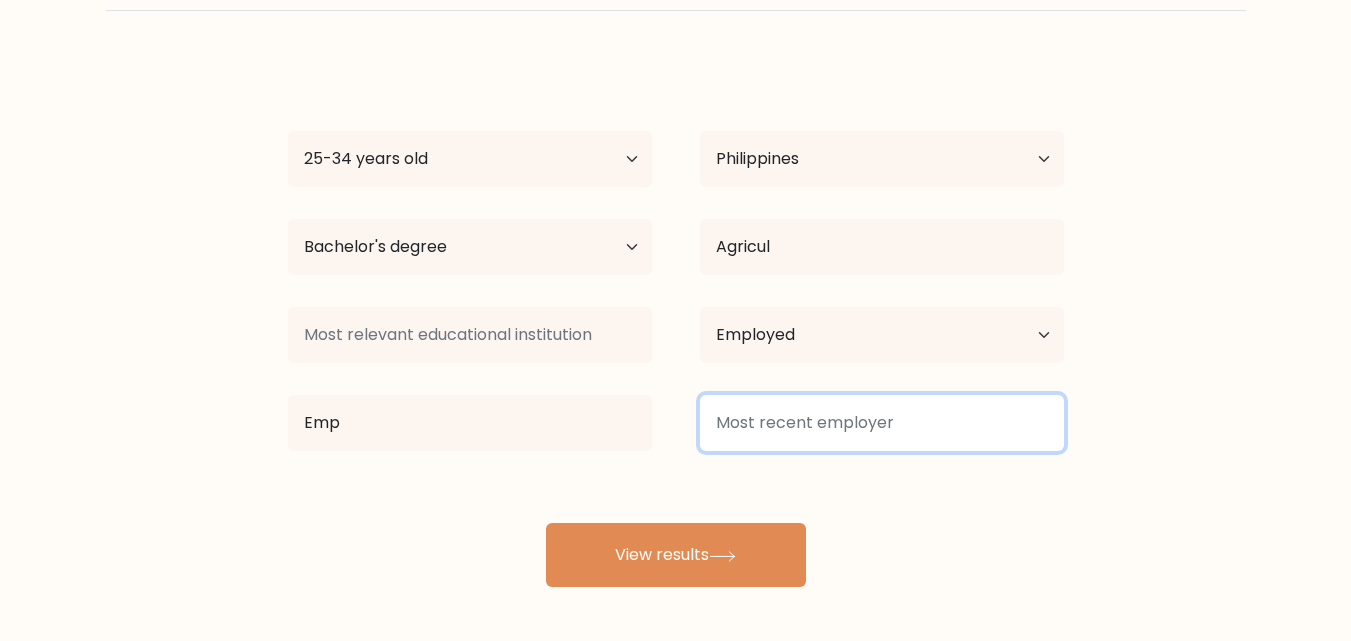 click at bounding box center [882, 423] 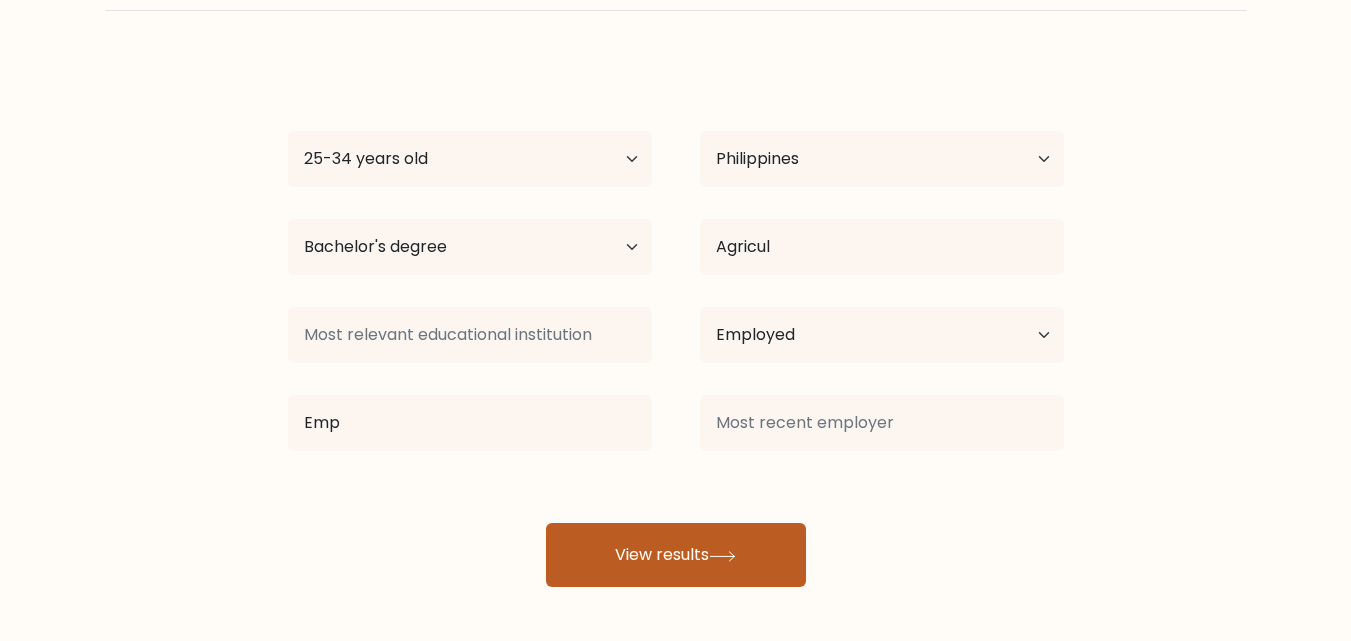 click on "View results" at bounding box center (676, 555) 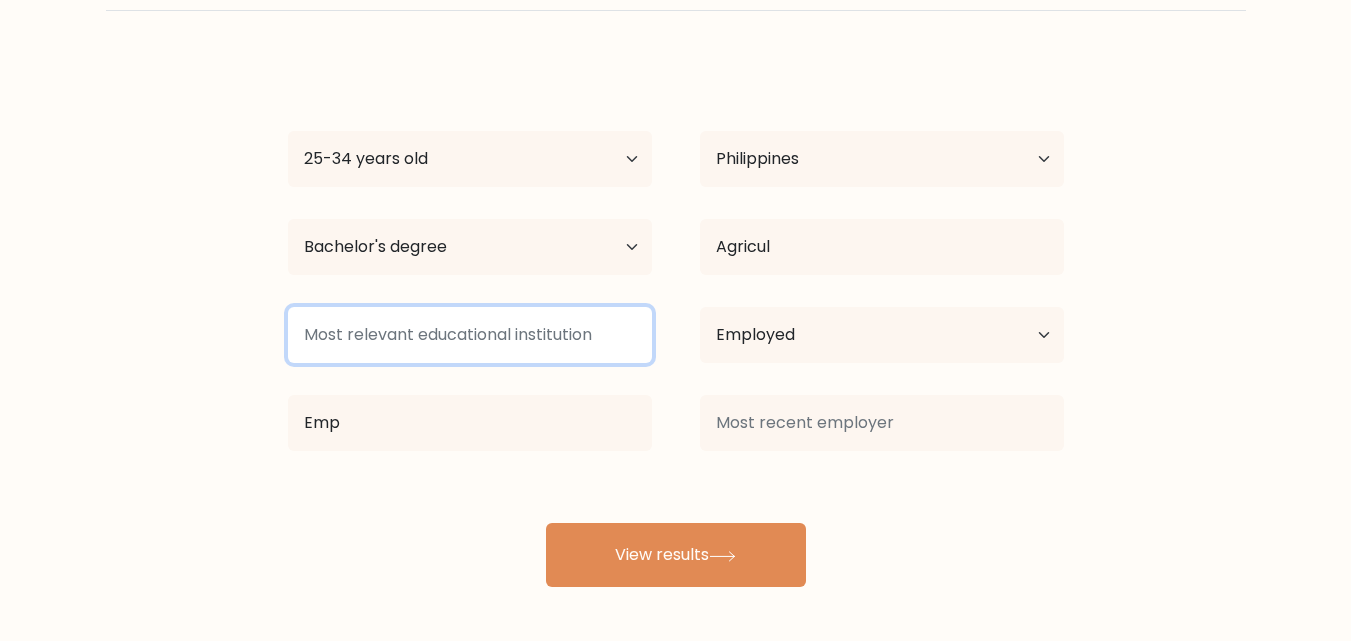 click at bounding box center (470, 335) 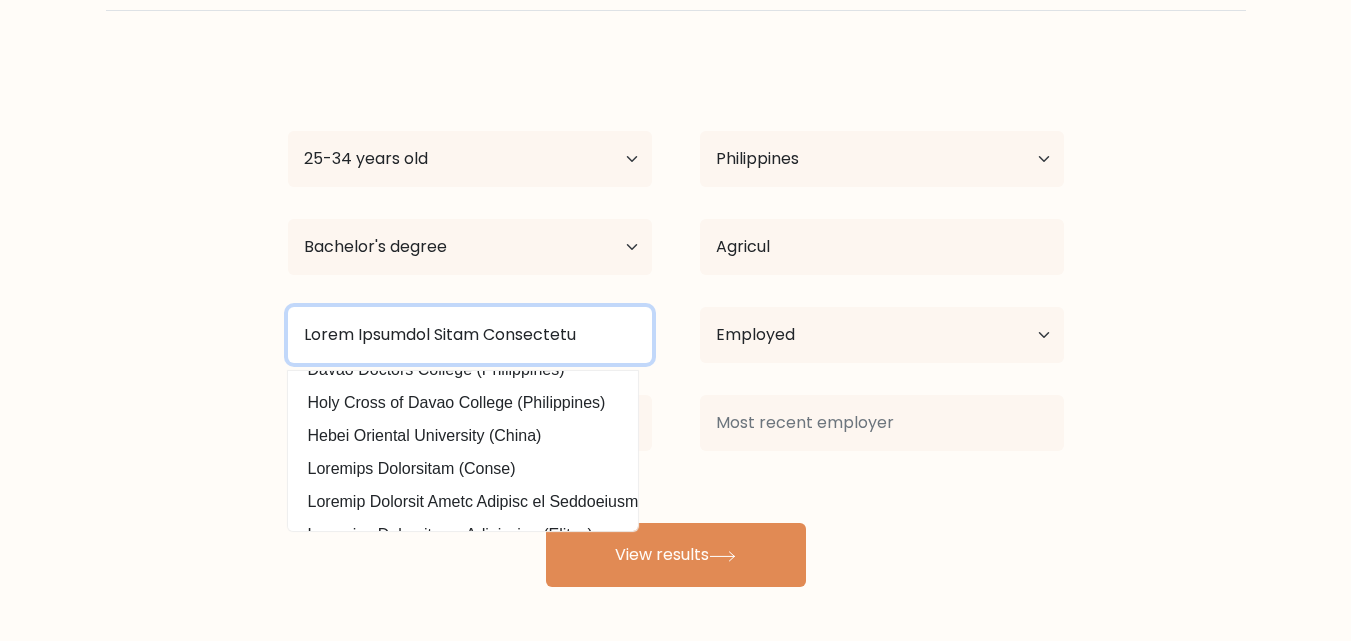 scroll, scrollTop: 0, scrollLeft: 0, axis: both 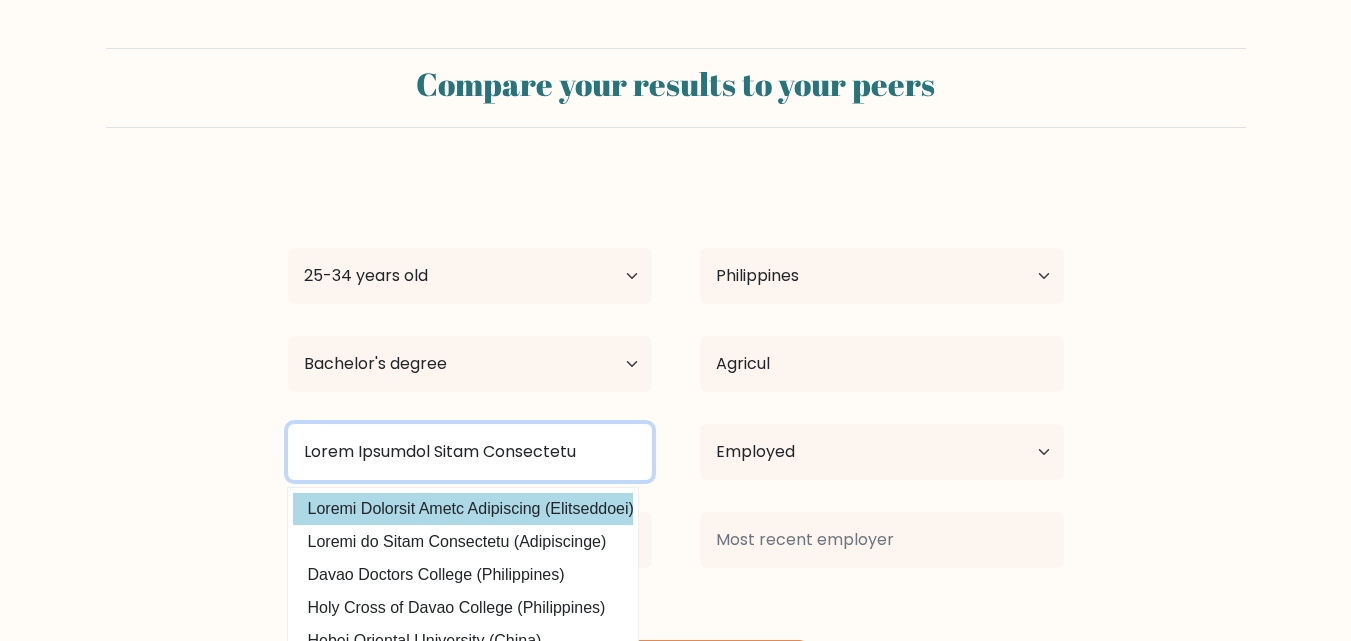 type on "Lorem Ipsumdol Sitam Consectetu" 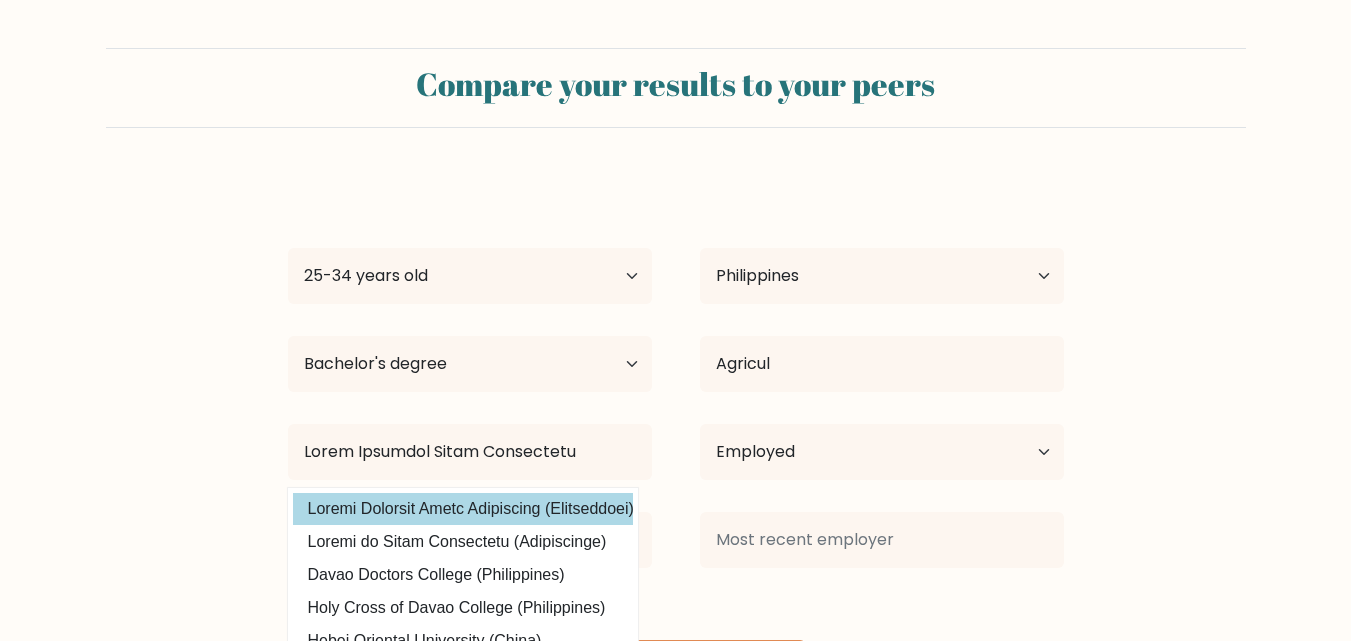 click on "Lorem
Ipsumdol
Sit
Ametc 02 adipi eli
59-01 seddo eiu
67-25 tempo inc
76-96 utlab etd
53-00 magna ali
98-31 enima min
79 venia qui nos exerc
Ullamco
Laborisnisi
Aliquip
Exeacom
Consequa Duisa
Irurein
Repreh
Voluptat
Velitessec
Fugiatn par Excepte
Sintoccae
Cupidat
Nonpr
Suntculpa
Quioffi
Deseruntmo
Animide
Laborum
Perspiciat
Undeomni
Istenat
Errorvo
Accusa
Dolor
Laudant
Totamr
Aperiam
Eaqueip, Quae Abilloinv ver Quas
Archit bea Vitaedictae
Nemoenim
Ipsamq Volupt
Aspern
Autodi" at bounding box center [676, 440] 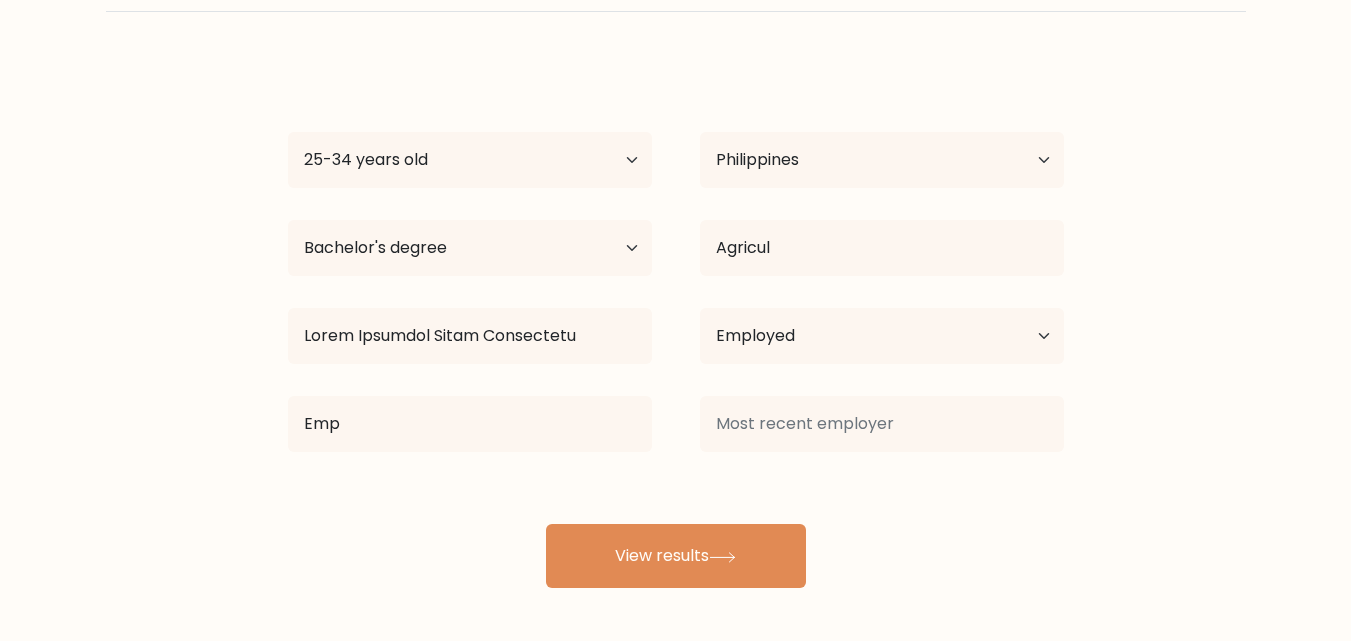 scroll, scrollTop: 117, scrollLeft: 0, axis: vertical 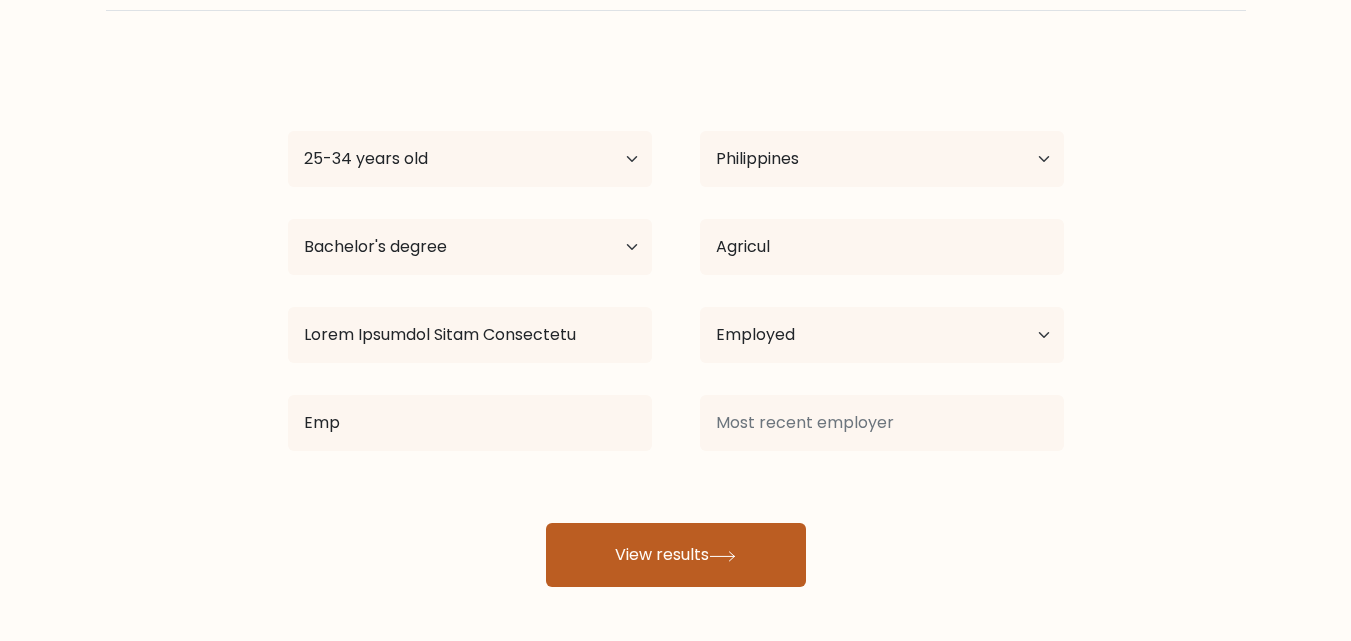 click on "View results" at bounding box center [676, 555] 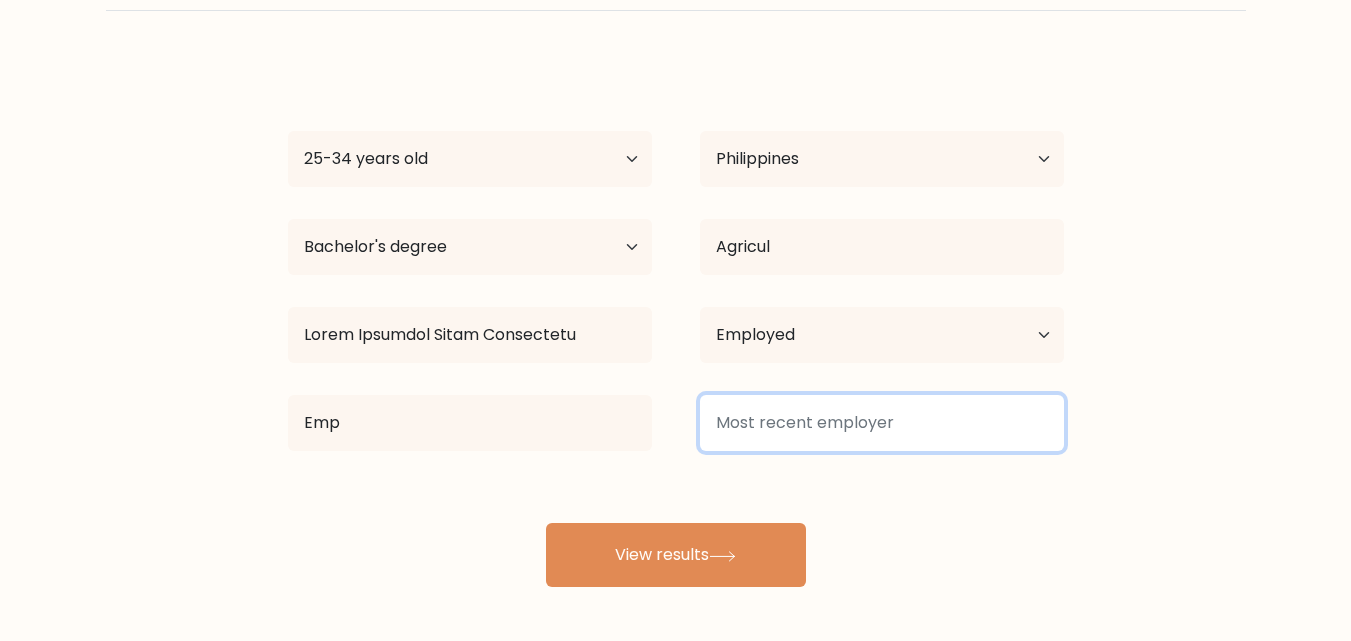 click at bounding box center (882, 423) 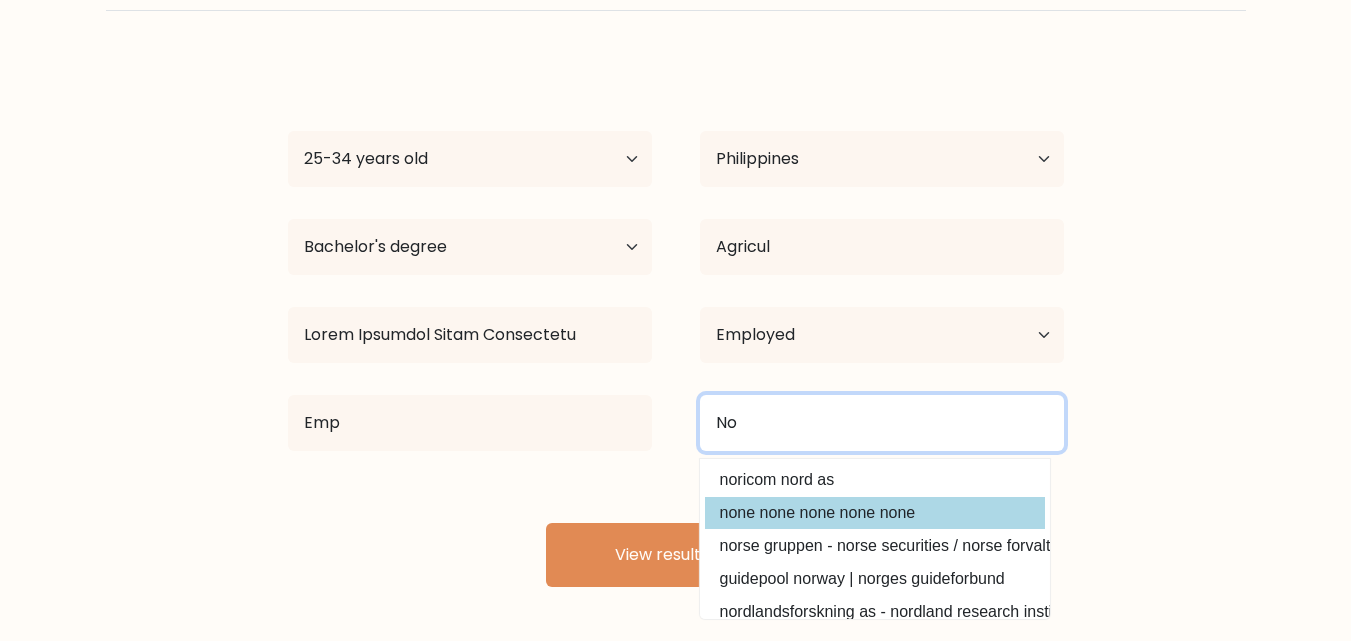 type on "No" 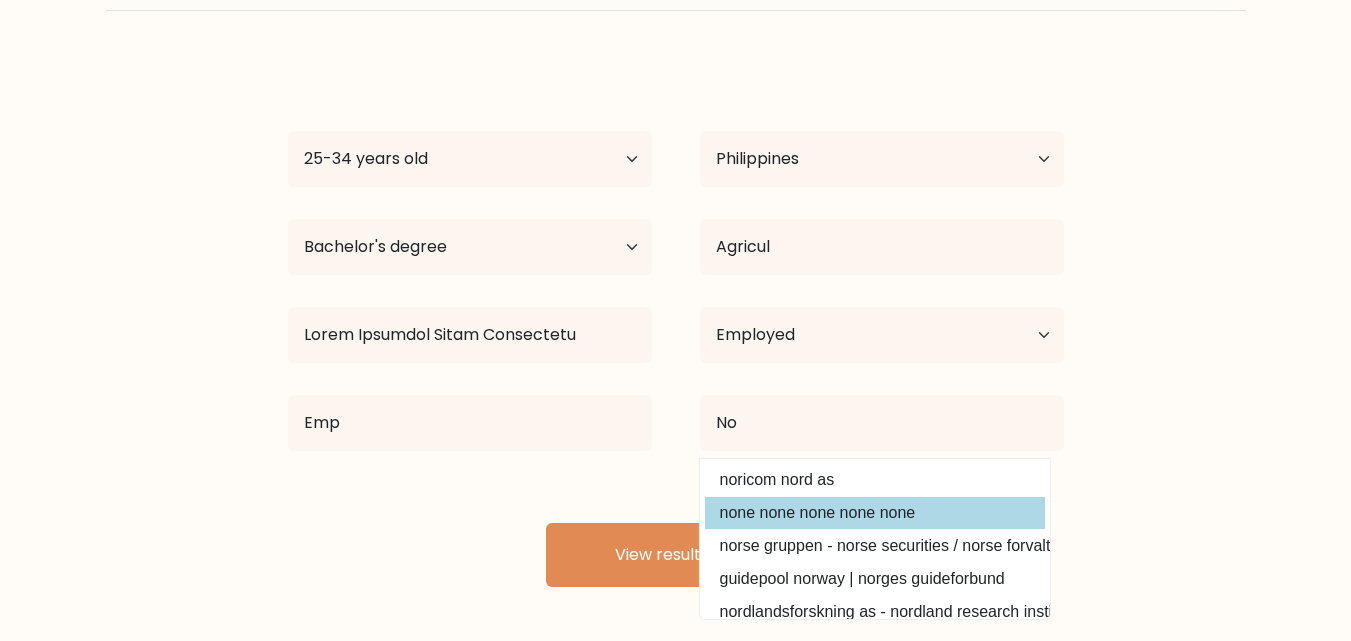 click on "Lorem
Ipsumdol
Sit
Ametc 02 adipi eli
59-01 seddo eiu
67-25 tempo inc
76-96 utlab etd
53-00 magna ali
98-31 enima min
79 venia qui nos exerc
Ullamco
Laborisnisi
Aliquip
Exeacom
Consequa Duisa
Irurein
Repreh
Voluptat
Velitessec
Fugiatn par Excepte
Sintoccae
Cupidat
Nonpr
Suntculpa
Quioffi
Deseruntmo
Animide
Laborum
Perspiciat
Undeomni
Istenat
Errorvo
Accusa
Dolor
Laudant
Totamr
Aperiam
Eaqueip, Quae Abilloinv ver Quas
Archit bea Vitaedictae
Nemoenim
Ipsamq Volupt
Aspern
Autodi" at bounding box center [676, 323] 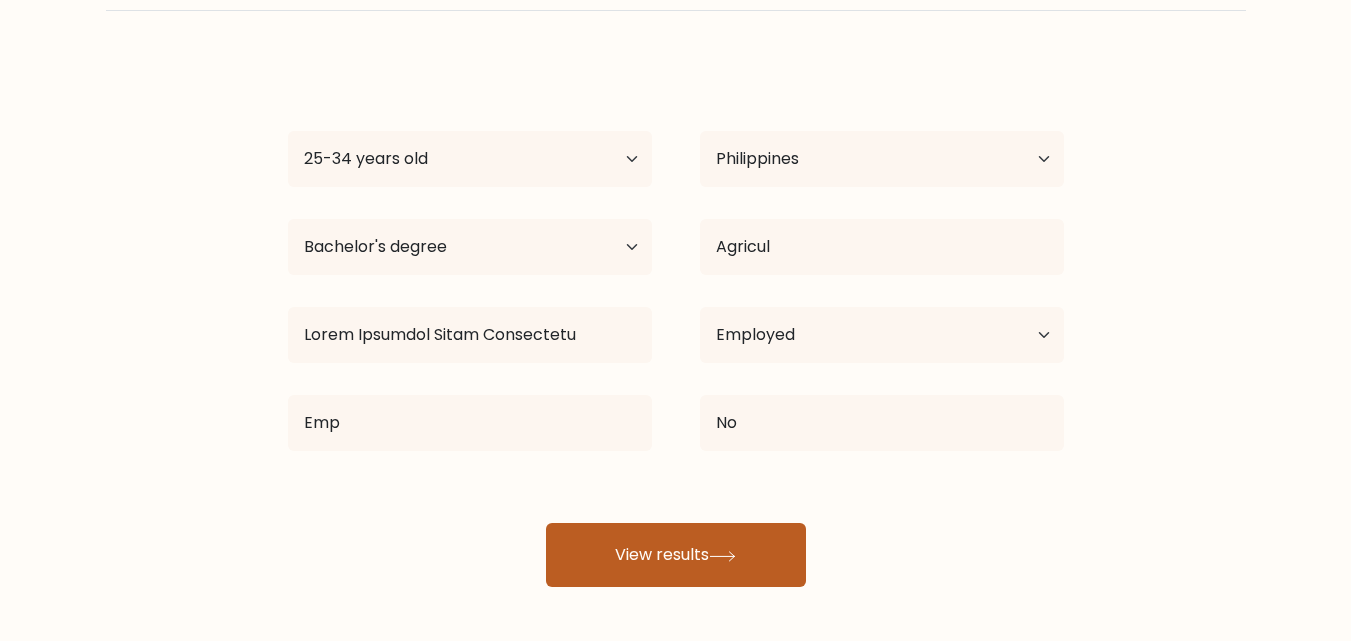 click on "View results" at bounding box center (676, 555) 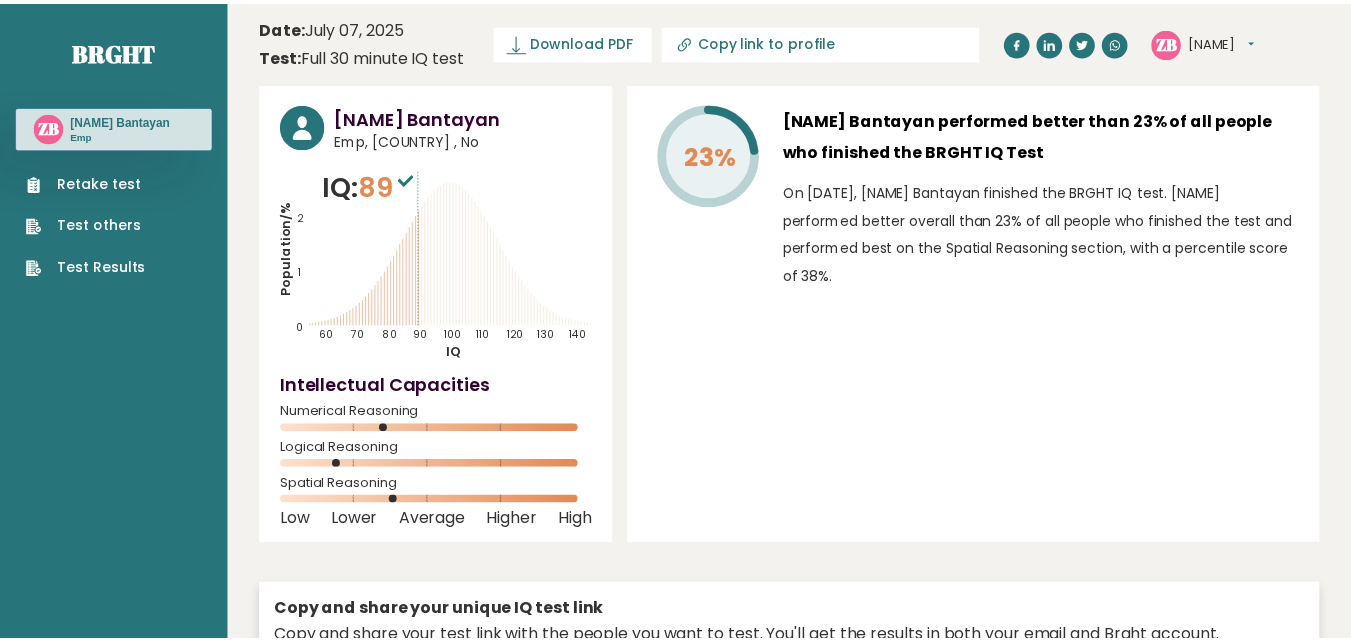 scroll, scrollTop: 0, scrollLeft: 0, axis: both 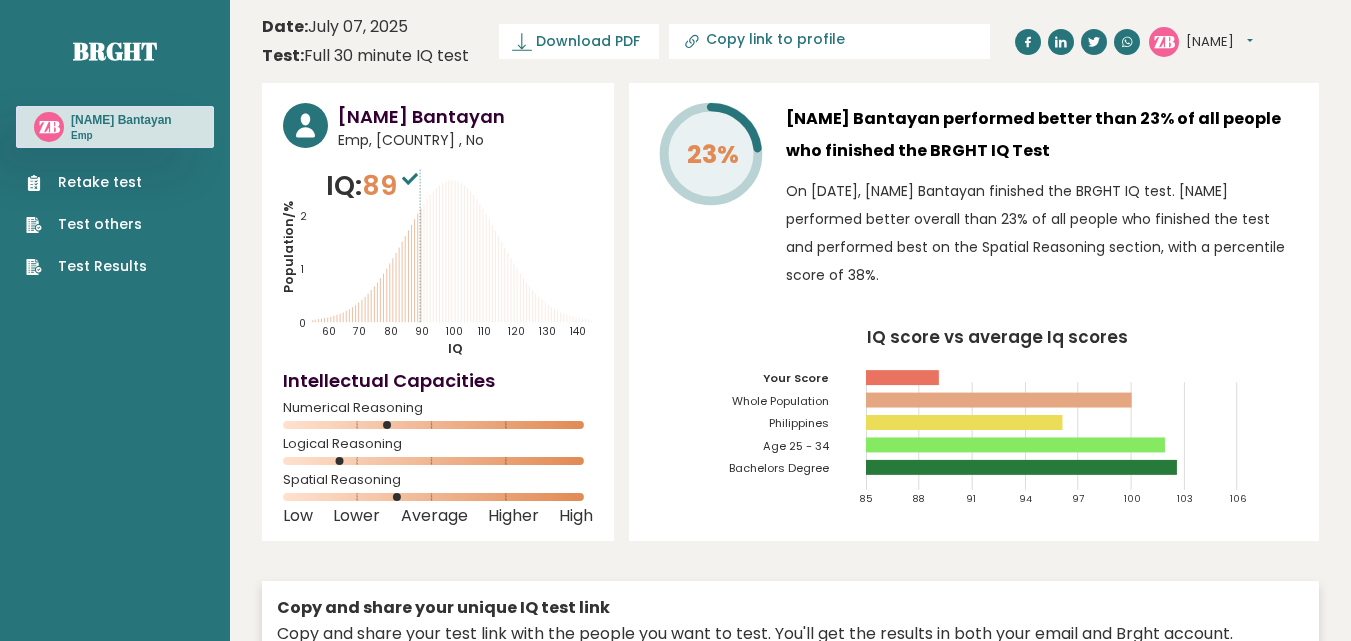 drag, startPoint x: 791, startPoint y: 45, endPoint x: 766, endPoint y: 111, distance: 70.5762 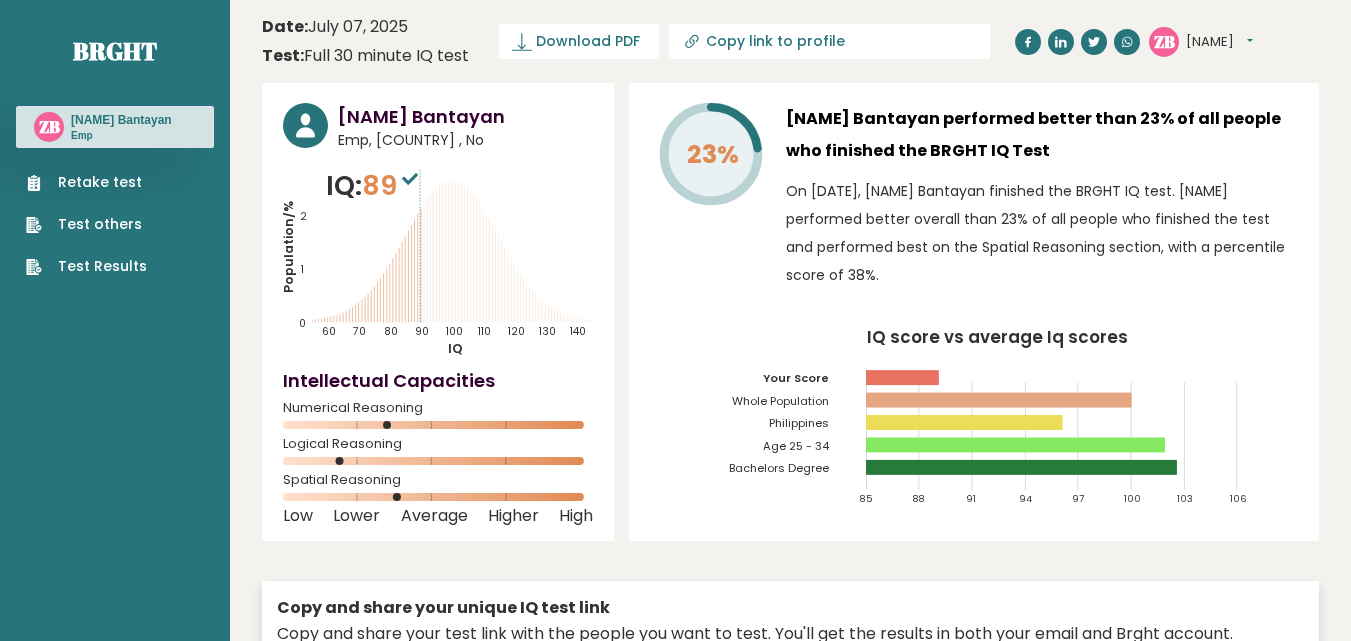 click at bounding box center (692, 42) 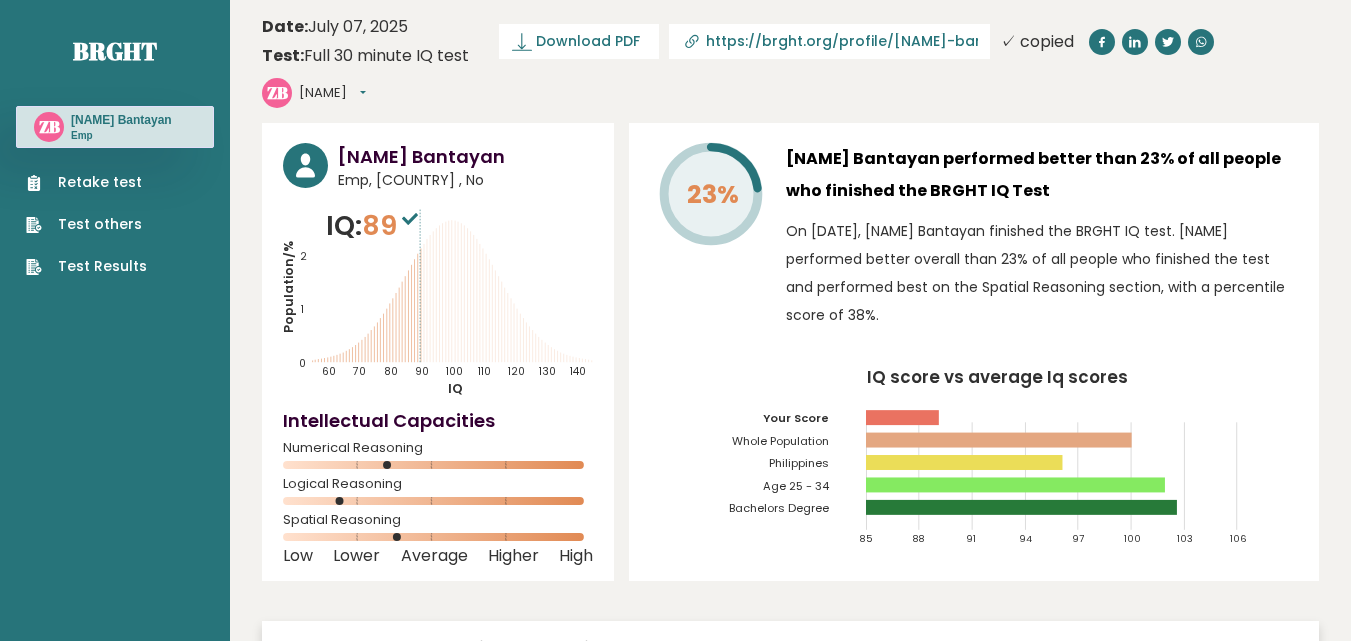 click at bounding box center [692, 42] 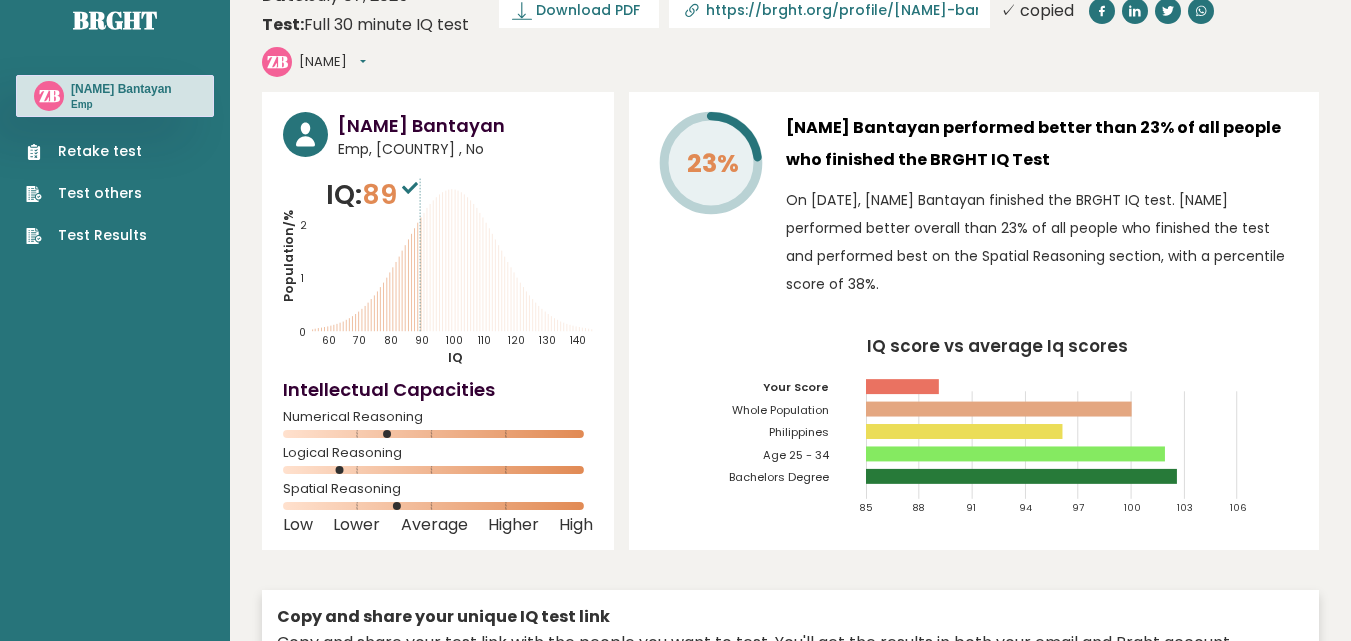 scroll, scrollTop: 0, scrollLeft: 0, axis: both 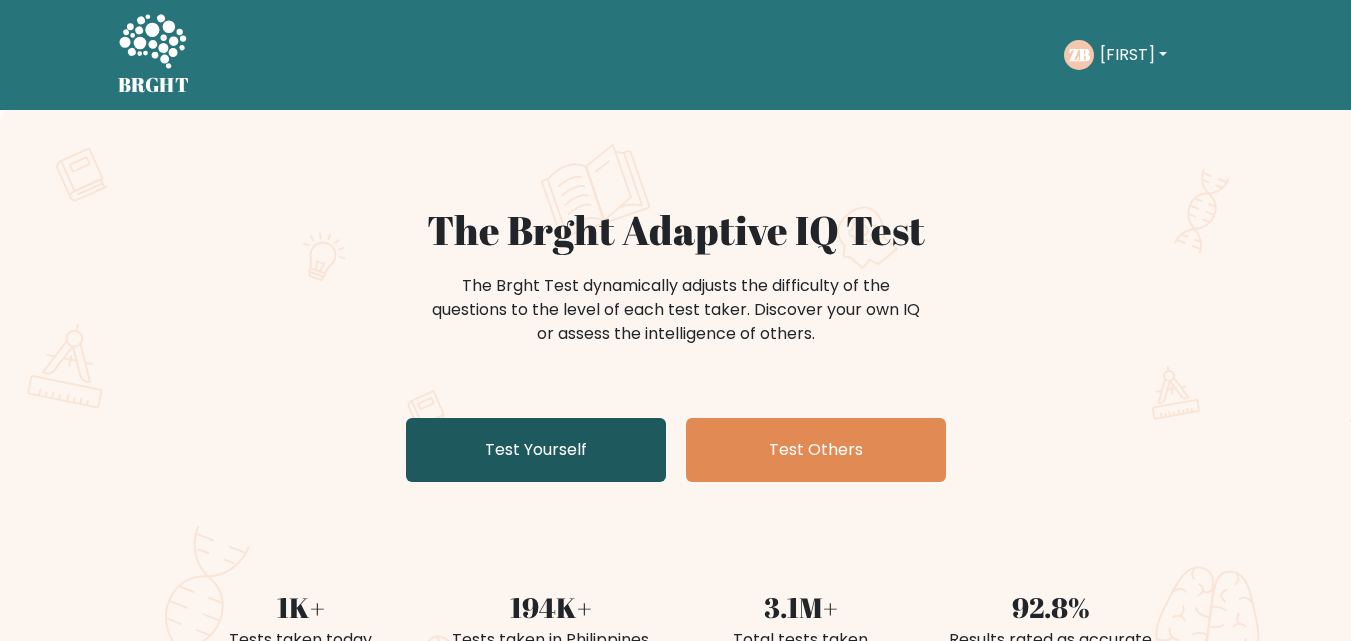click on "Test Yourself" at bounding box center (536, 450) 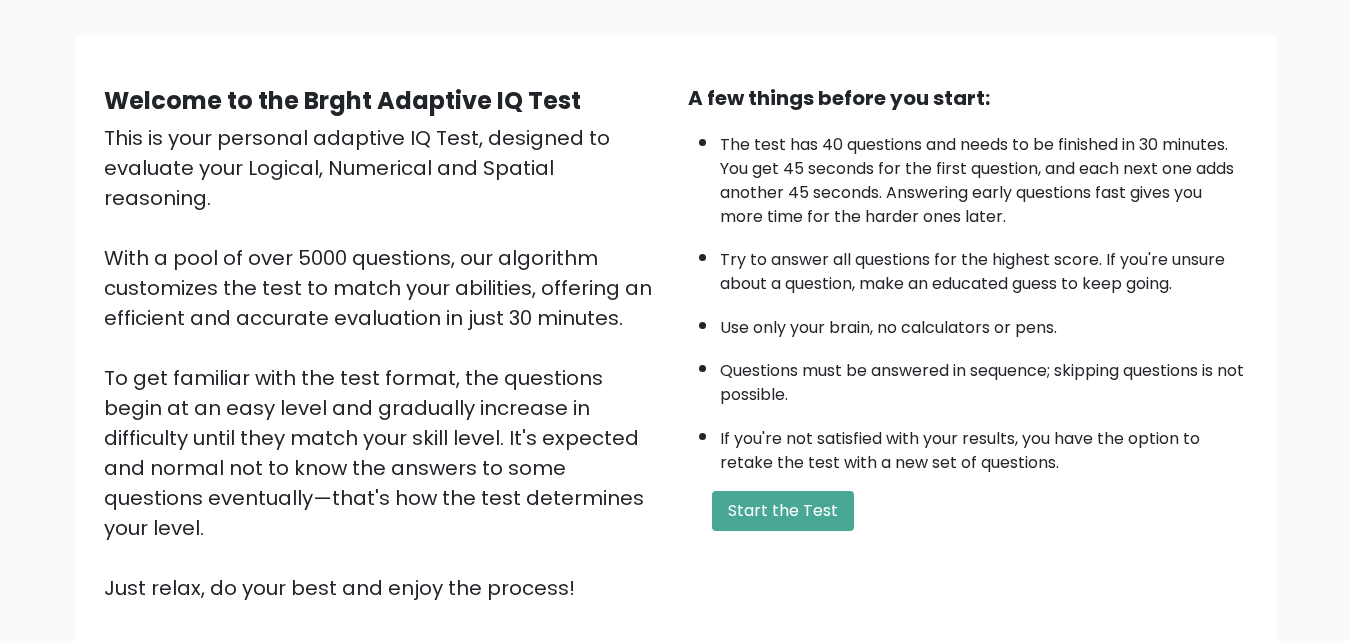 scroll, scrollTop: 275, scrollLeft: 0, axis: vertical 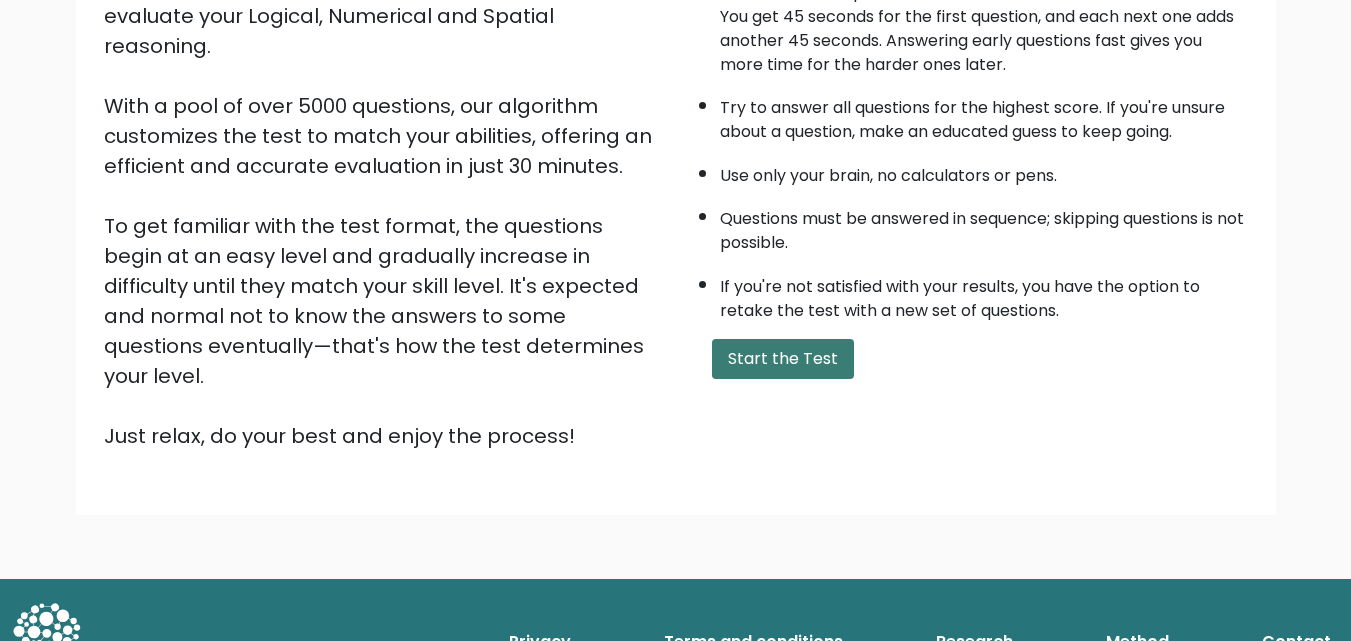 click on "Start the Test" at bounding box center (783, 359) 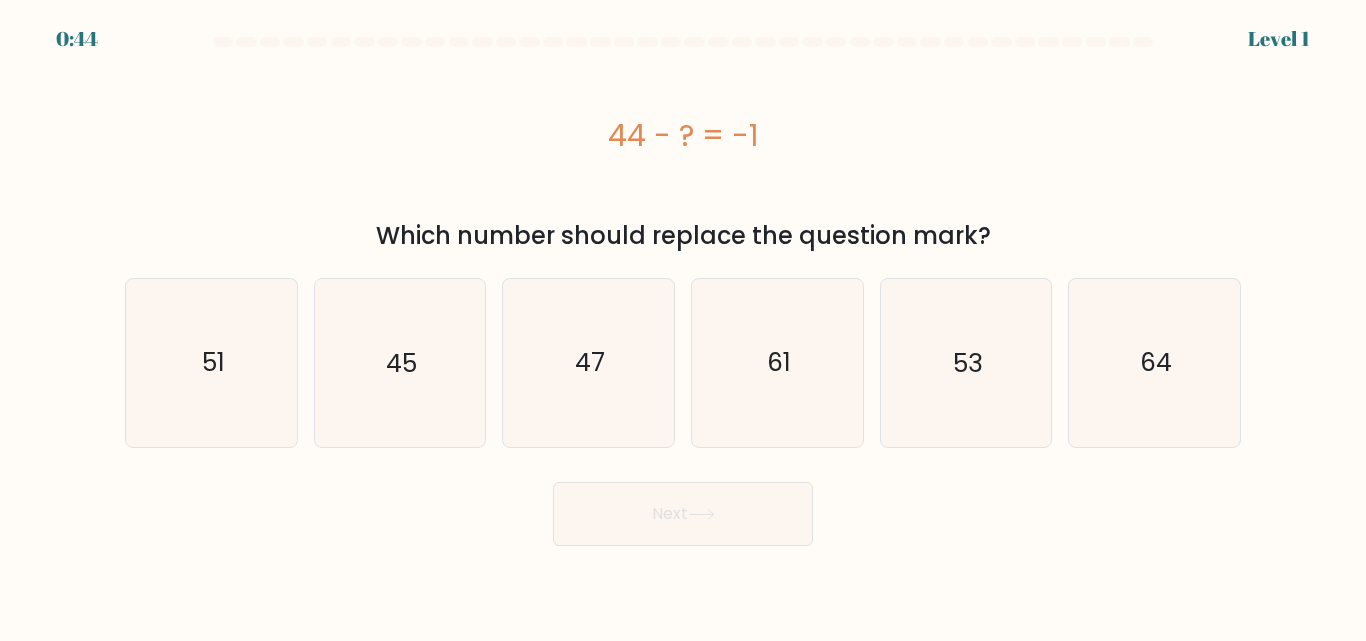 scroll, scrollTop: 0, scrollLeft: 0, axis: both 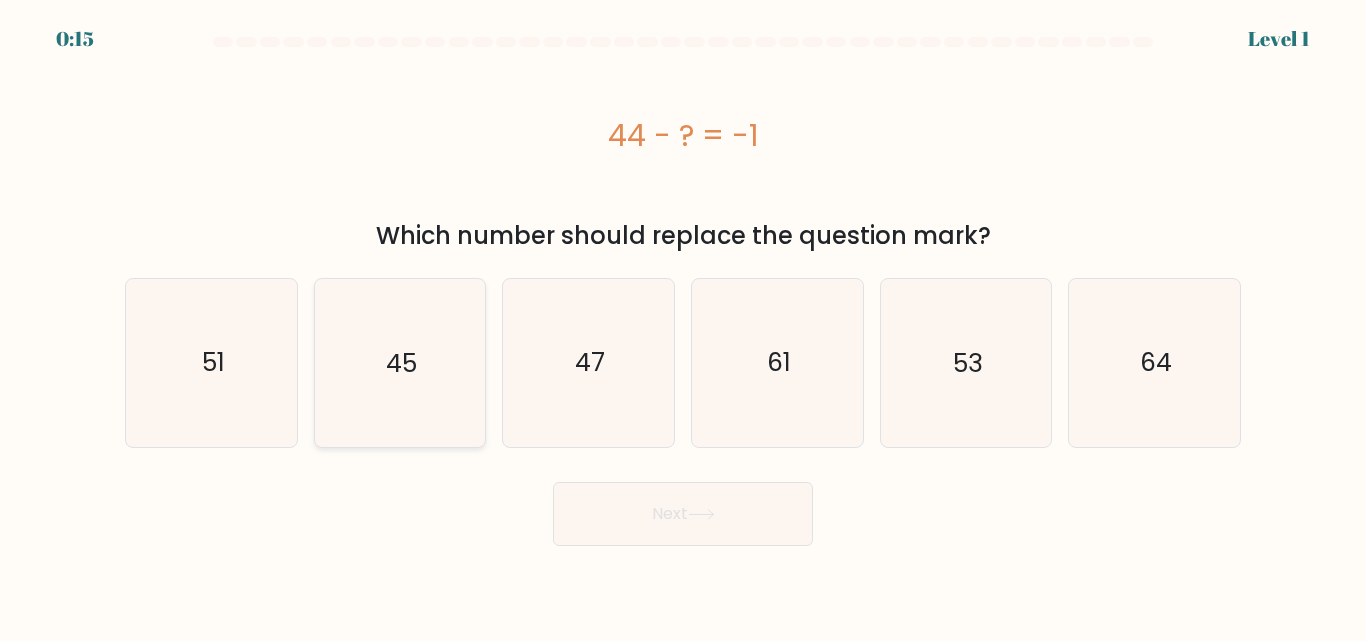 click on "45" at bounding box center (399, 362) 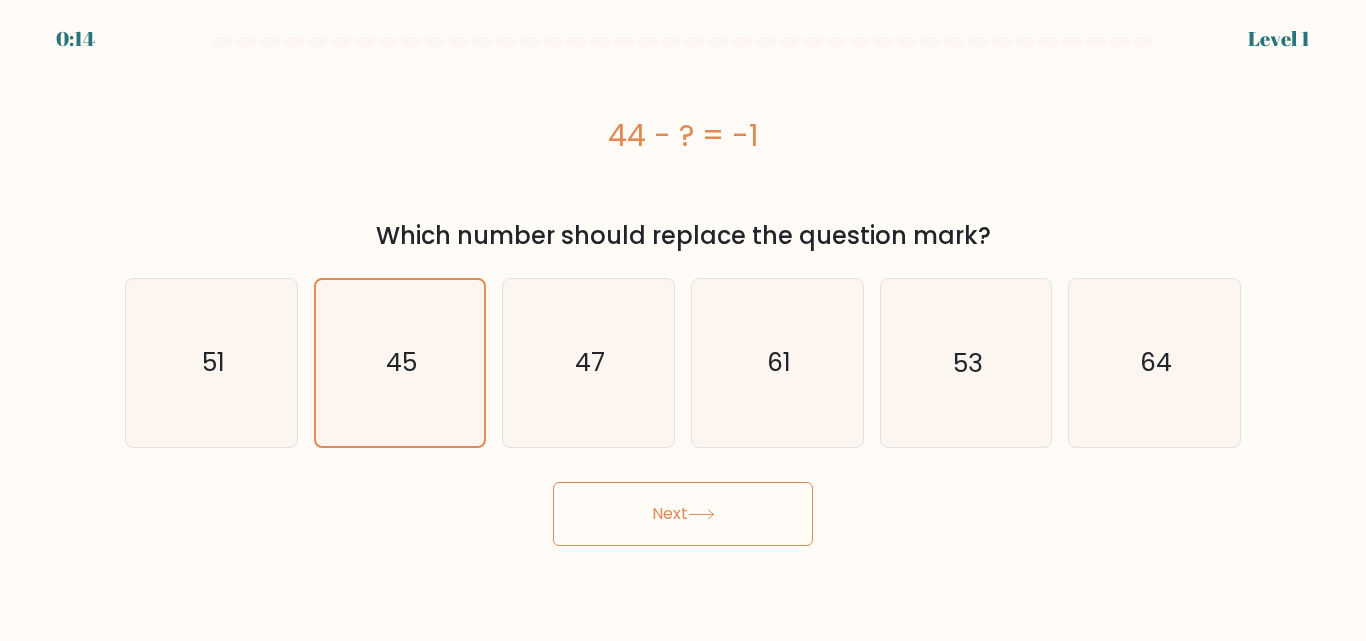 click on "Next" at bounding box center (683, 514) 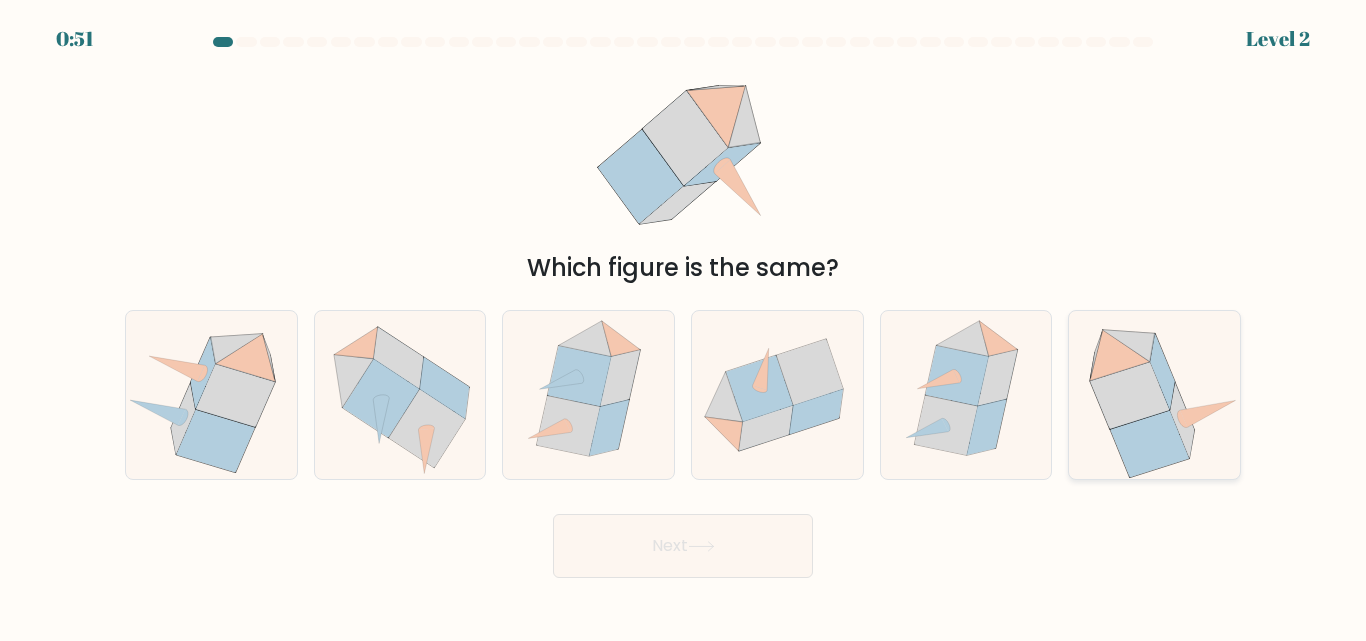 click at bounding box center (1183, 420) 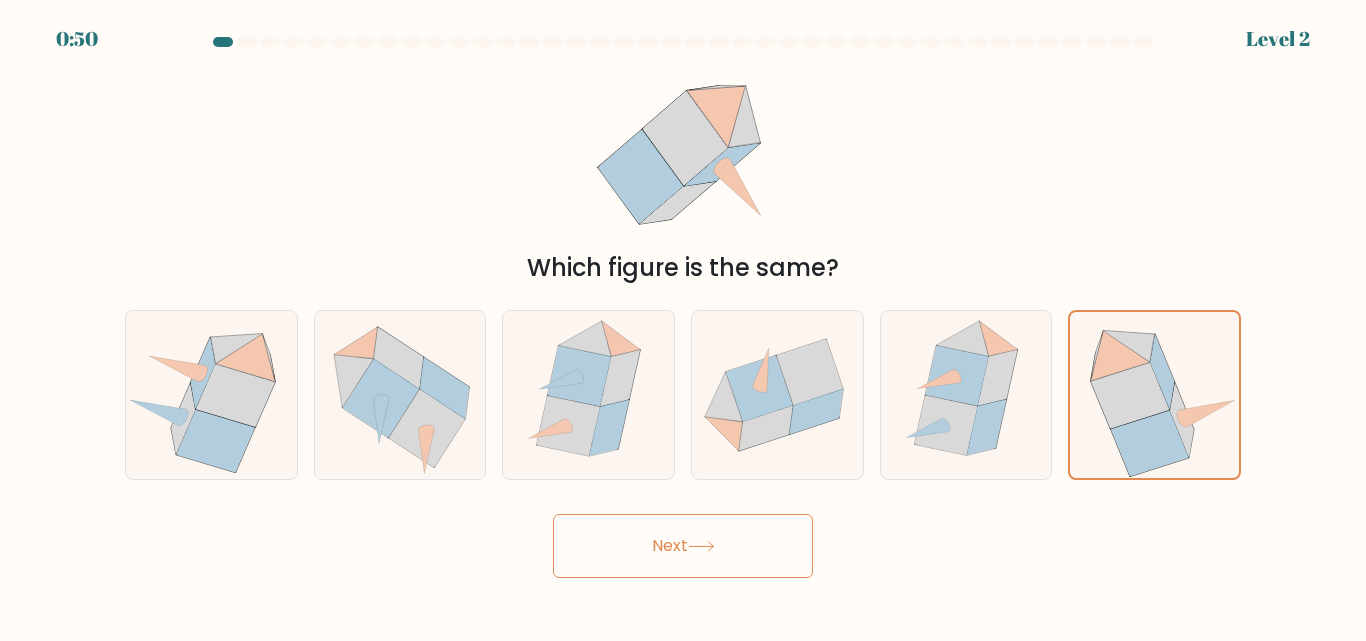 click on "Next" at bounding box center (683, 546) 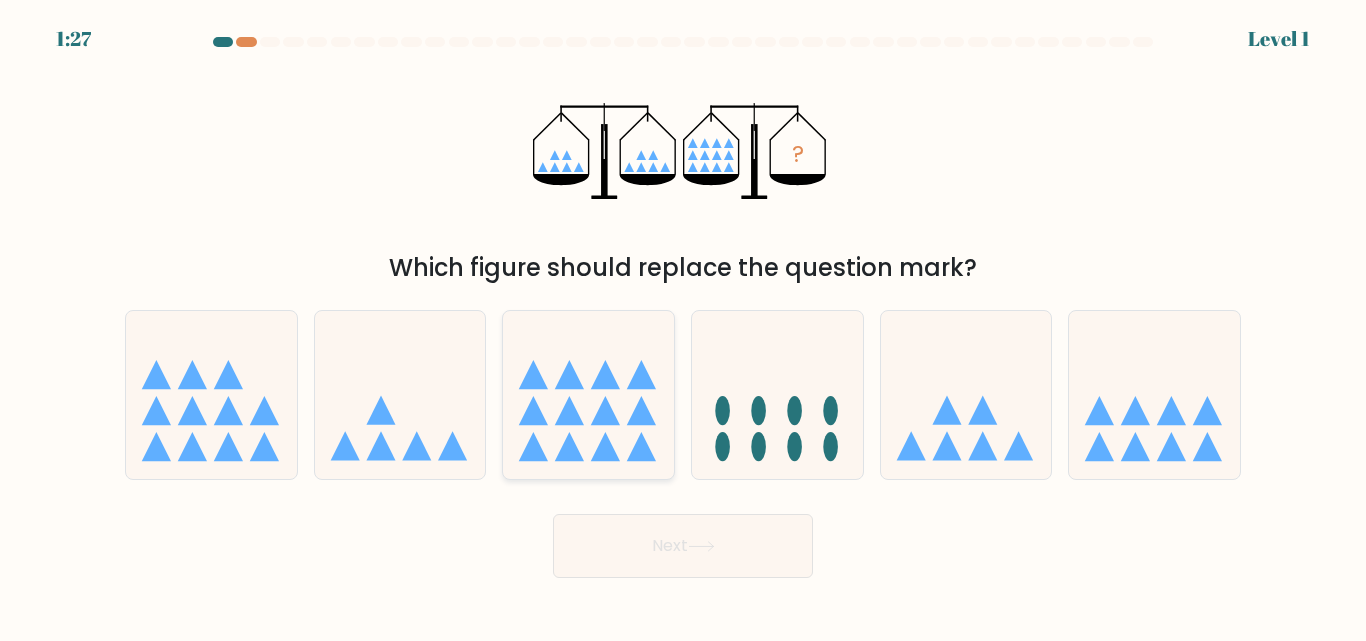 click at bounding box center [569, 446] 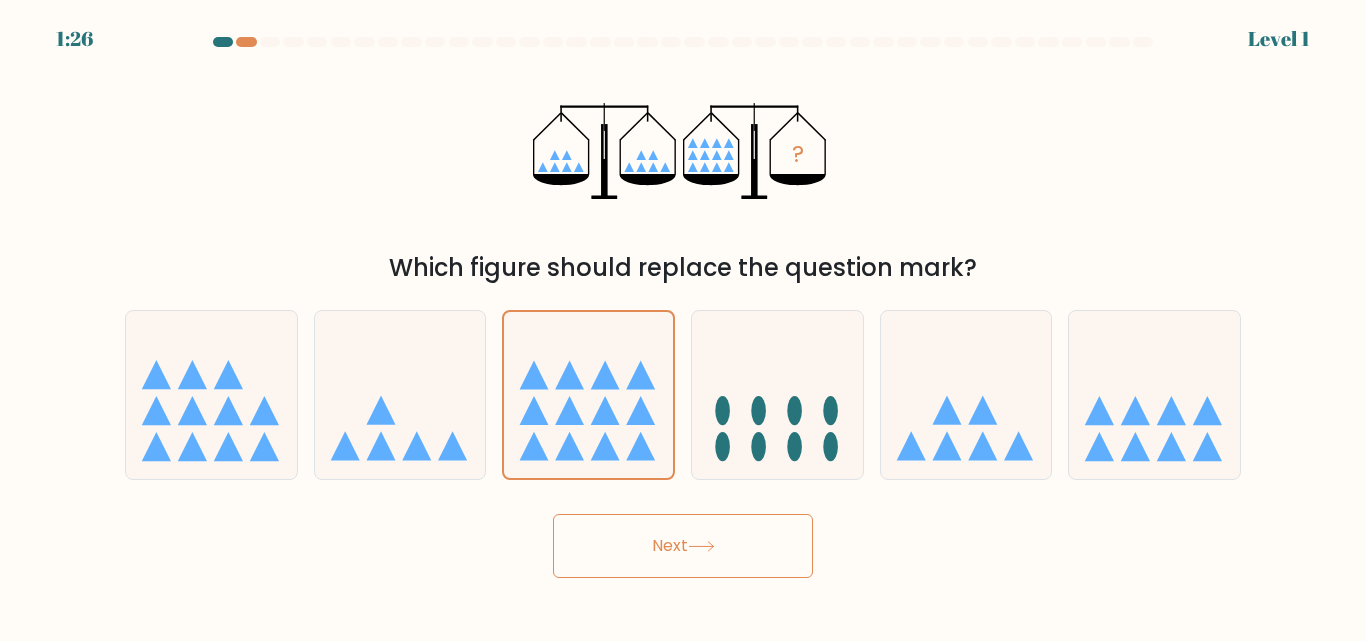 drag, startPoint x: 653, startPoint y: 525, endPoint x: 663, endPoint y: 518, distance: 12.206555 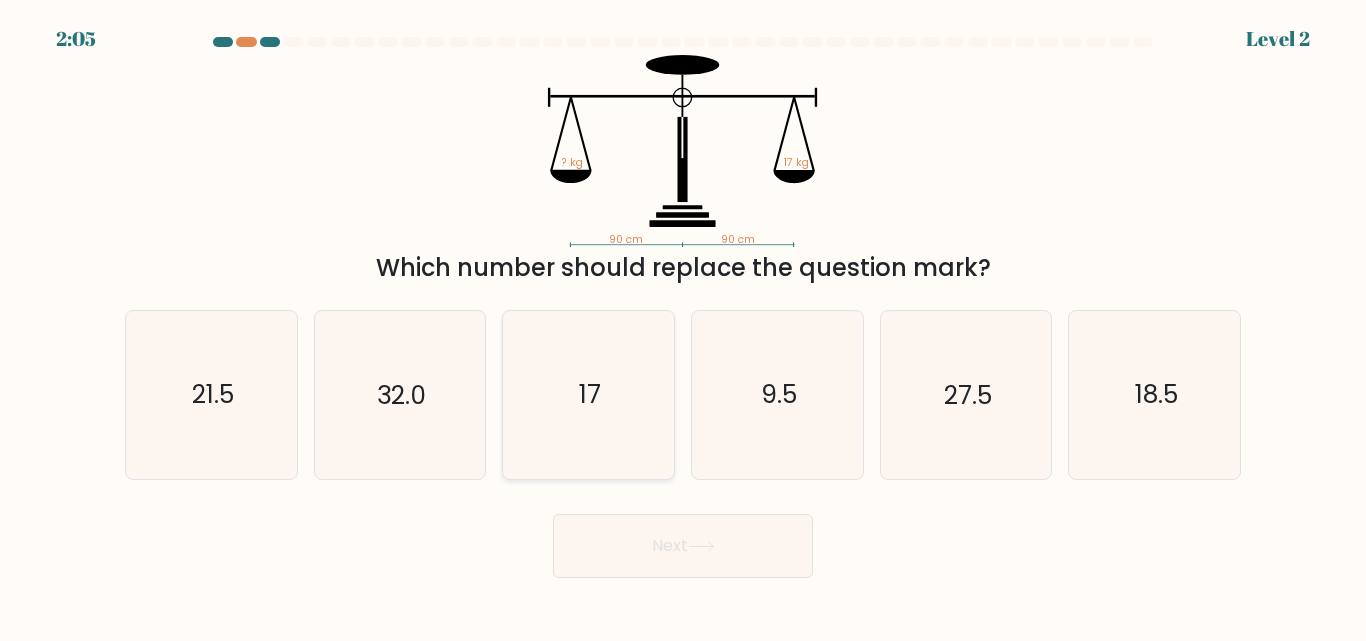 click on "17" at bounding box center (588, 394) 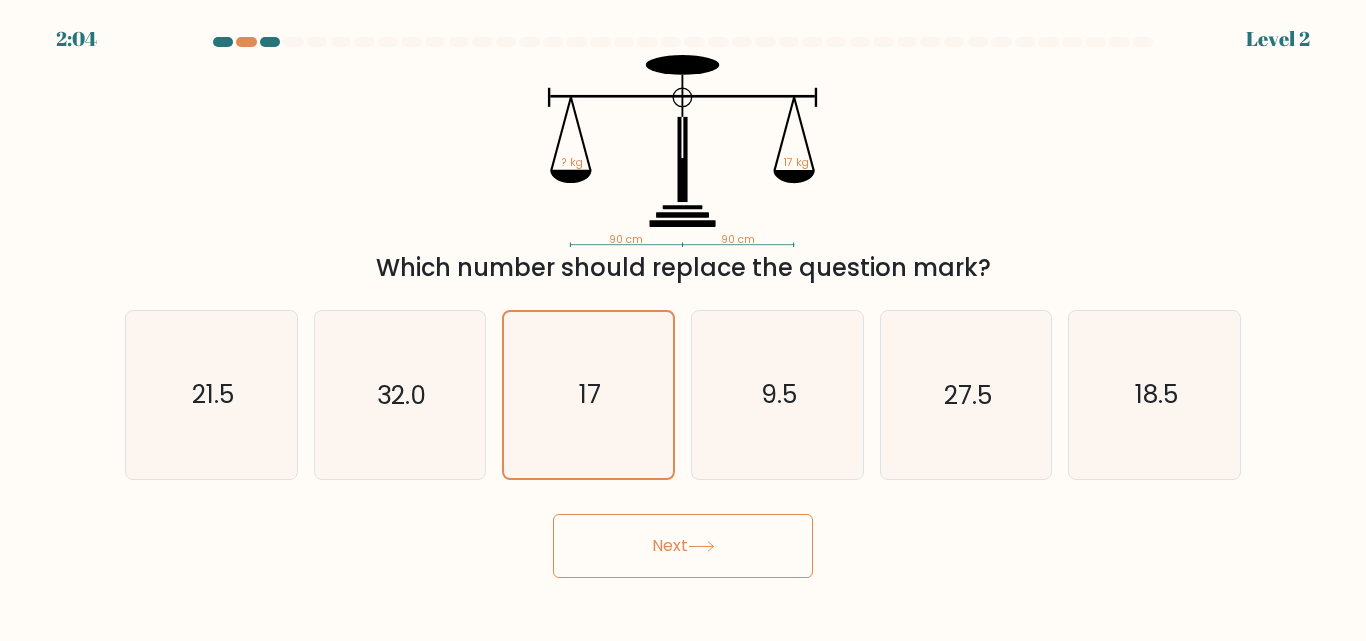 click on "Next" at bounding box center (683, 546) 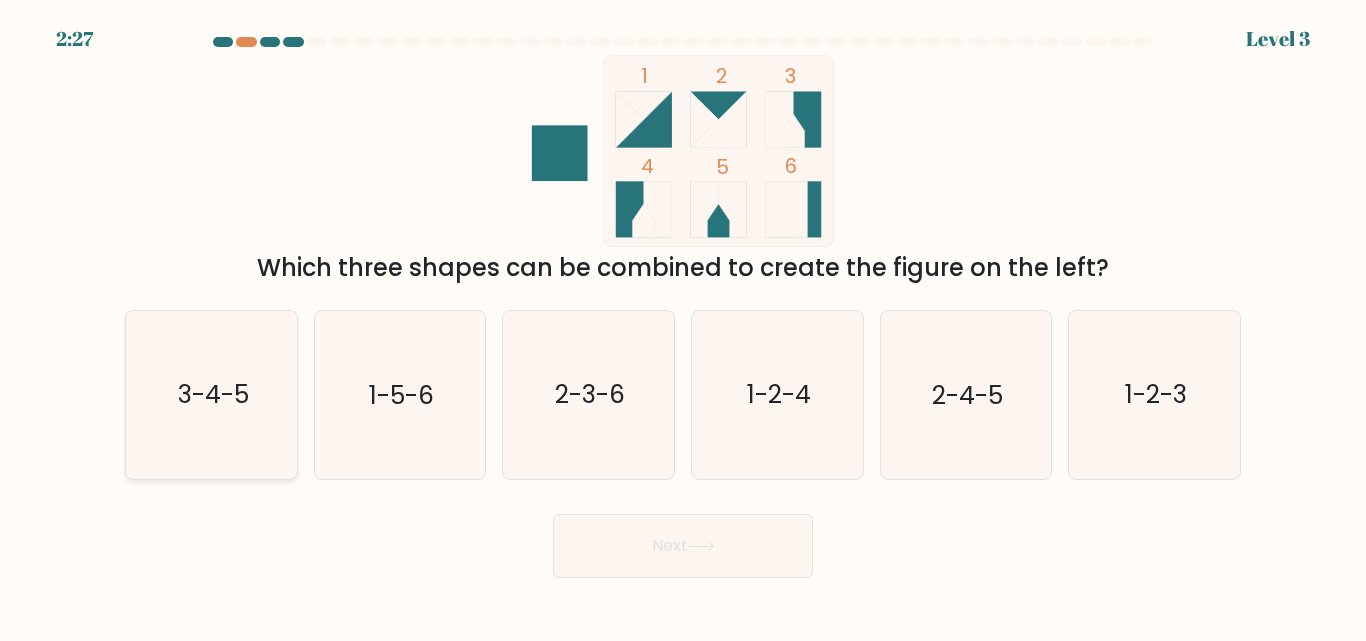 click on "3-4-5" at bounding box center (211, 394) 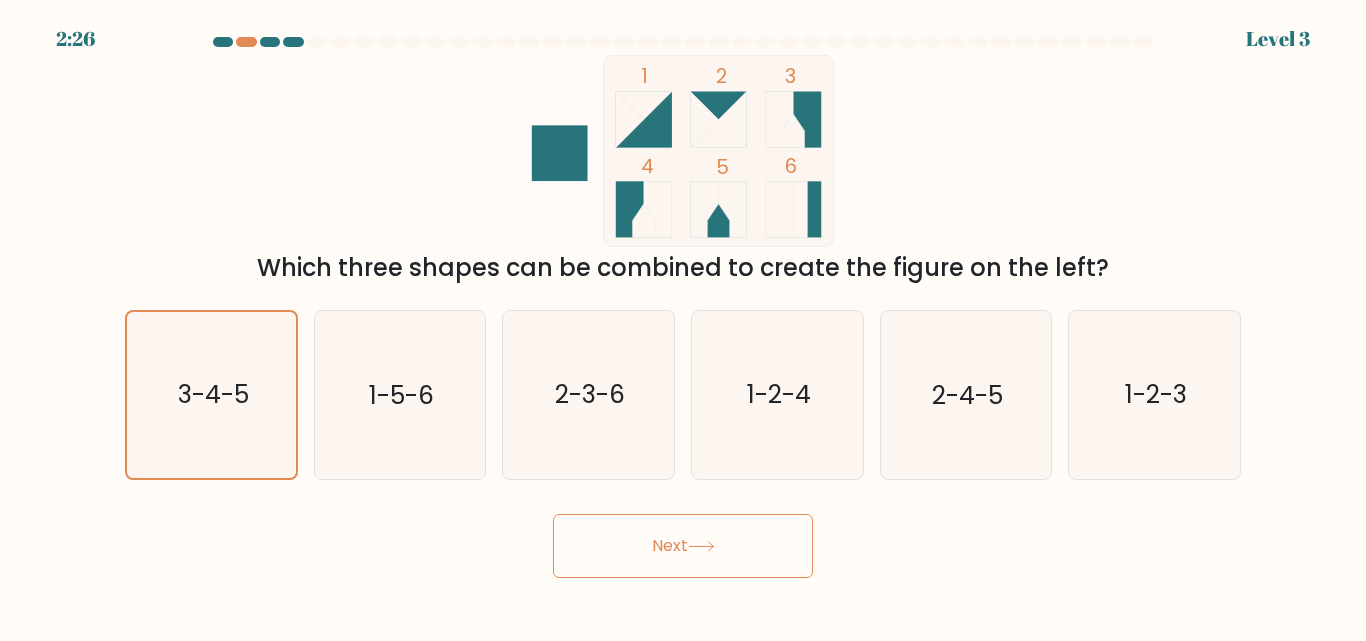 click on "Next" at bounding box center (683, 546) 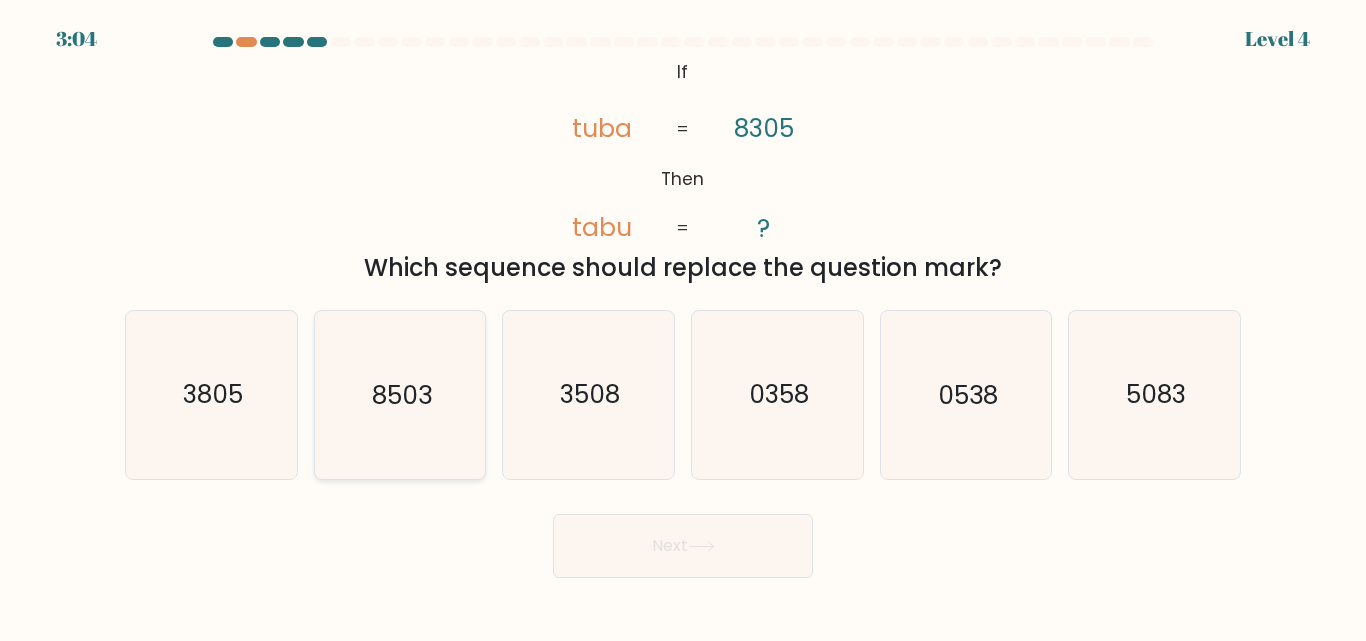 click on "8503" at bounding box center [399, 394] 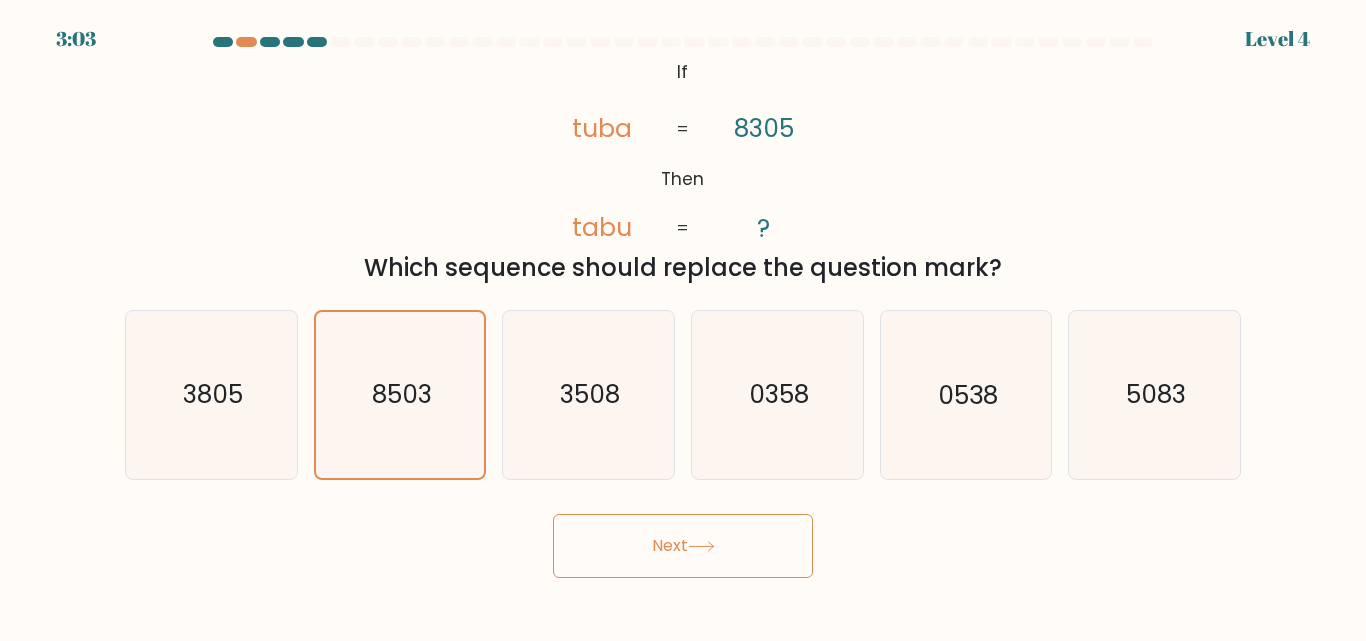 click on "Next" at bounding box center [683, 546] 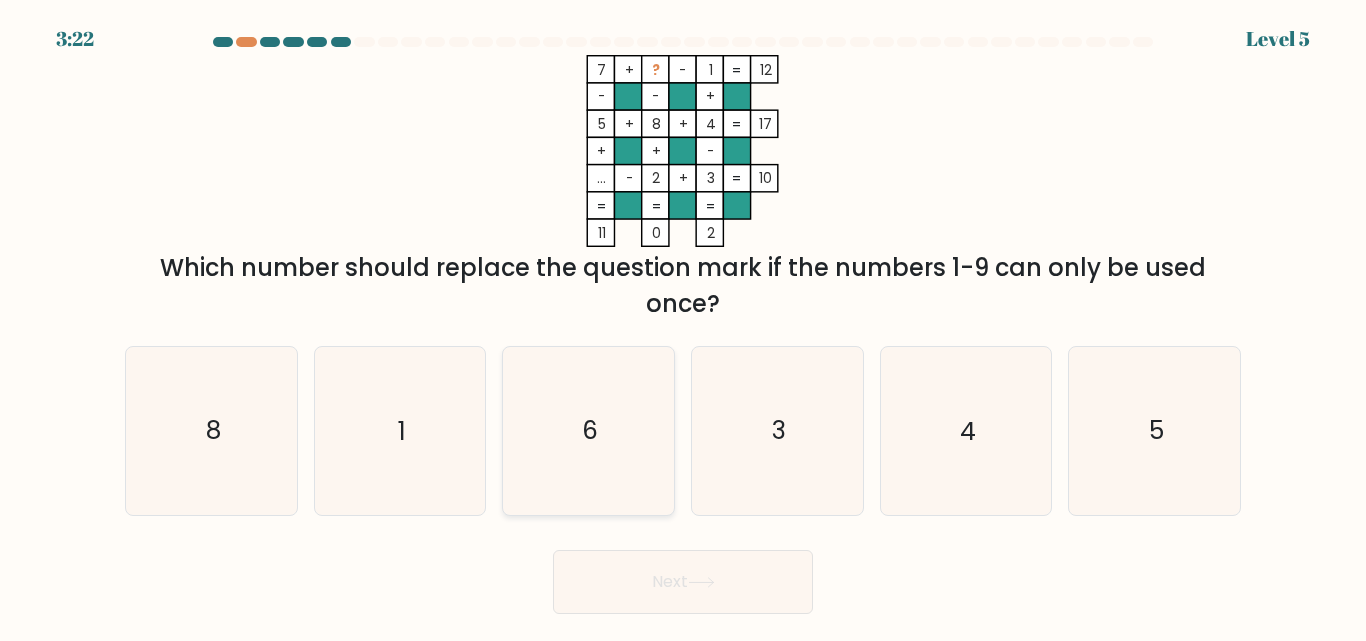 click on "6" at bounding box center [588, 430] 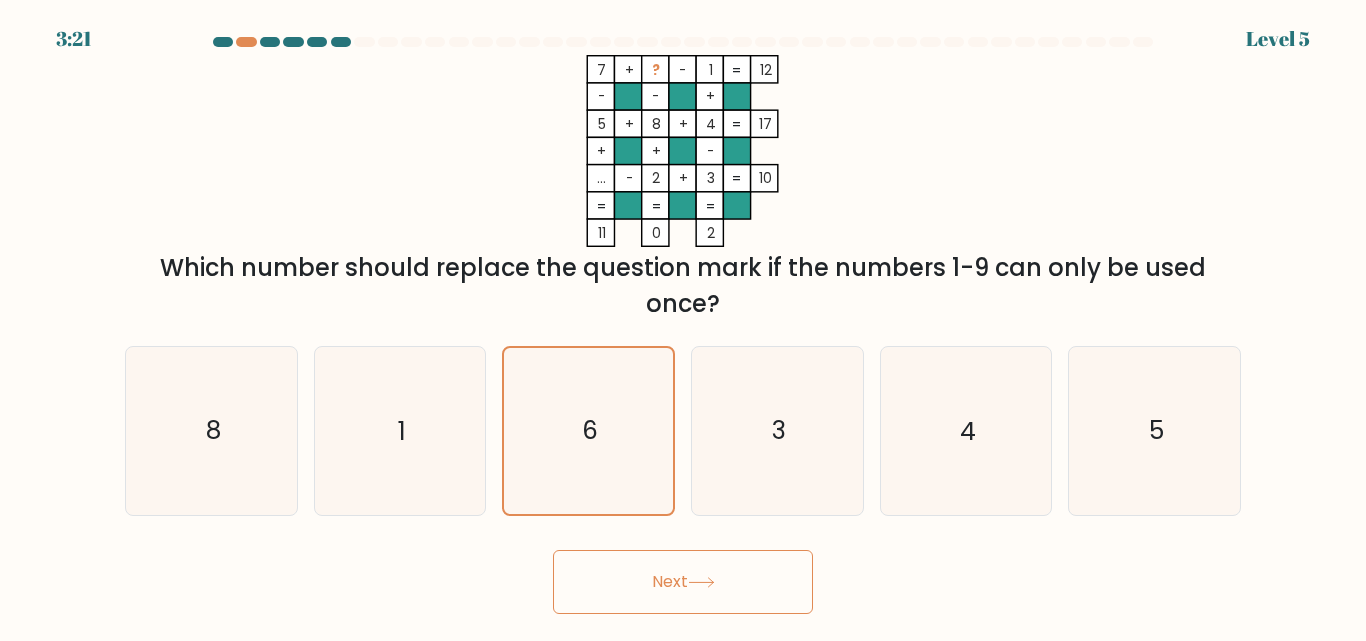 click on "3:21
Level 5" at bounding box center [683, 320] 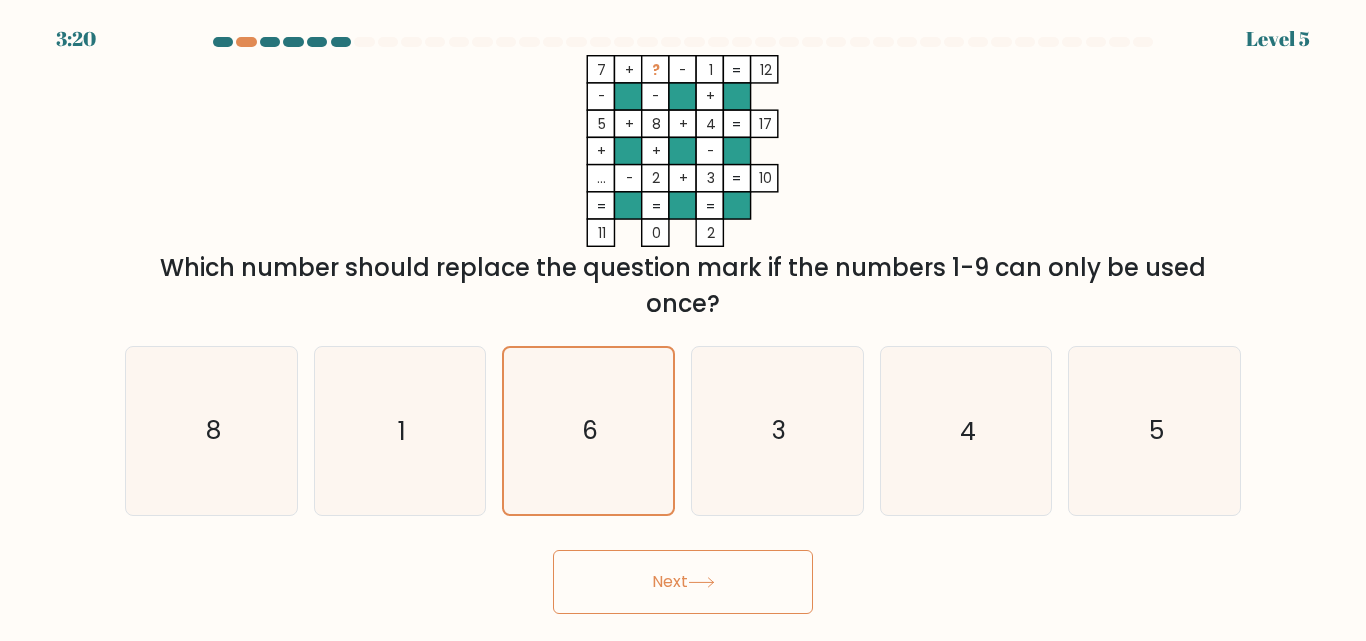 click on "Next" at bounding box center (683, 582) 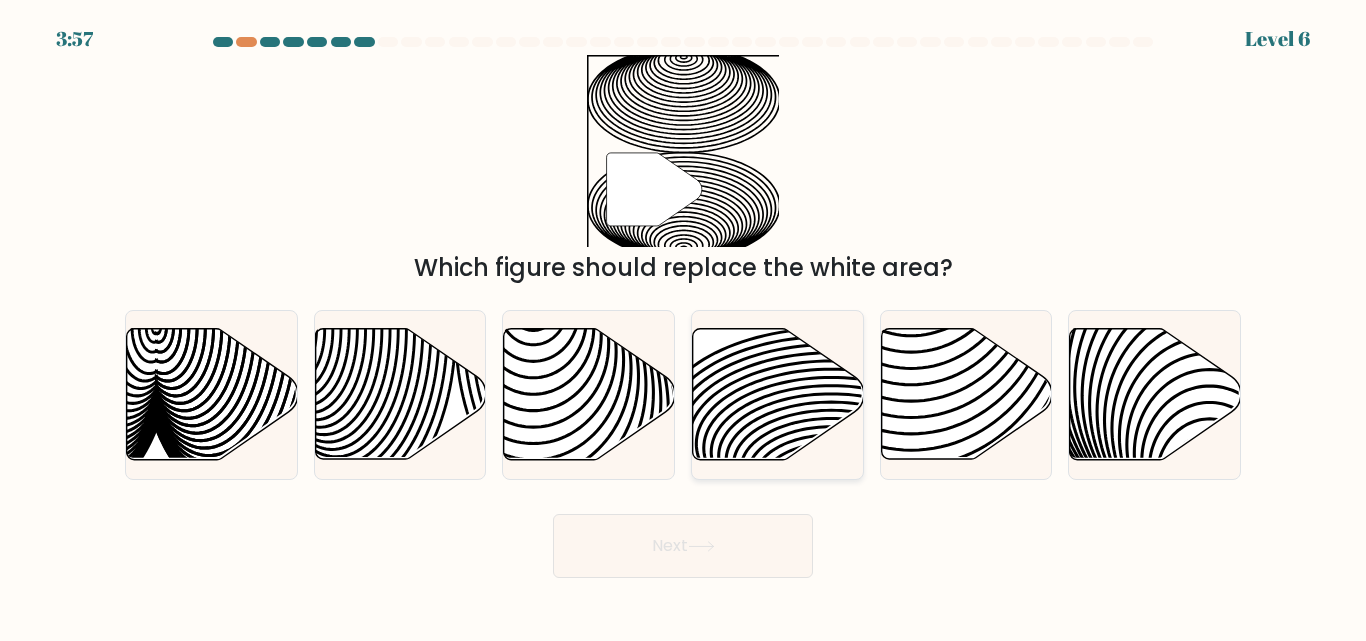 click at bounding box center [831, 414] 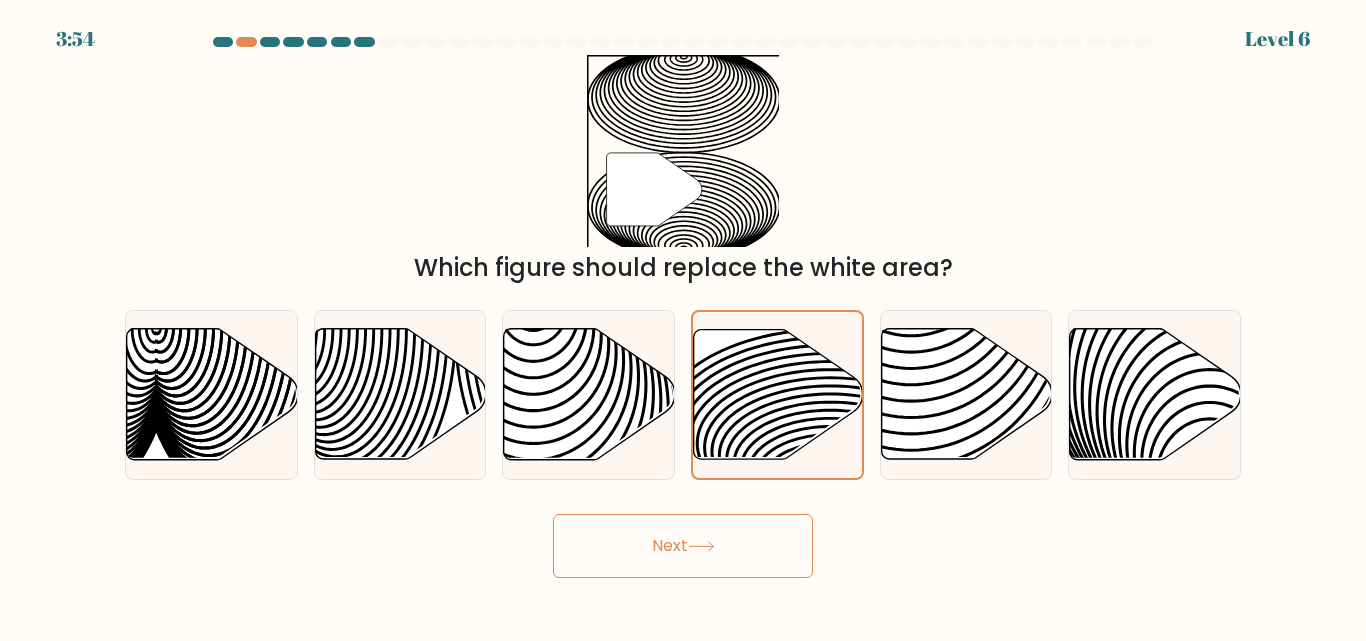 click at bounding box center [701, 546] 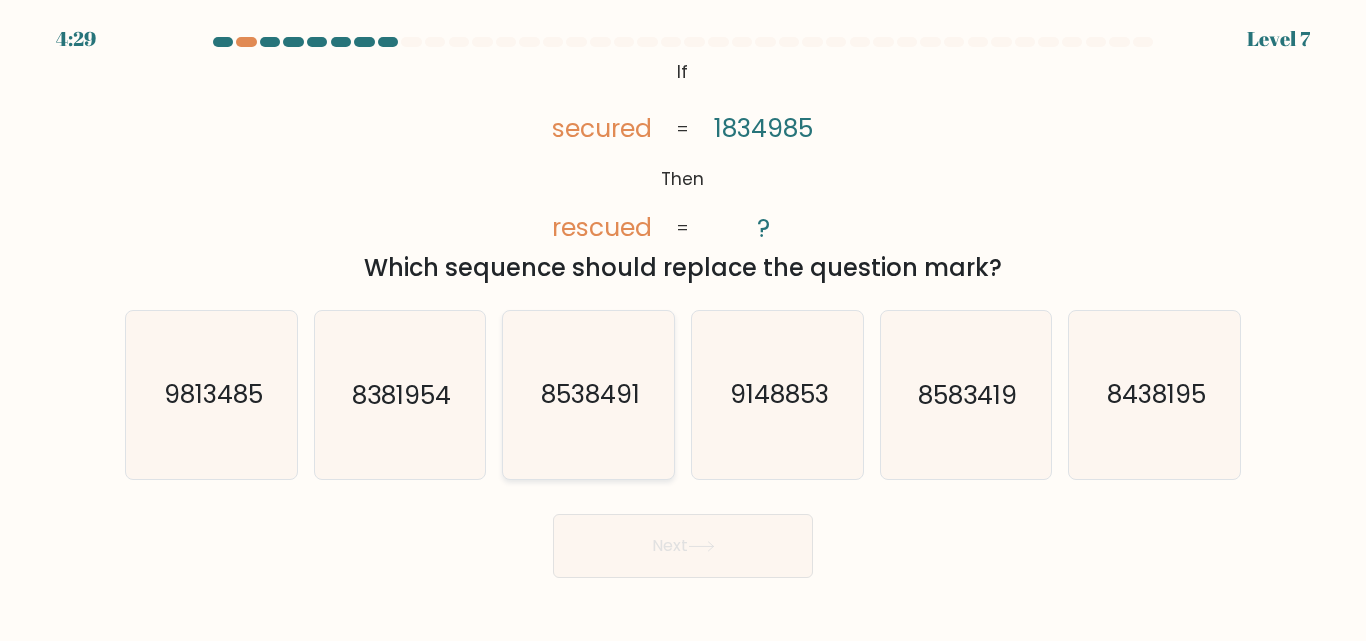 click on "8538491" at bounding box center [588, 394] 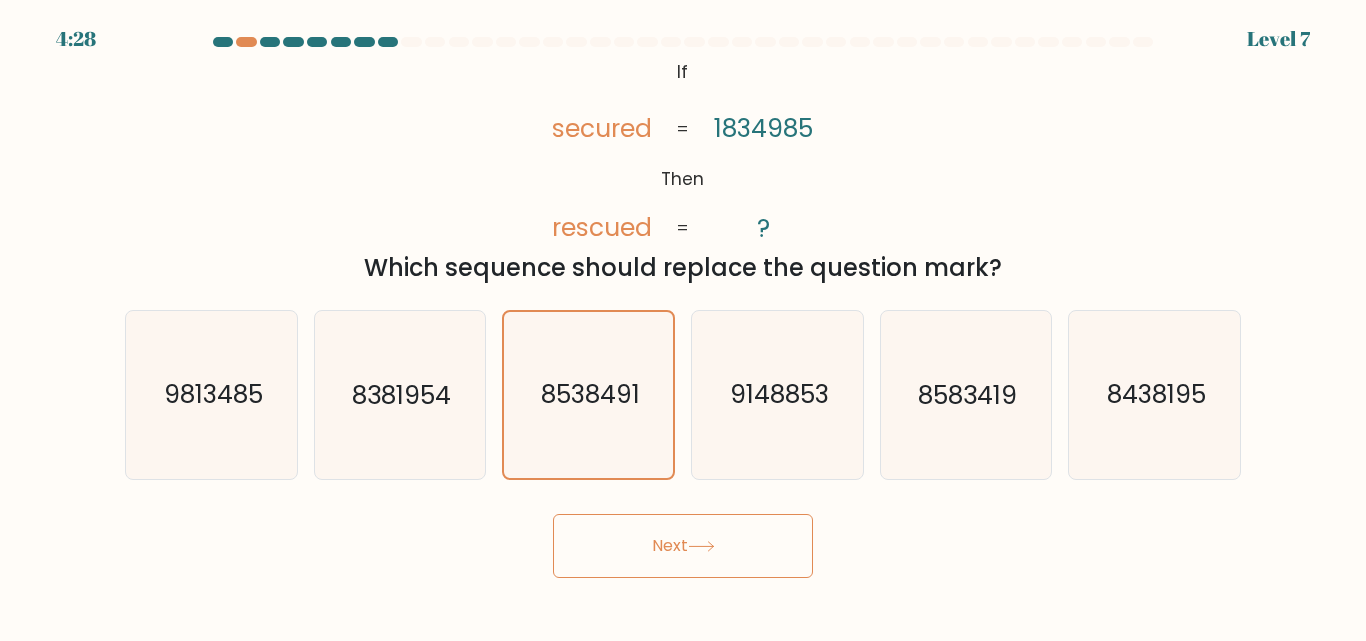 drag, startPoint x: 700, startPoint y: 548, endPoint x: 719, endPoint y: 551, distance: 19.235384 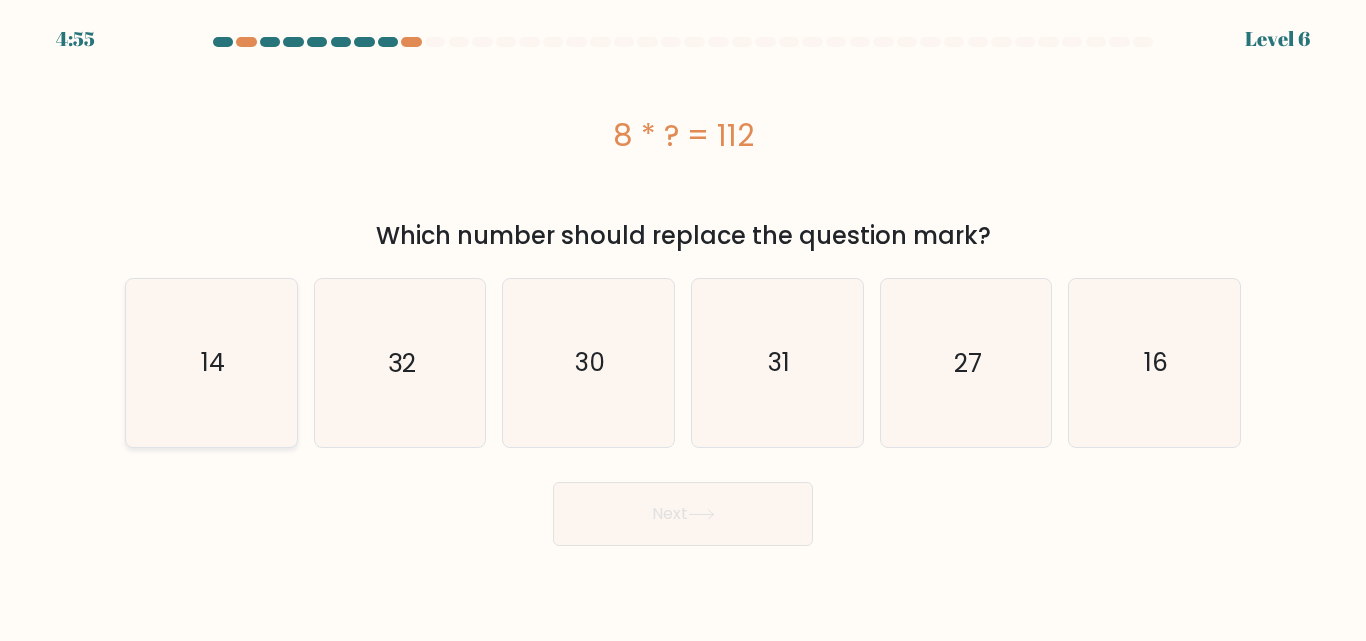 click on "14" at bounding box center [211, 362] 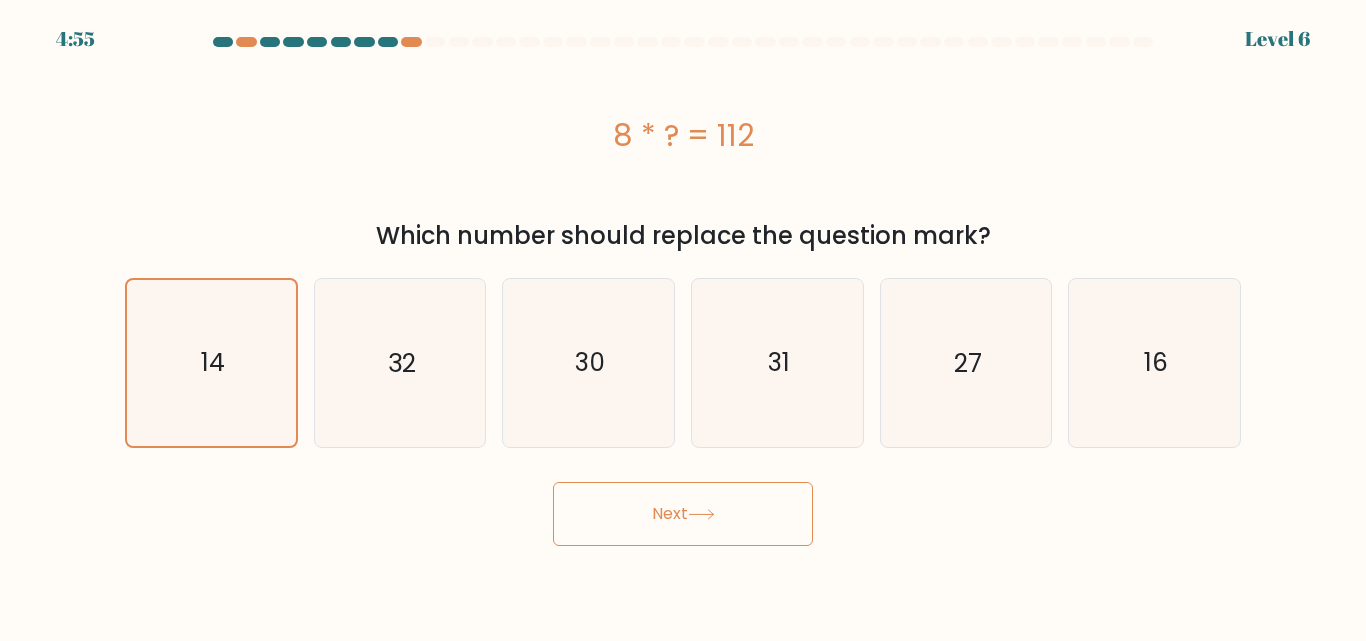 click on "Next" at bounding box center (683, 514) 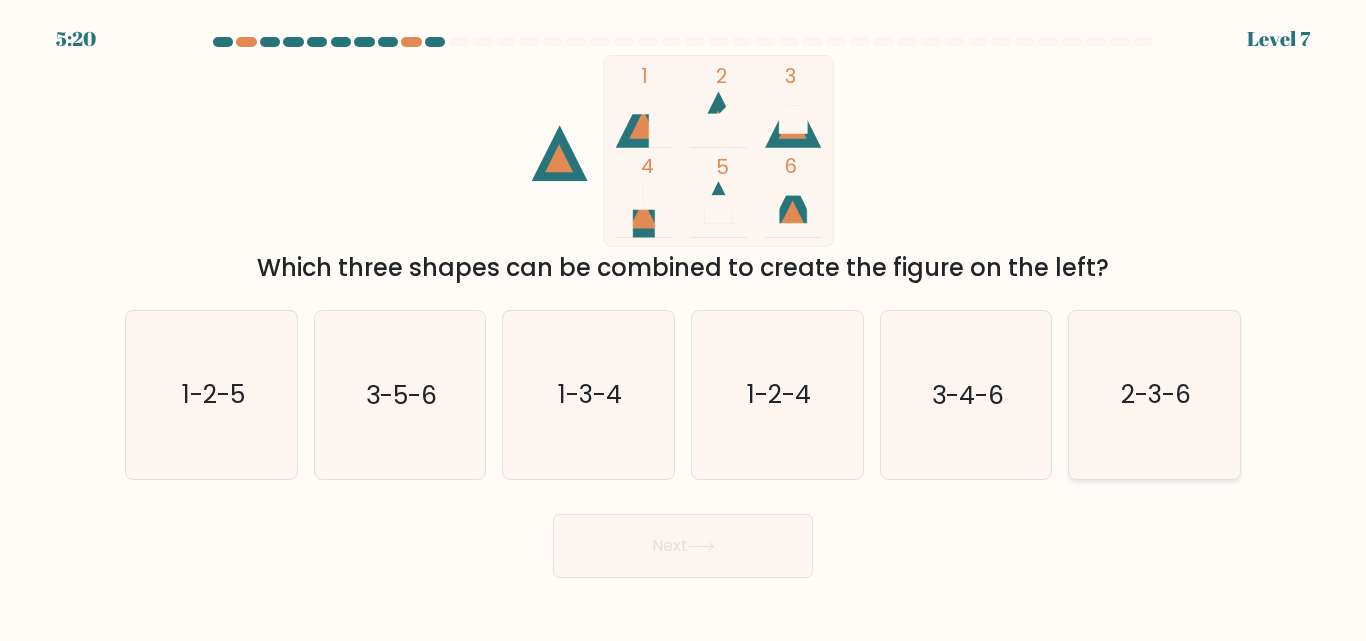 click on "2-3-6" at bounding box center (1154, 394) 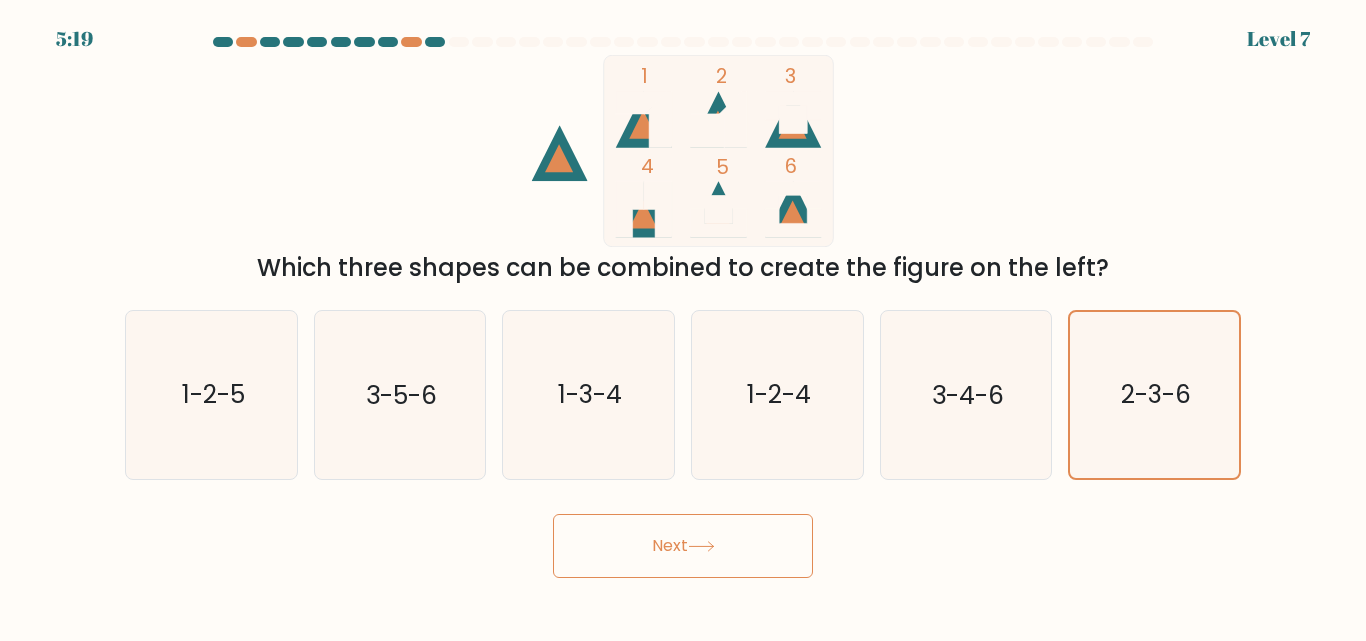 click on "Next" at bounding box center [683, 546] 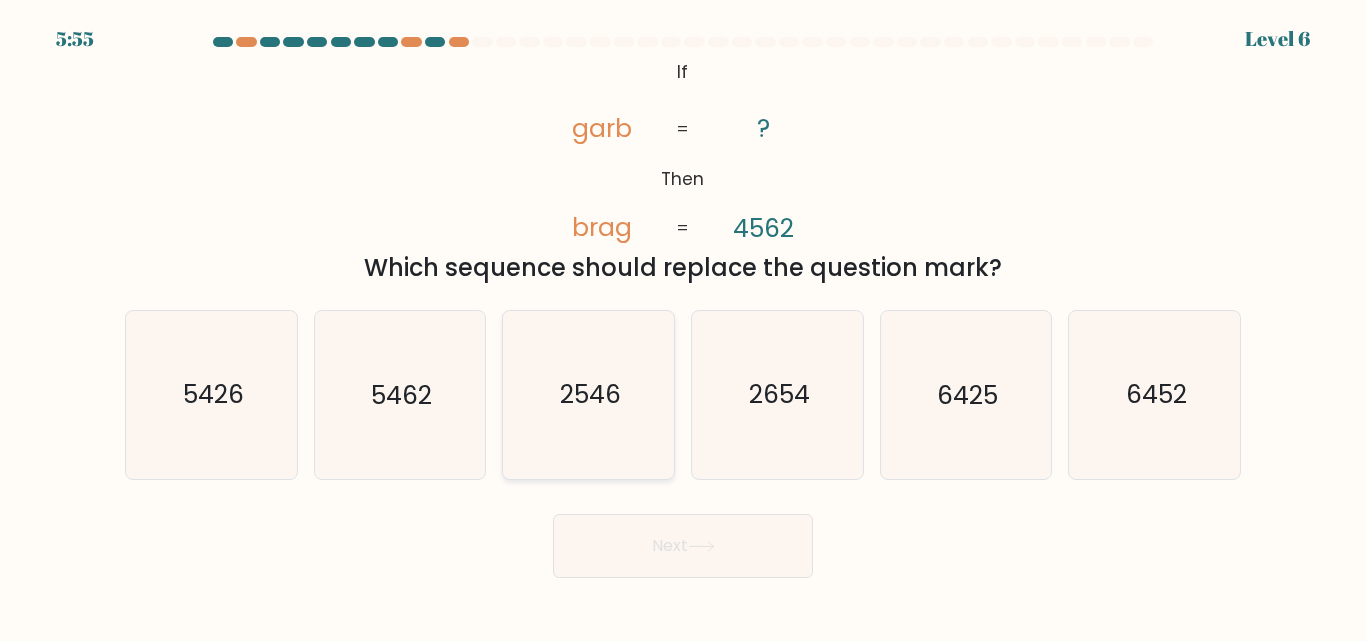 click on "2546" at bounding box center [588, 394] 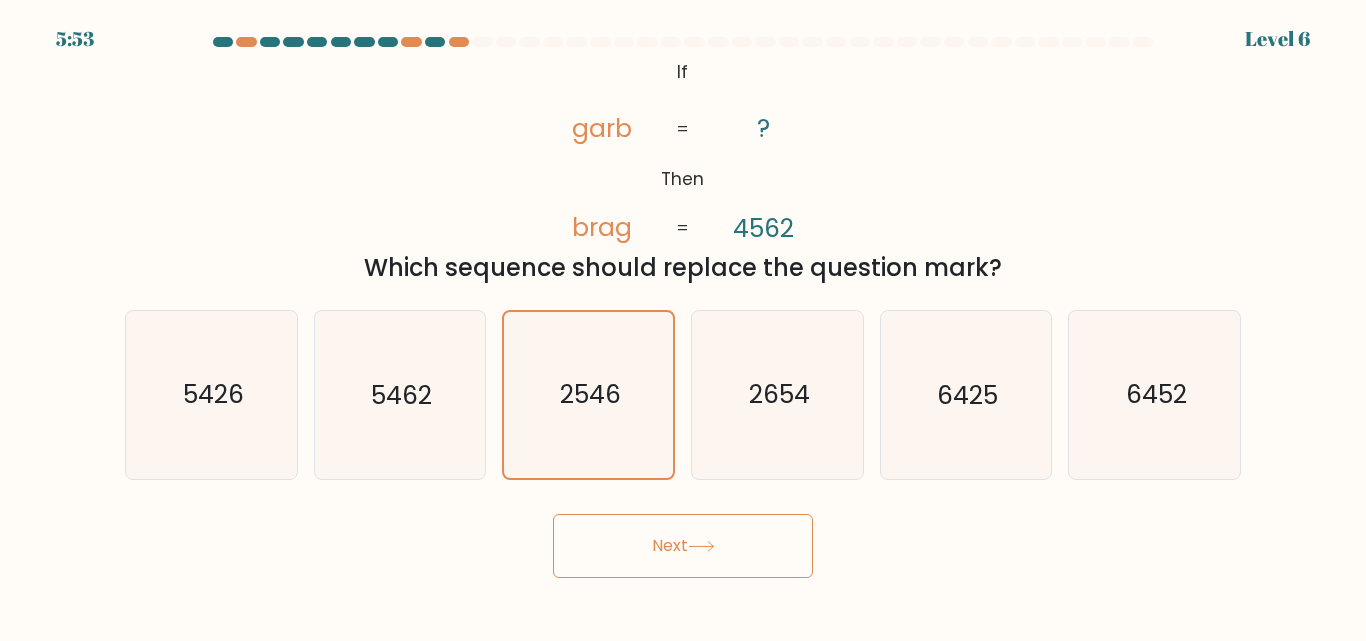 click on "Next" at bounding box center (683, 546) 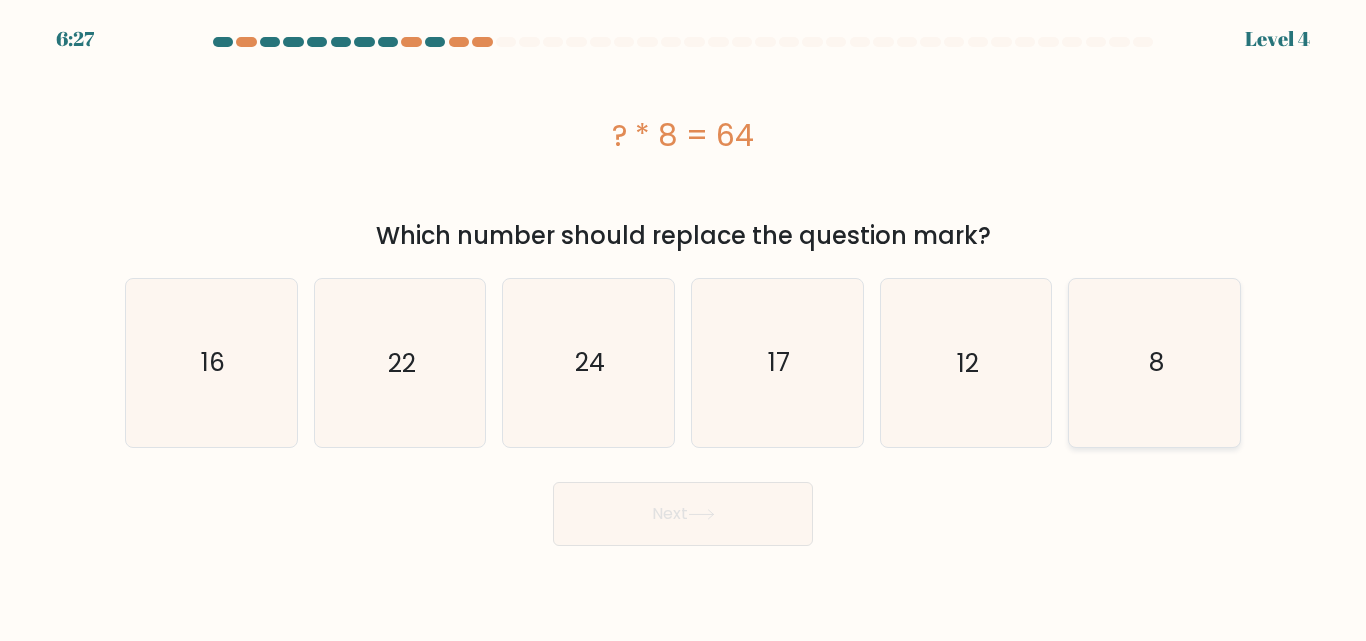 click on "8" at bounding box center (1154, 362) 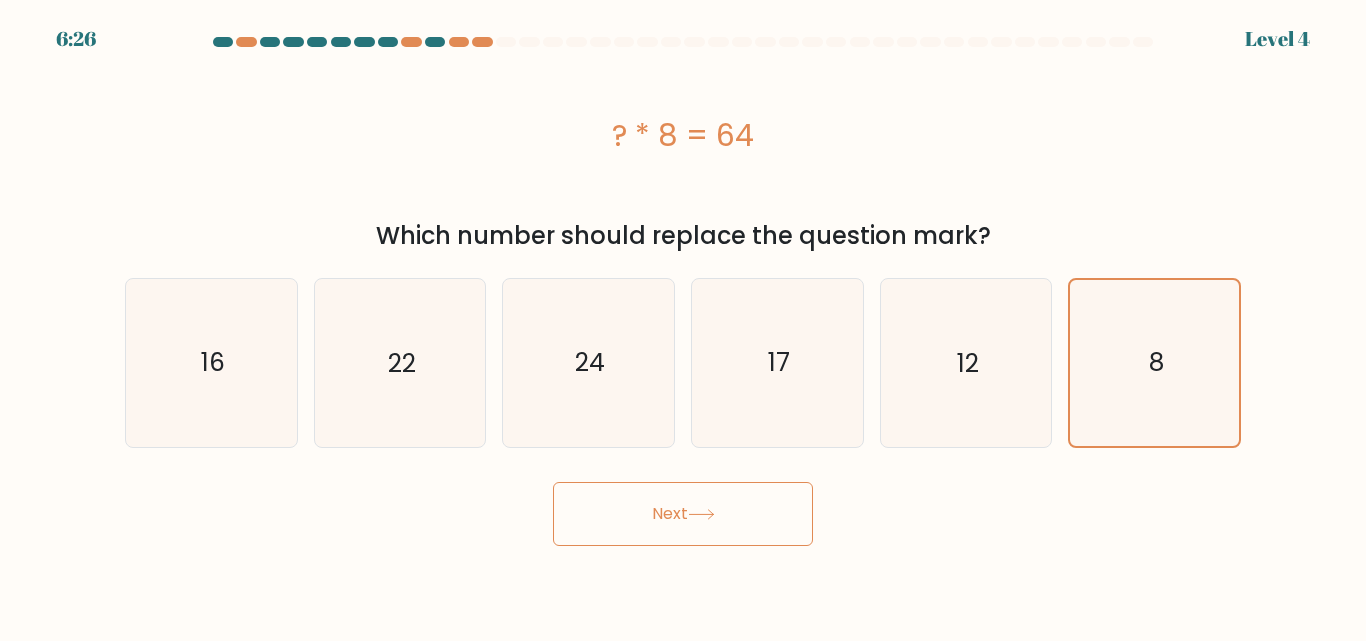 click on "Next" at bounding box center [683, 514] 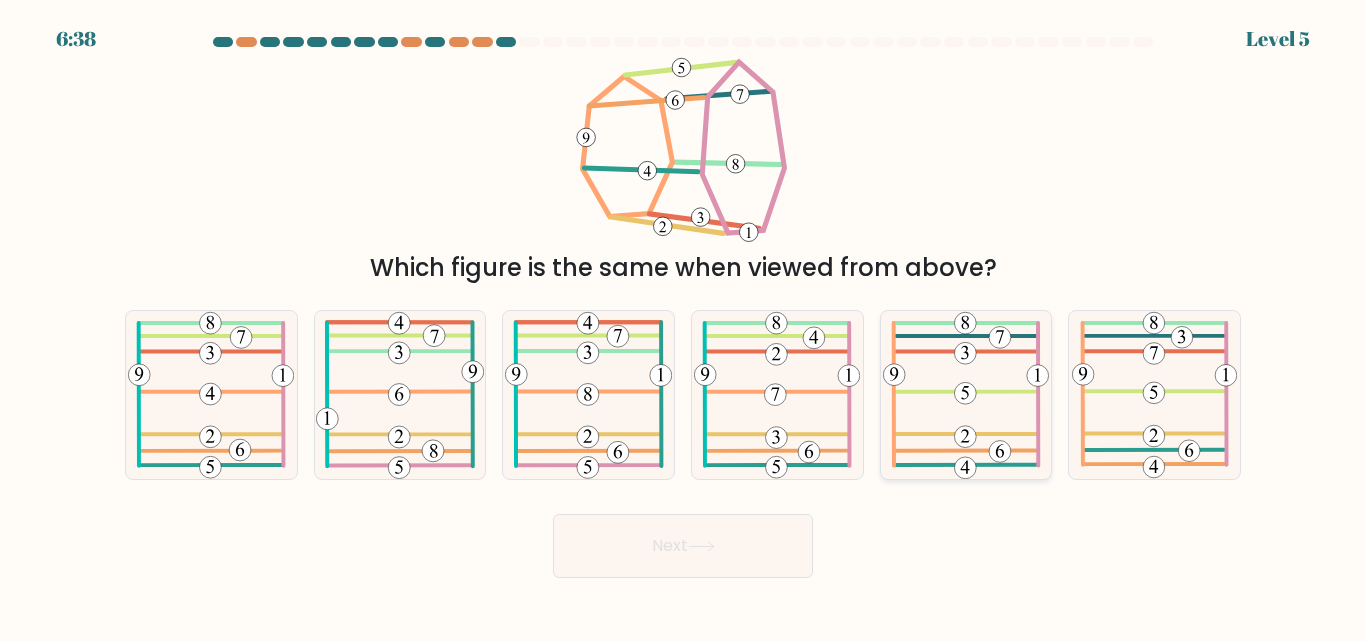 click at bounding box center (965, 394) 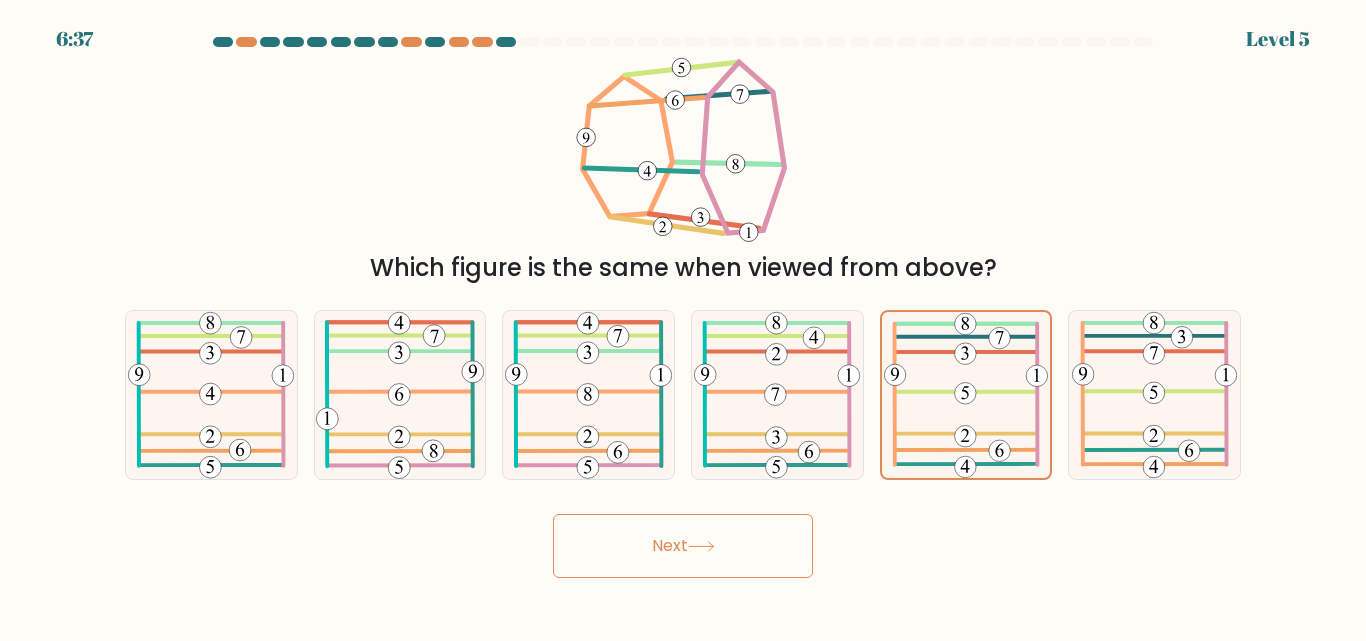 click on "Next" at bounding box center [683, 546] 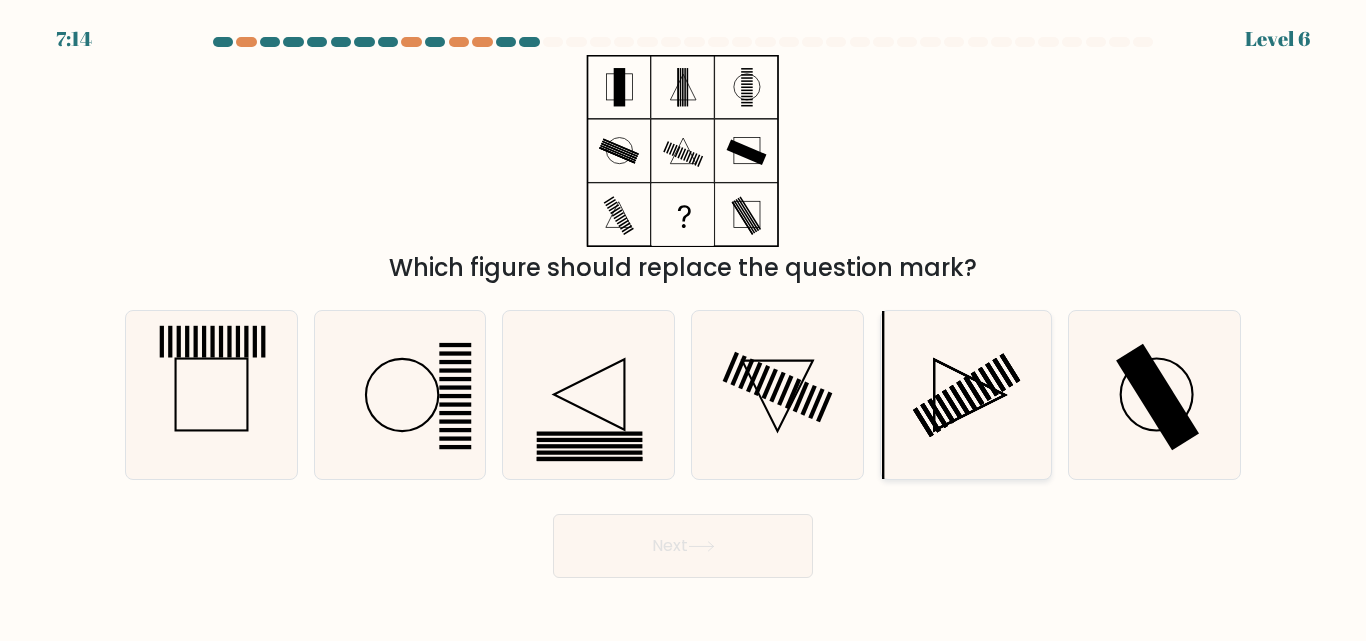 click at bounding box center (965, 394) 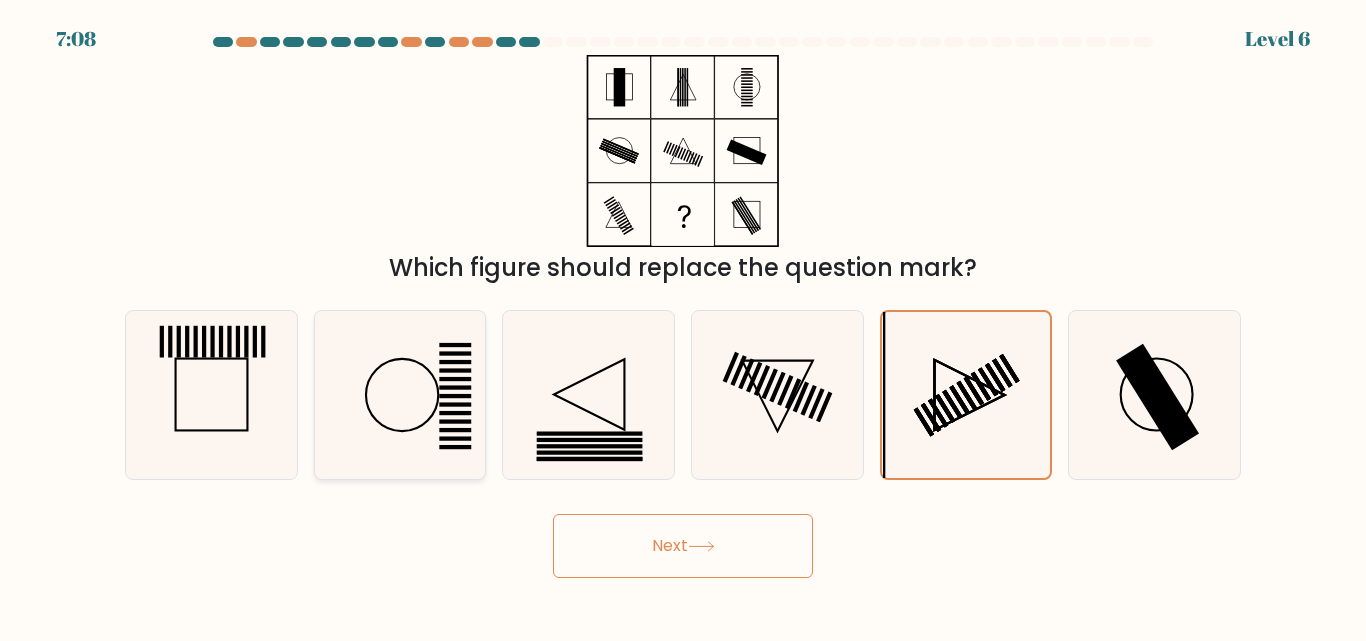click at bounding box center [399, 394] 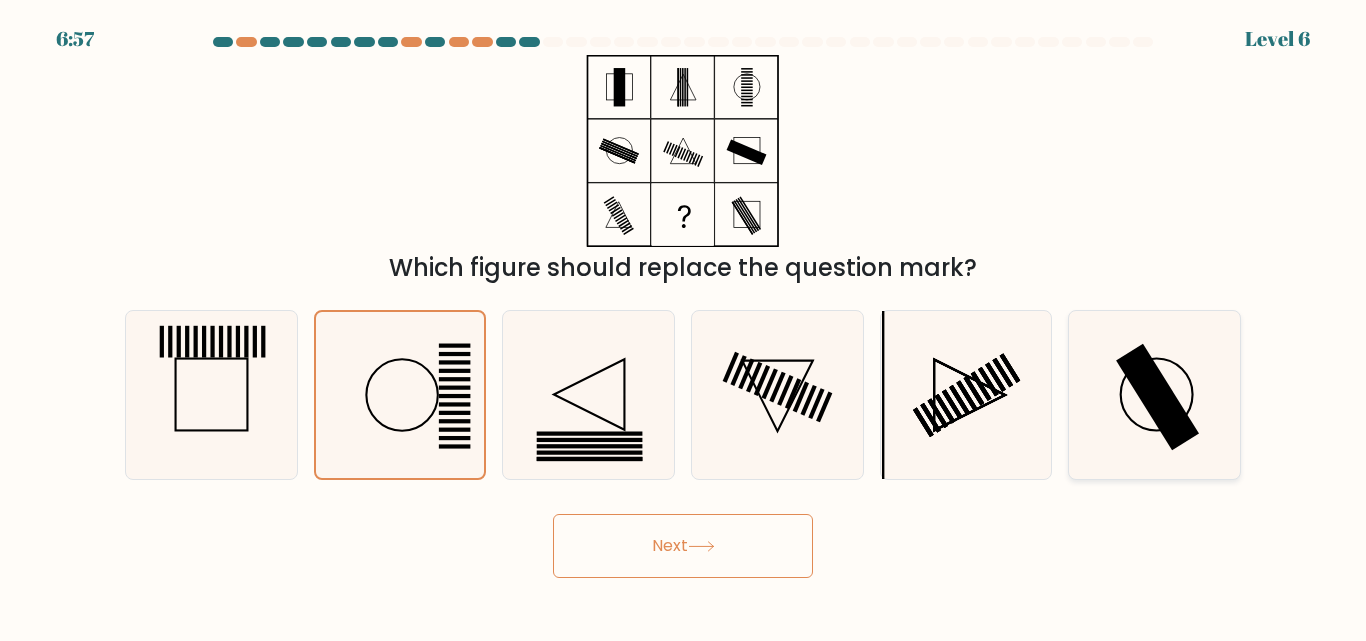 click at bounding box center (1157, 397) 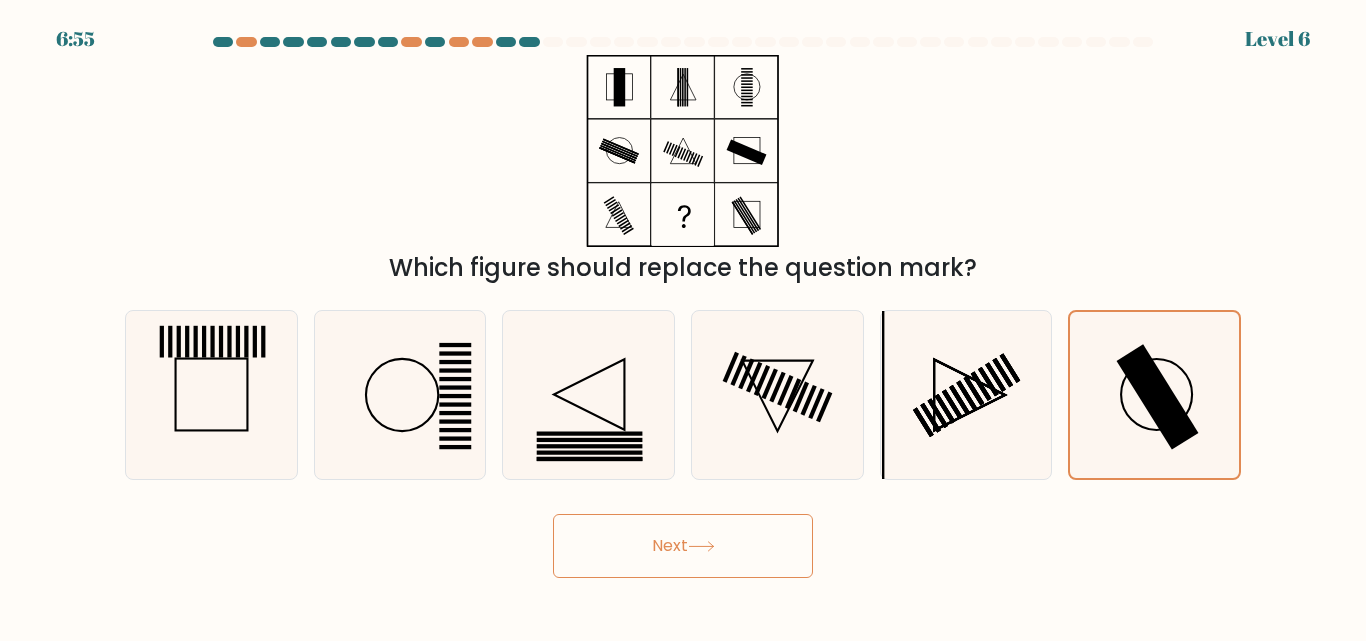 click on "Next" at bounding box center (683, 546) 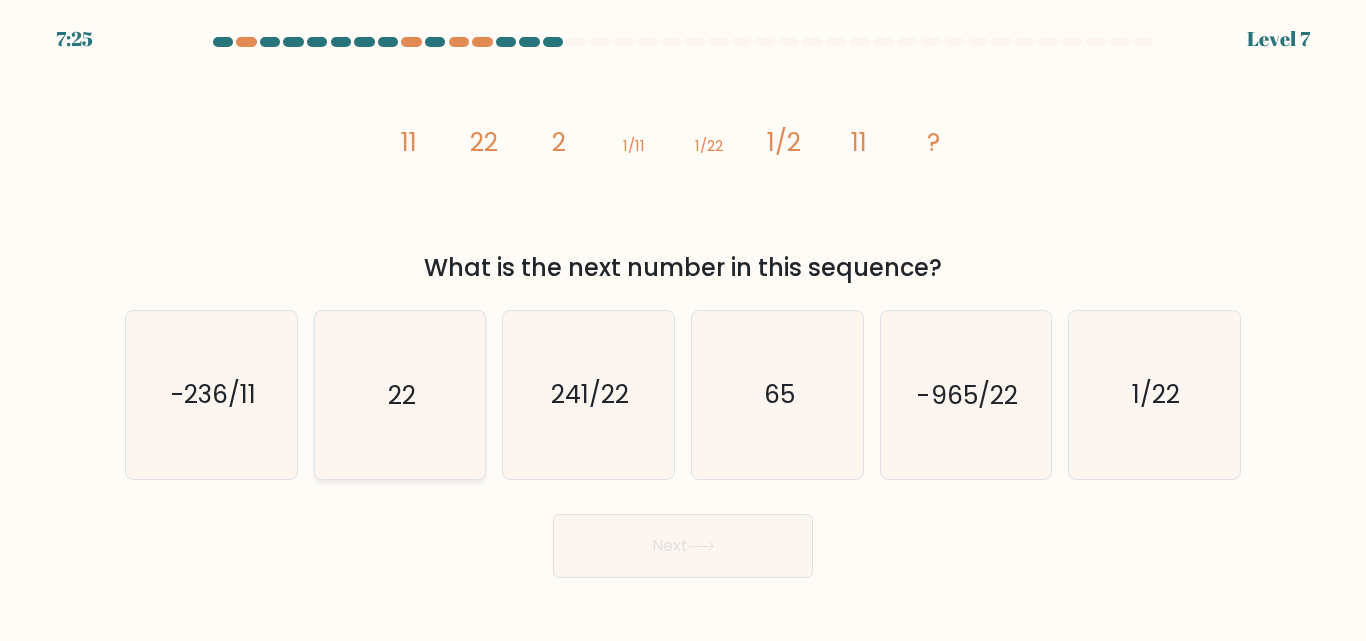 click on "22" at bounding box center [402, 395] 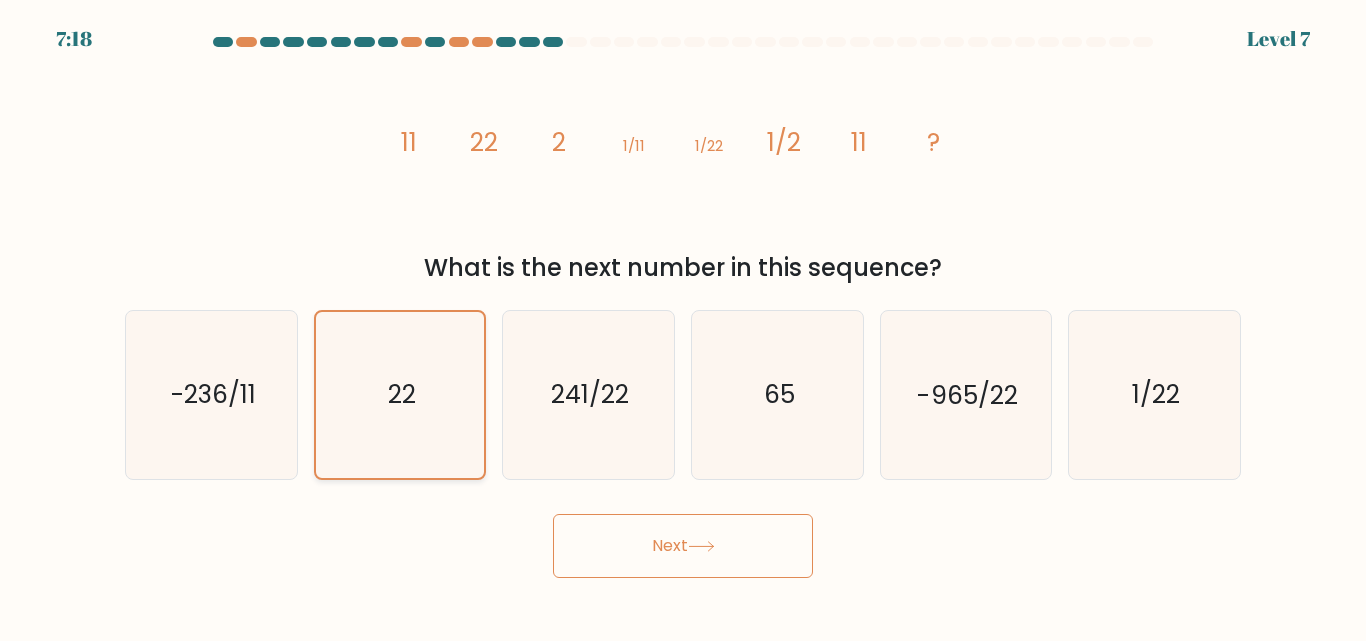 drag, startPoint x: 725, startPoint y: 554, endPoint x: 343, endPoint y: 443, distance: 397.8002 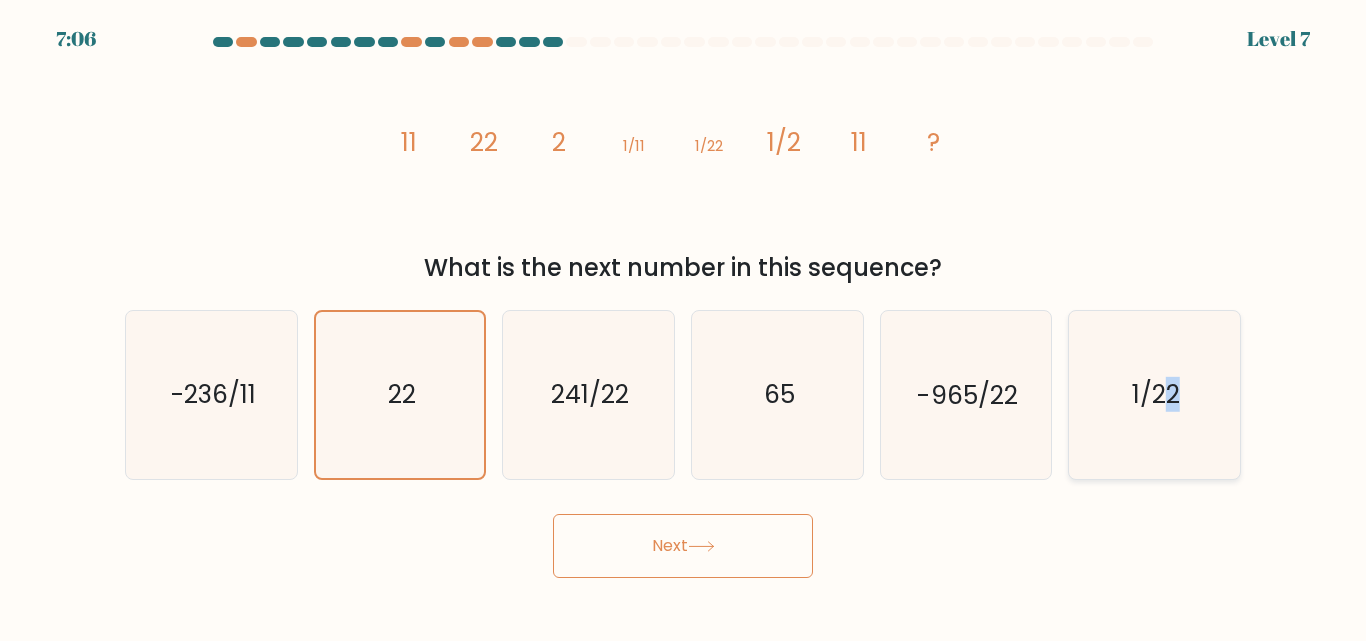 drag, startPoint x: 1180, startPoint y: 384, endPoint x: 1173, endPoint y: 393, distance: 11.401754 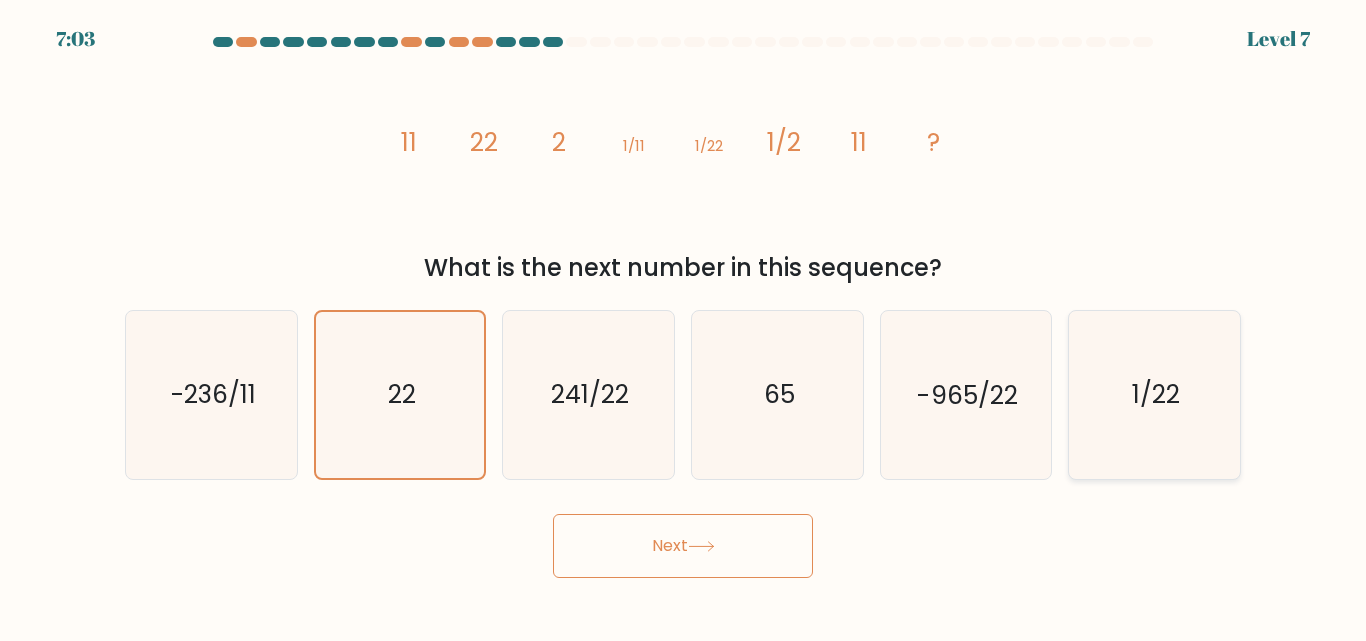 click on "1/22" at bounding box center [1154, 394] 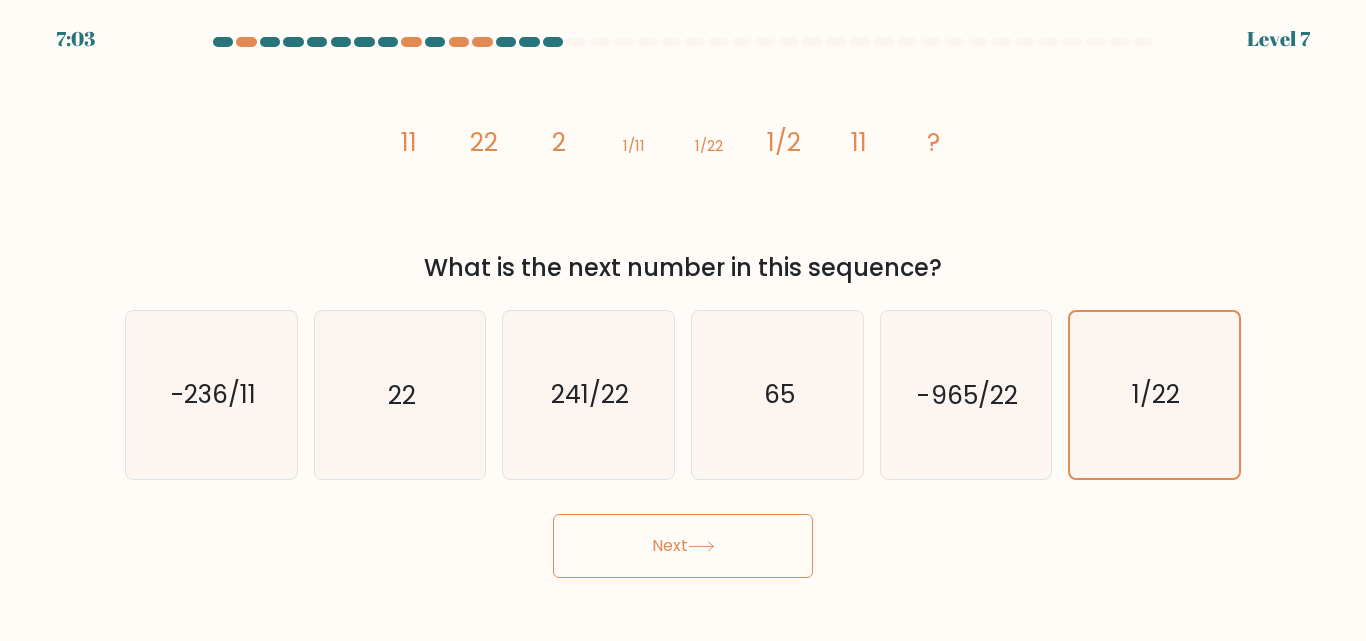 click on "Next" at bounding box center (683, 546) 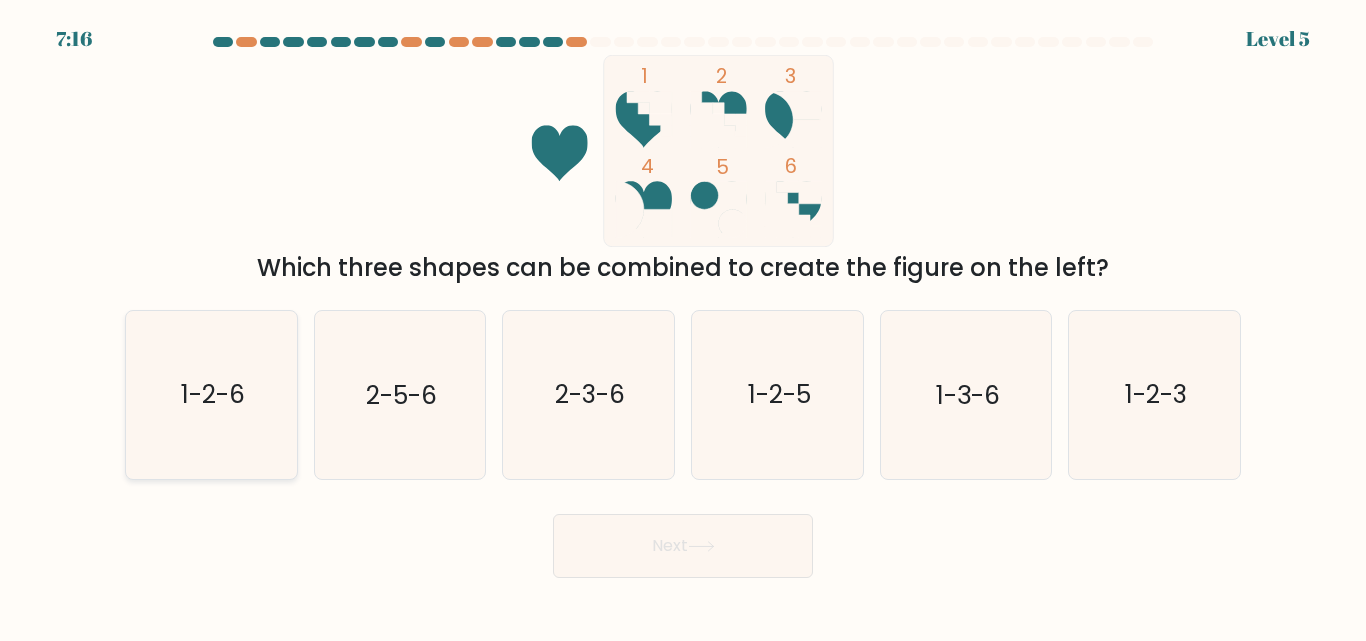 click on "1-2-6" at bounding box center (213, 395) 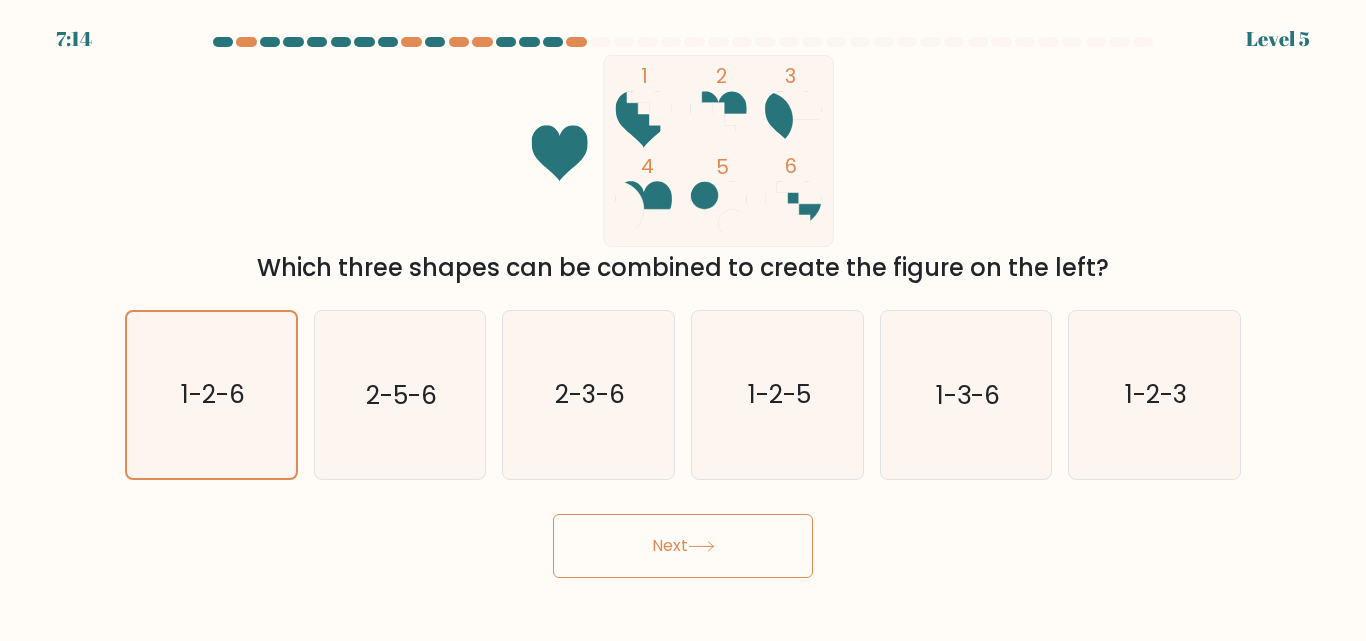 click on "Next" at bounding box center (683, 546) 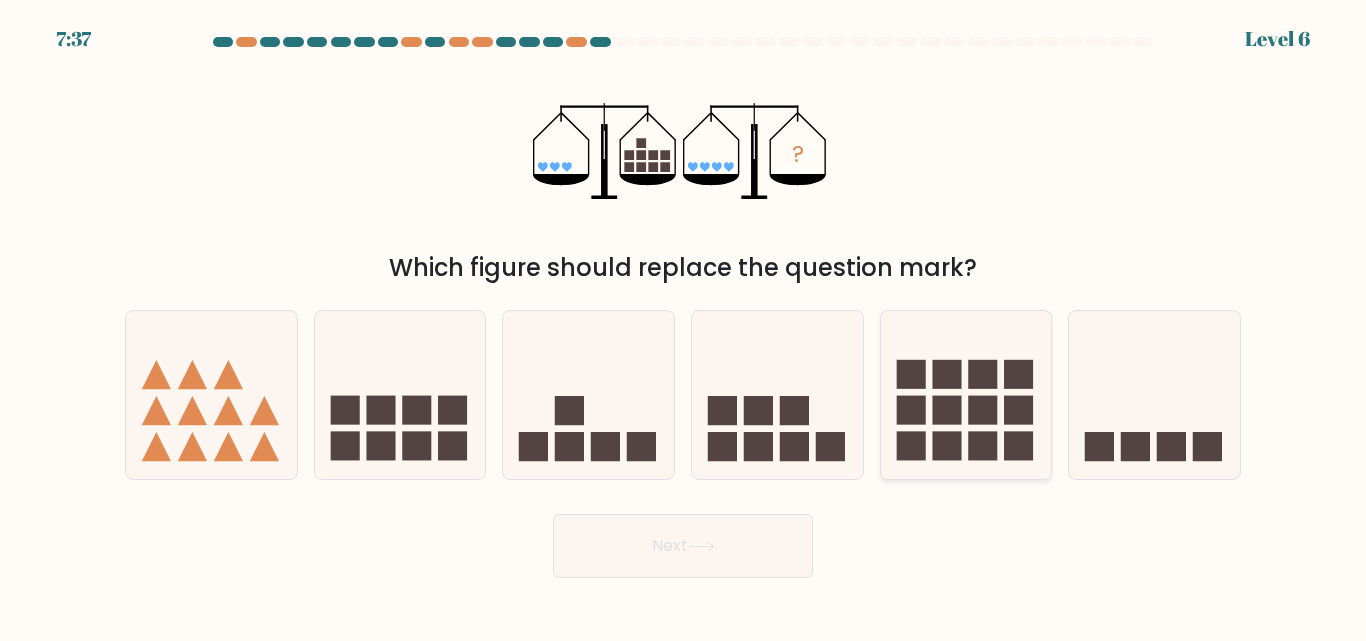 click at bounding box center [946, 446] 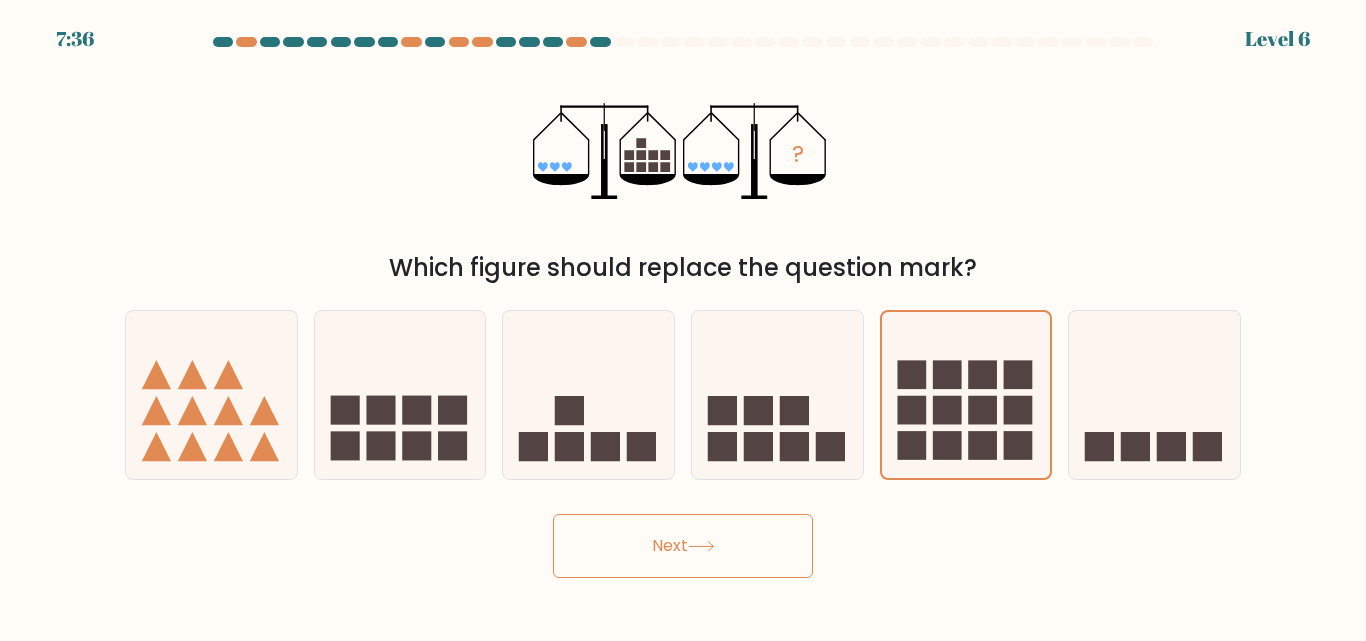 click on "Next" at bounding box center (683, 546) 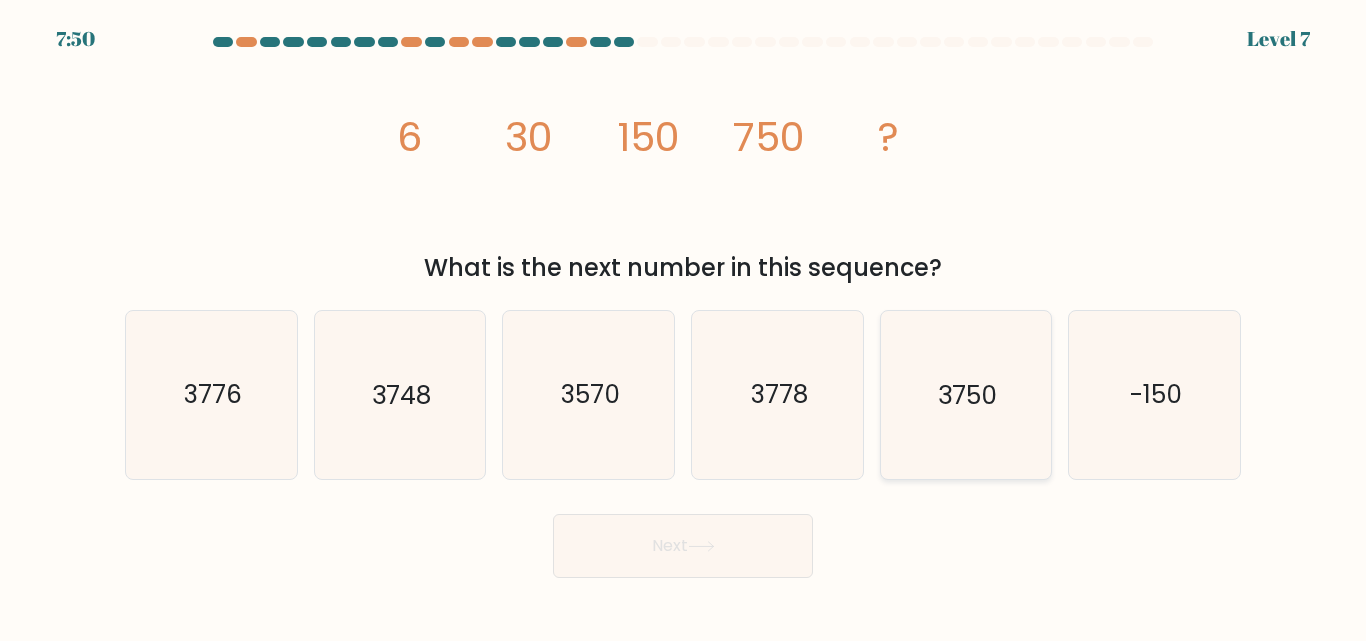 click on "3750" at bounding box center (965, 394) 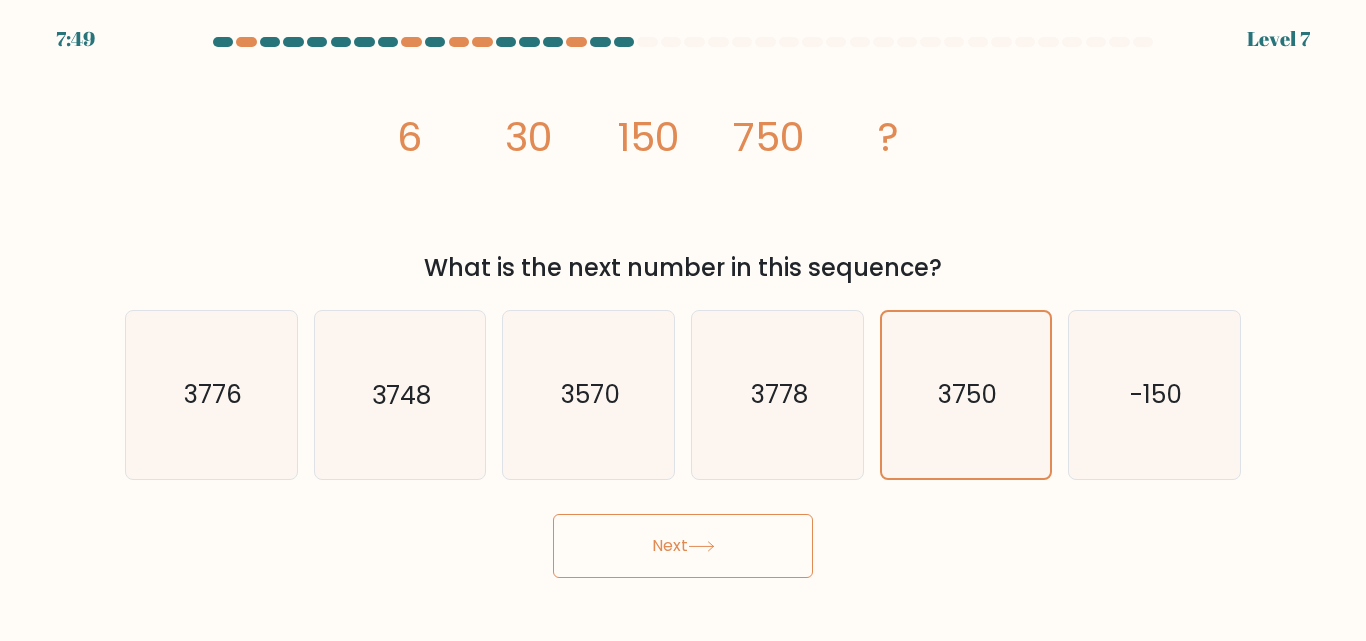 click on "Next" at bounding box center (683, 546) 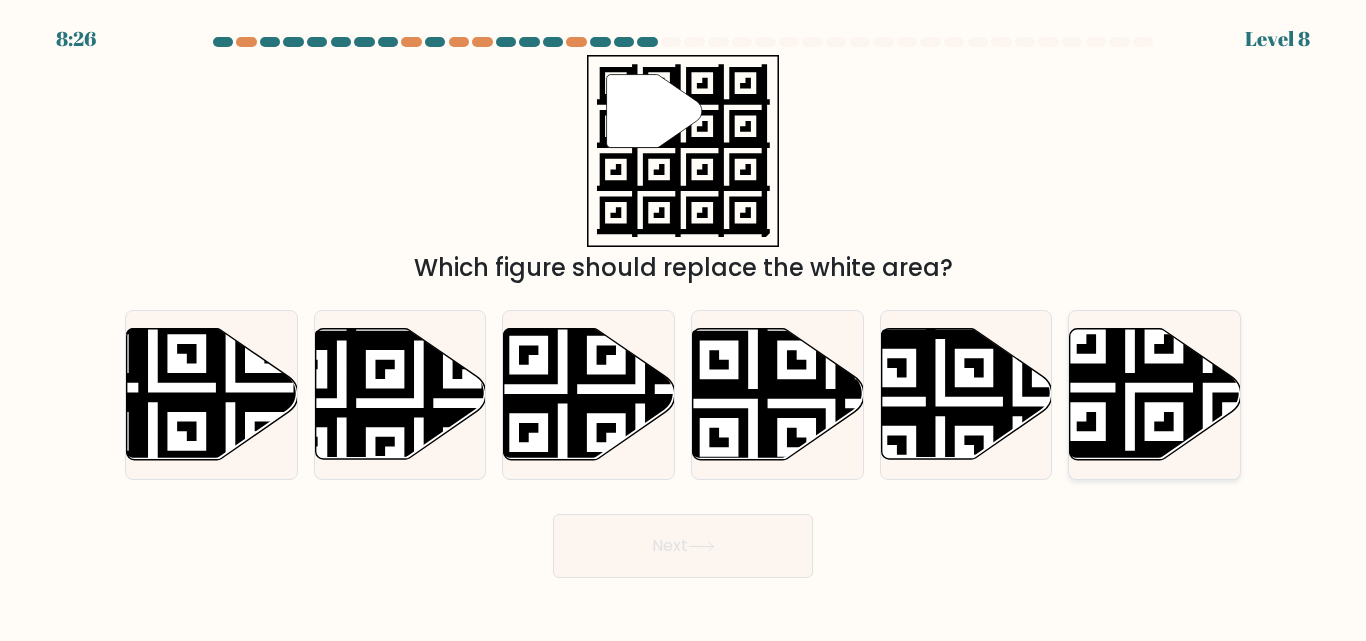 click at bounding box center (1155, 394) 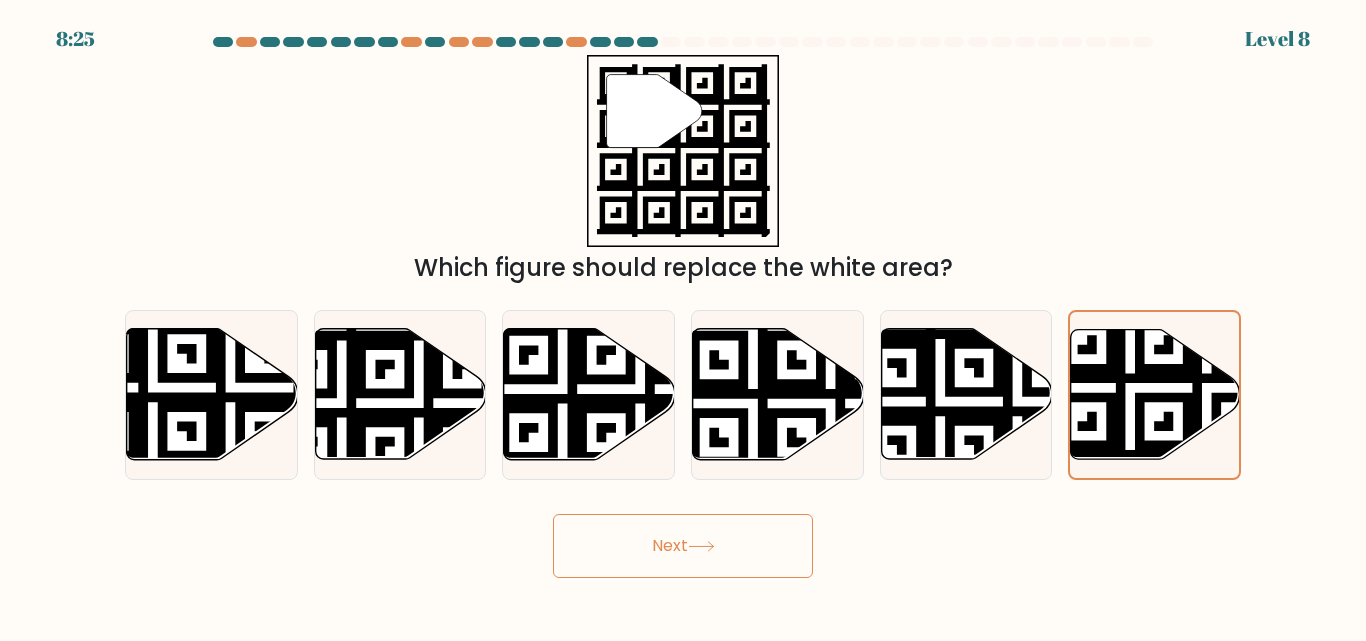 click on "Next" at bounding box center [683, 546] 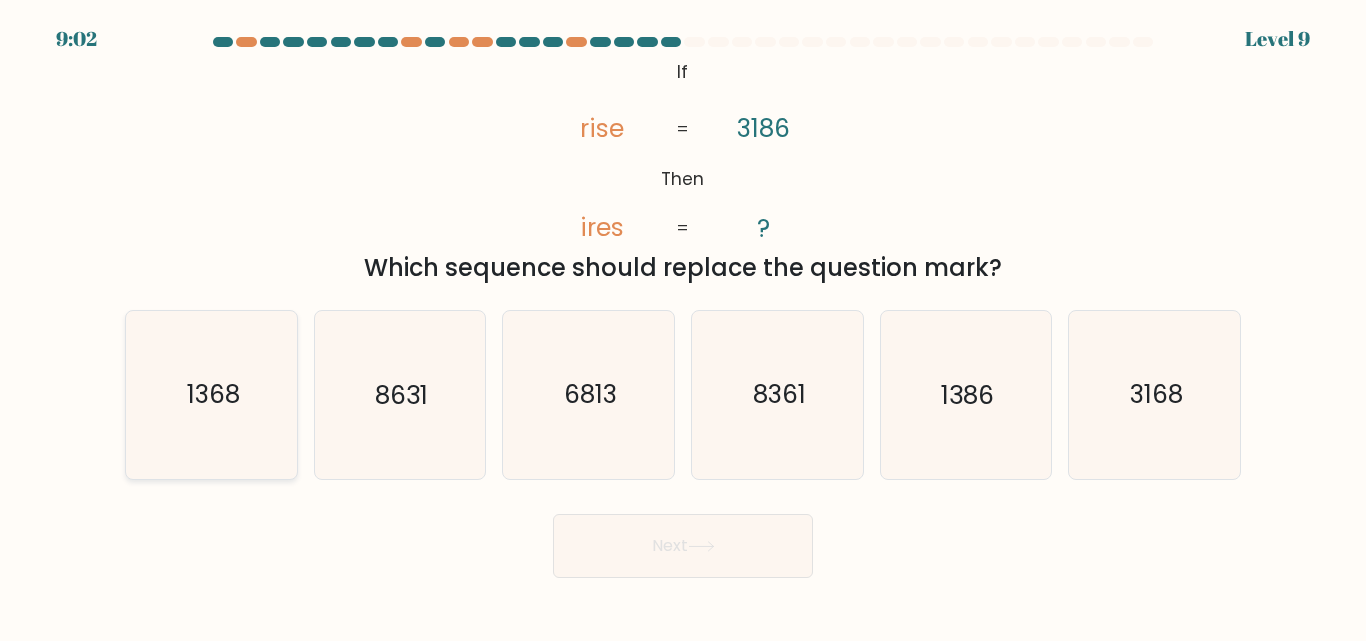 click on "1368" at bounding box center [211, 394] 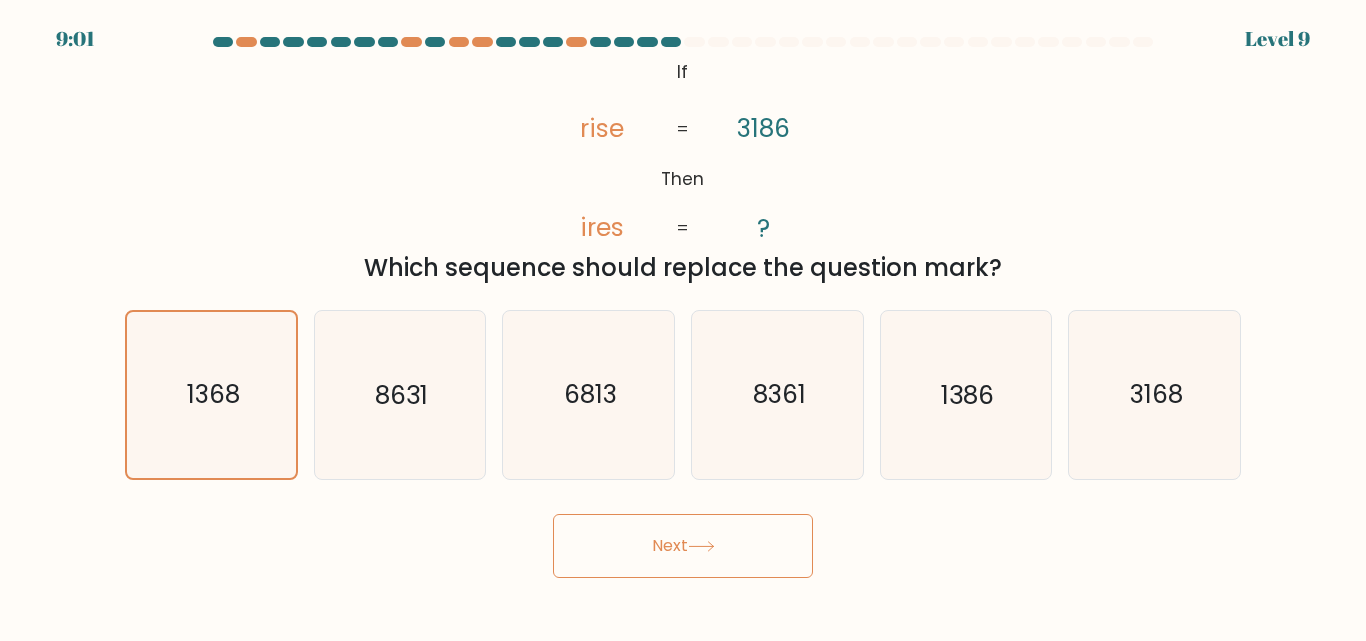 click on "Next" at bounding box center (683, 546) 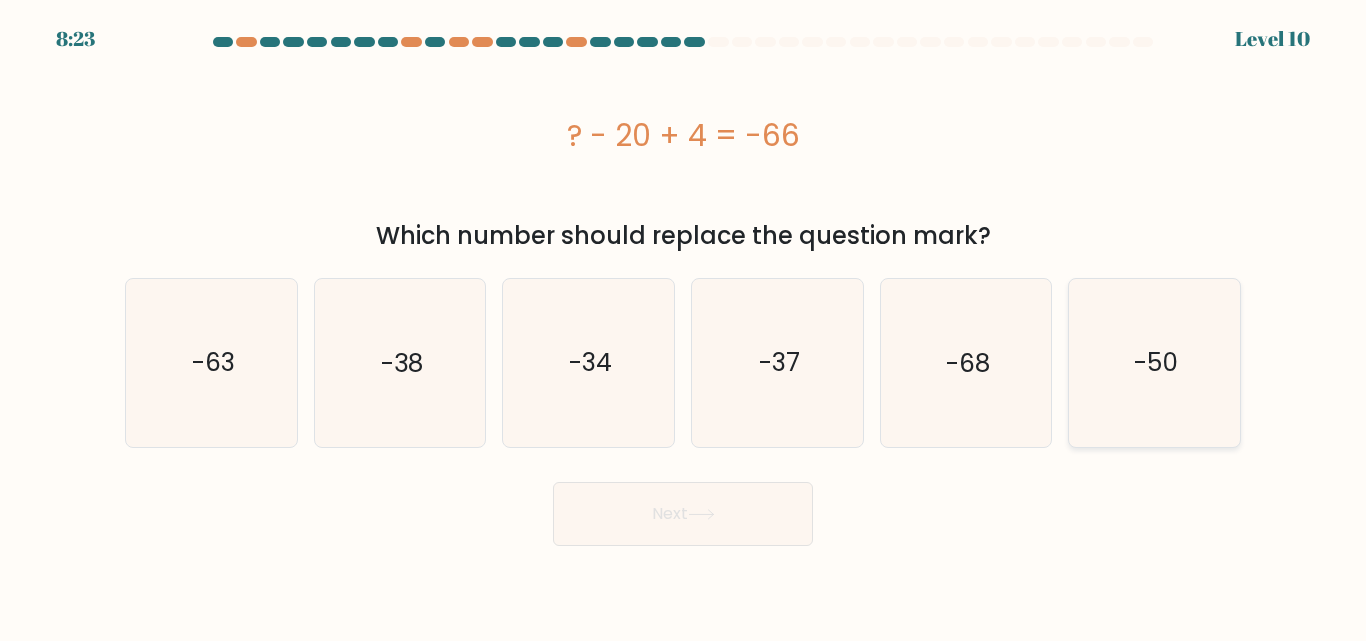 click on "-50" at bounding box center [1156, 362] 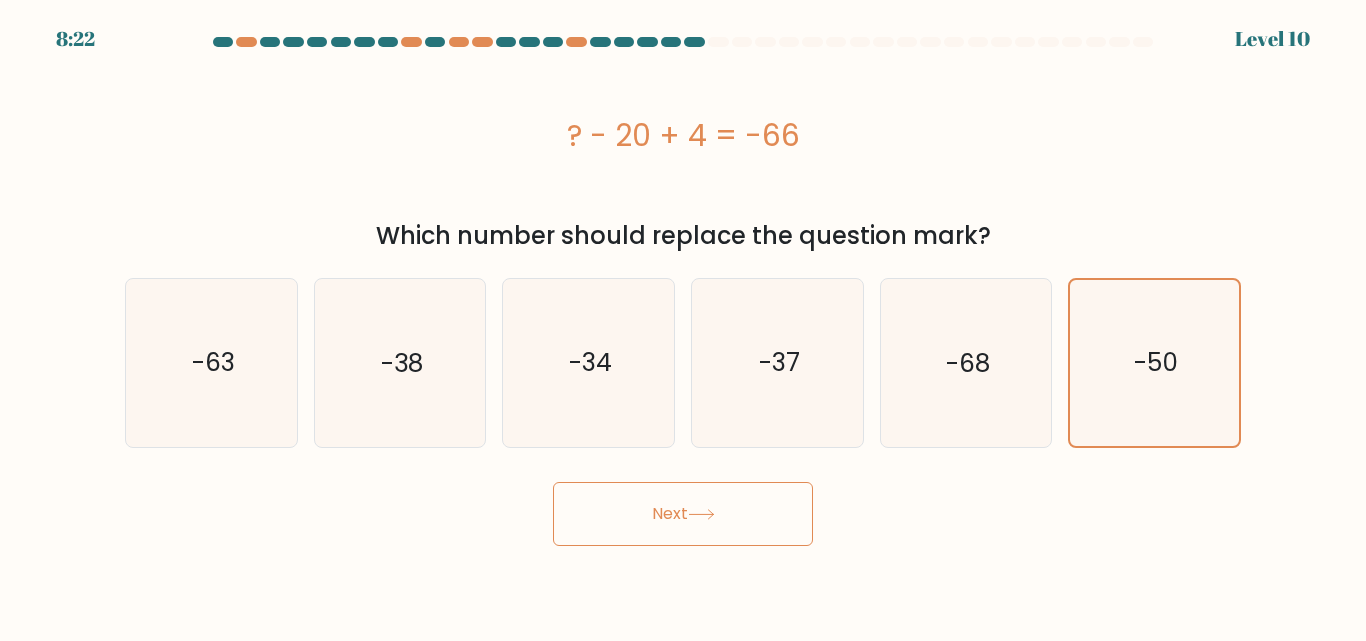 click on "Next" at bounding box center (683, 514) 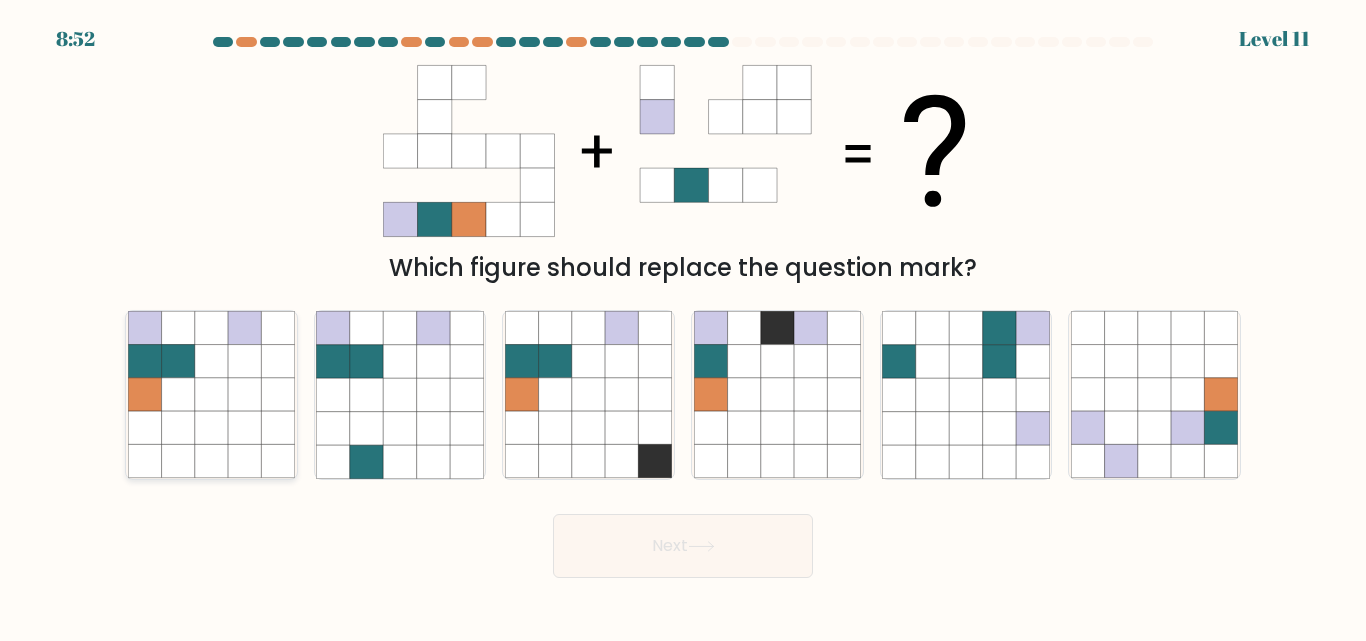 click at bounding box center (144, 395) 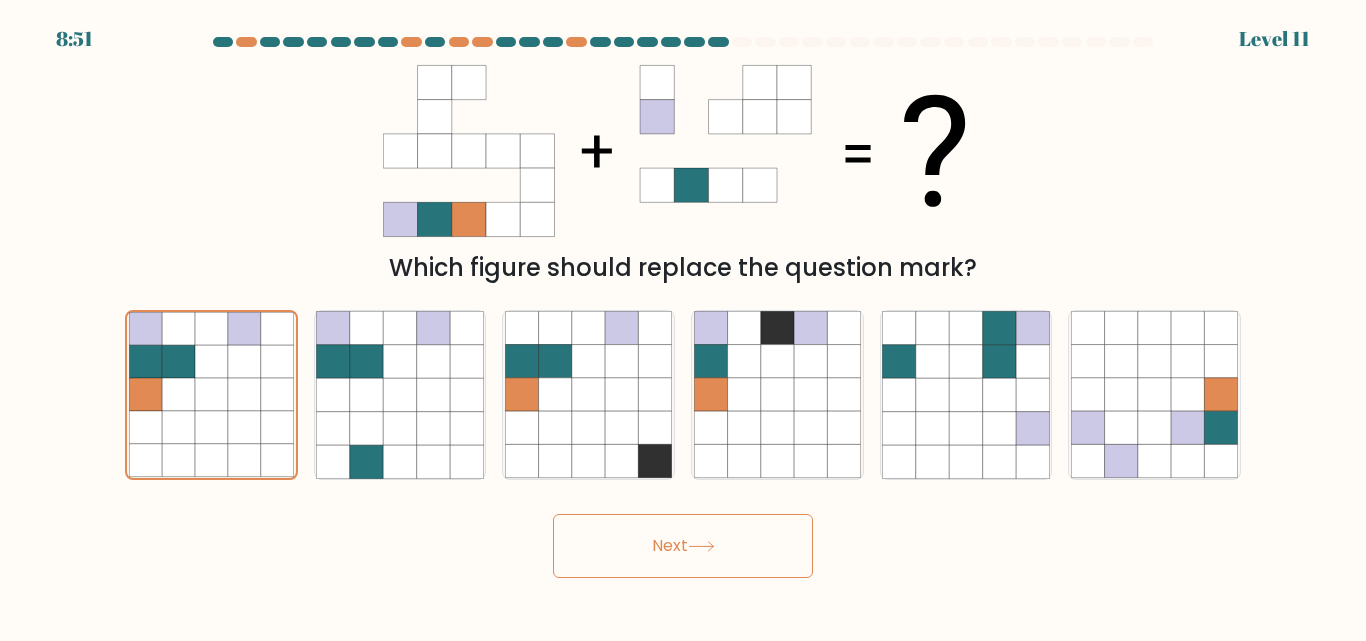 click on "Next" at bounding box center [683, 546] 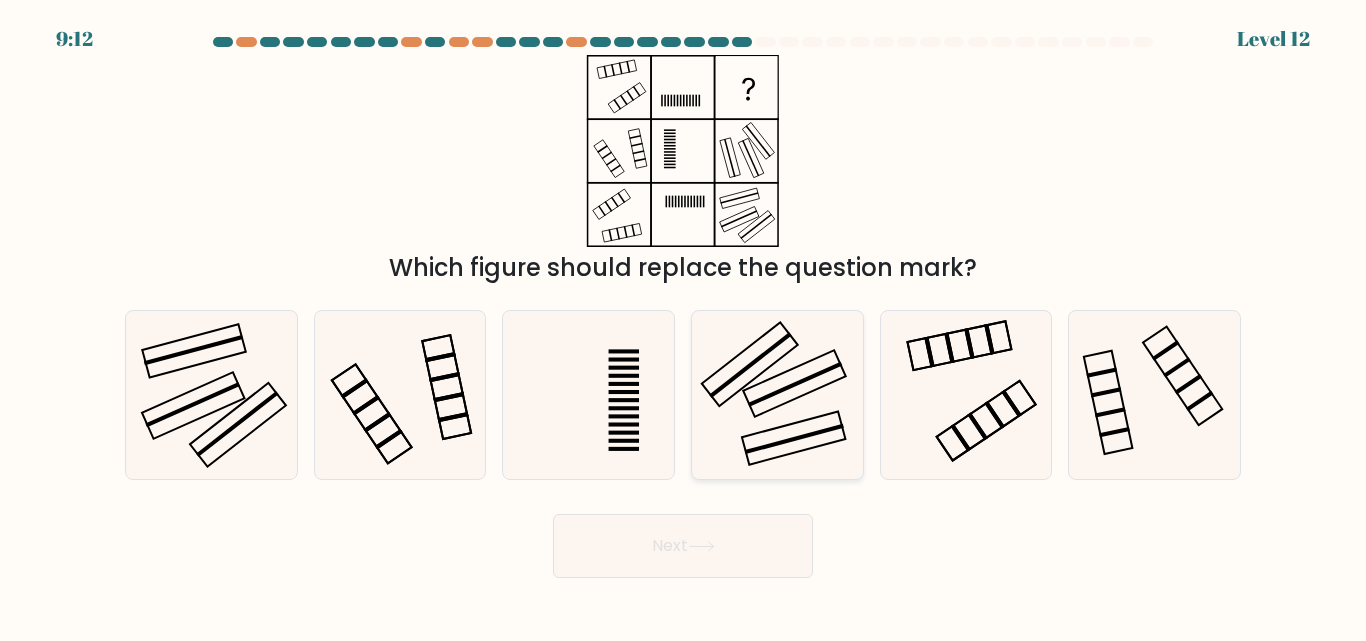 click at bounding box center (795, 384) 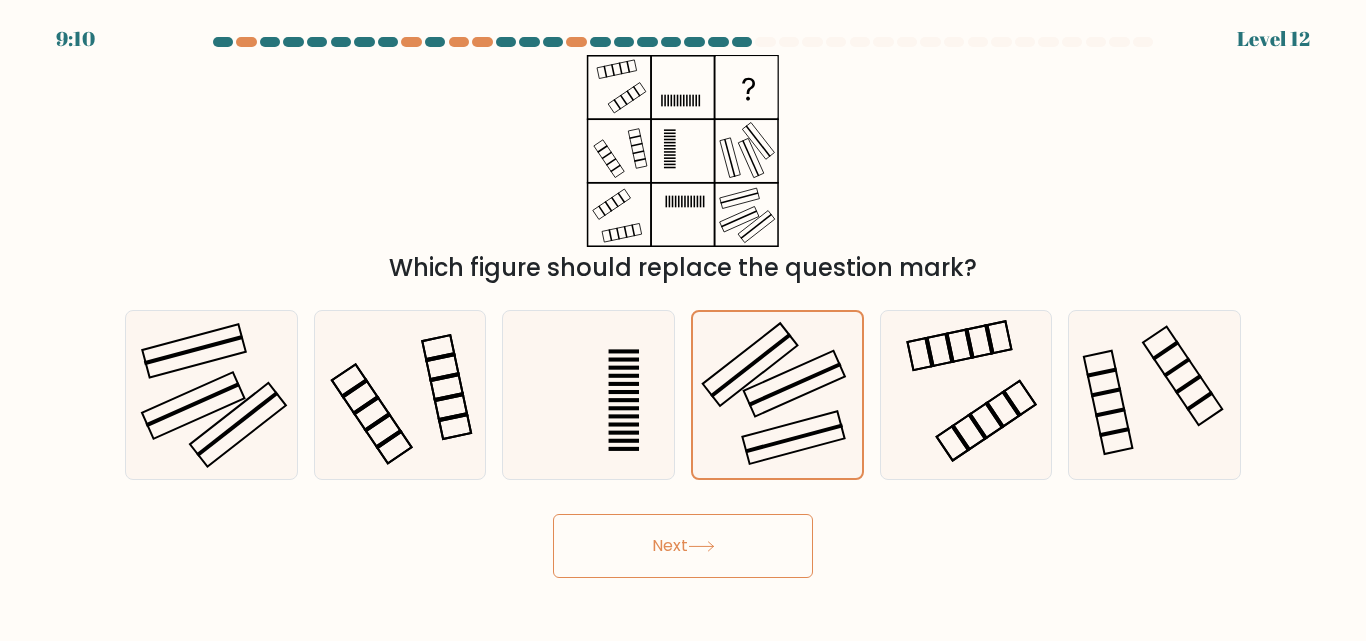 click on "Next" at bounding box center (683, 546) 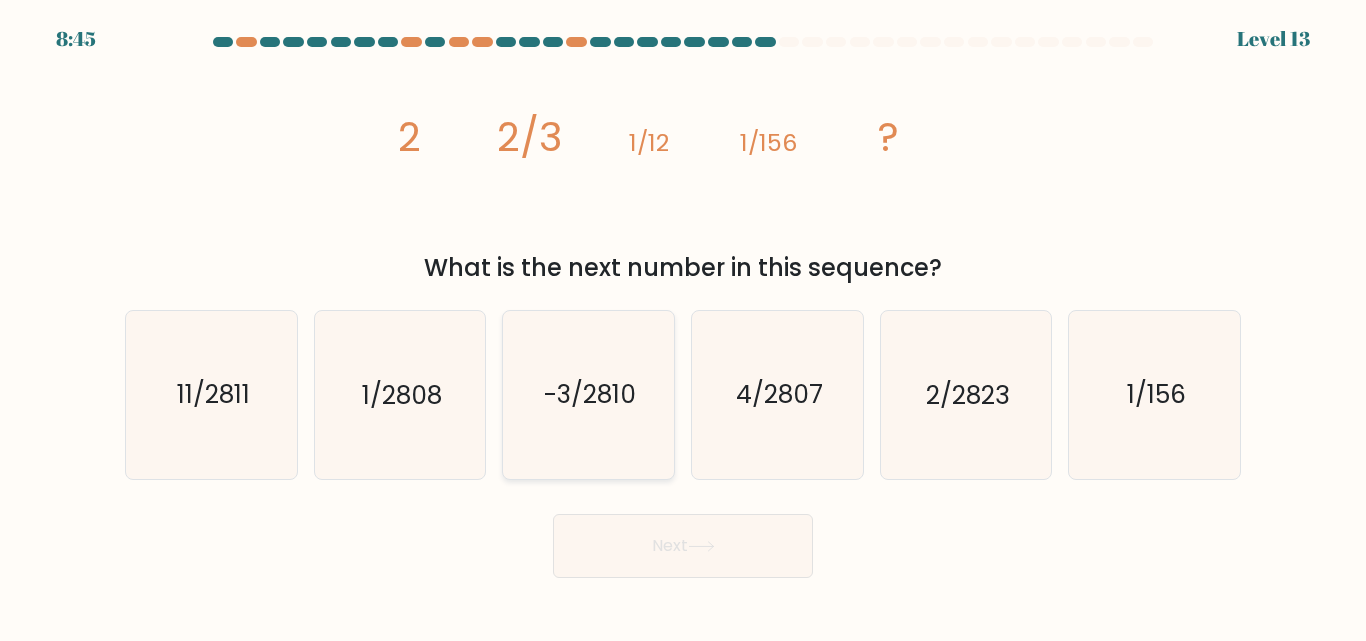 click on "-3/2810" at bounding box center [590, 395] 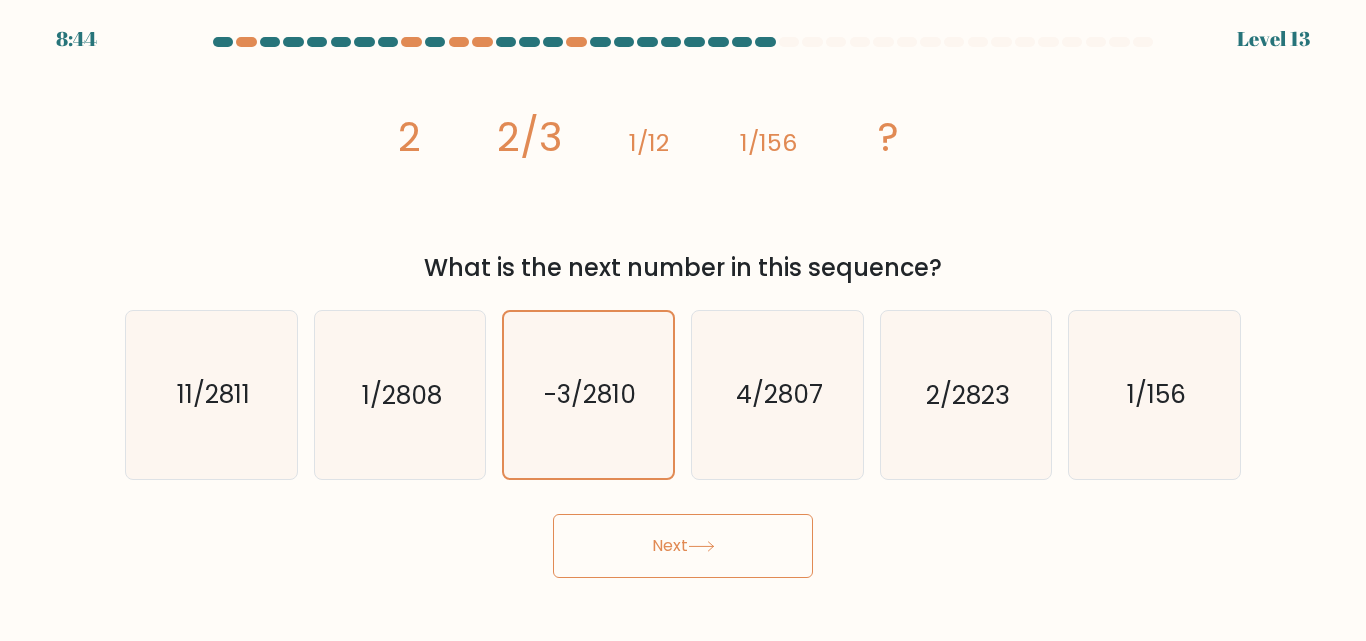 click on "Next" at bounding box center (683, 546) 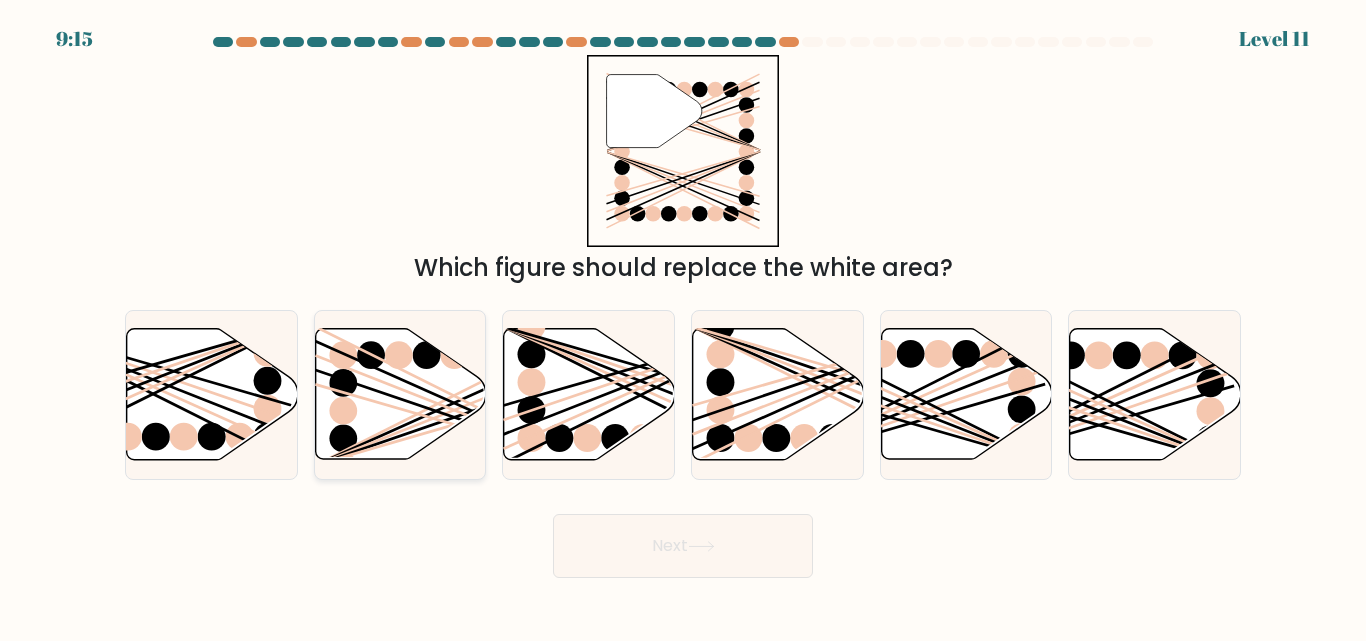 click at bounding box center (343, 412) 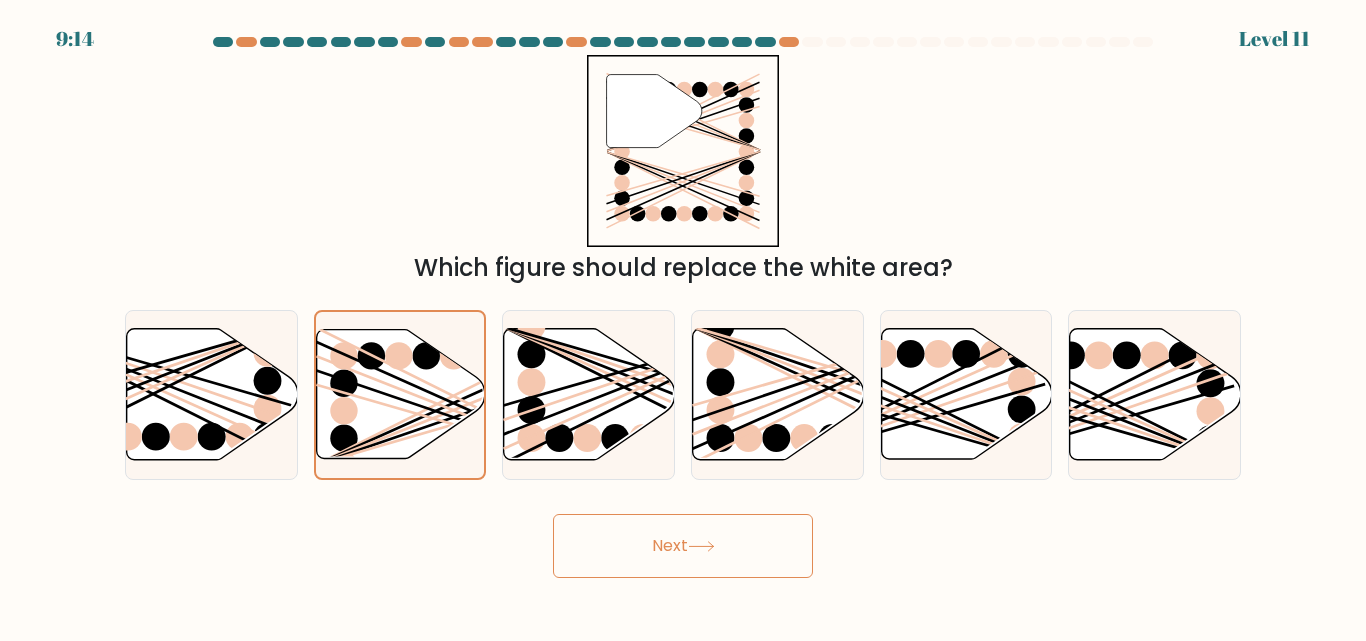 click on "Next" at bounding box center [683, 546] 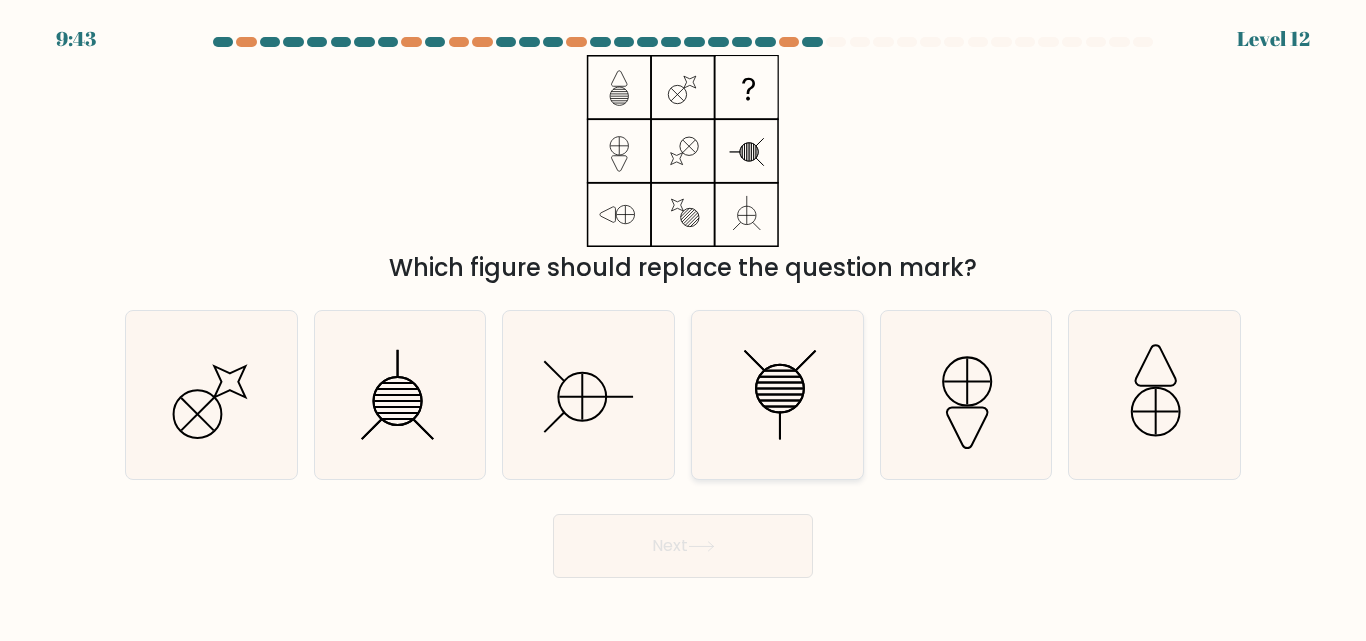drag, startPoint x: 771, startPoint y: 388, endPoint x: 786, endPoint y: 364, distance: 28.301943 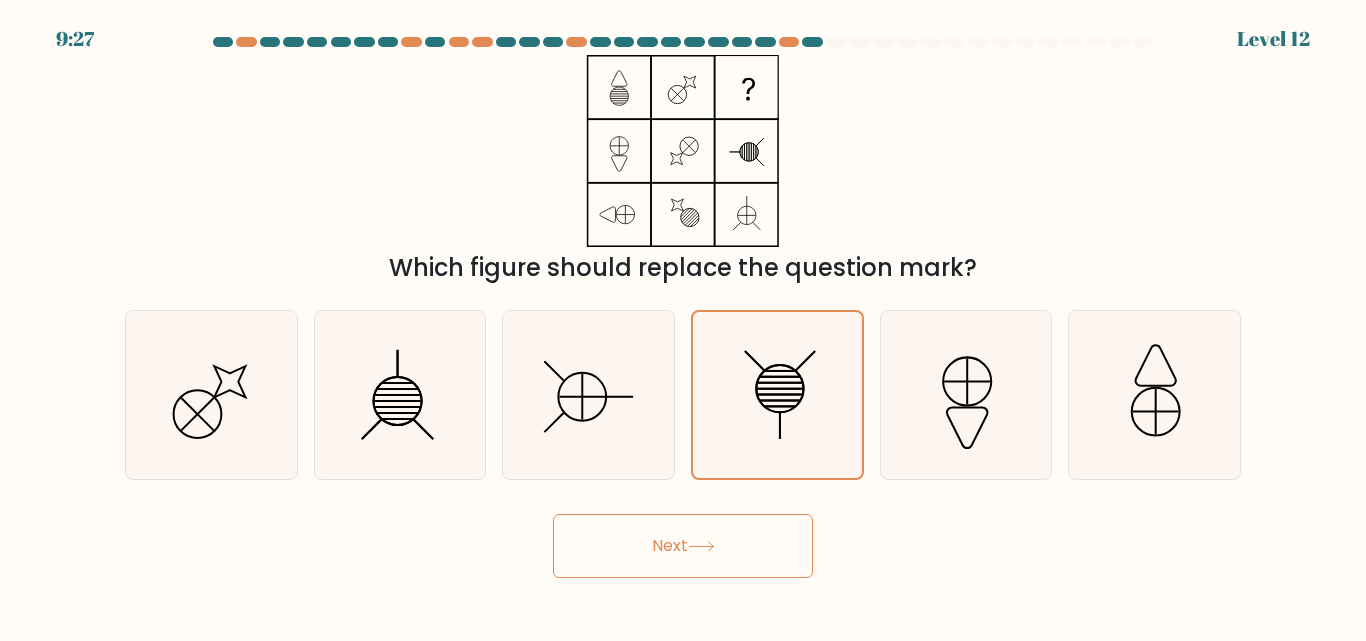 click on "Next" at bounding box center [683, 546] 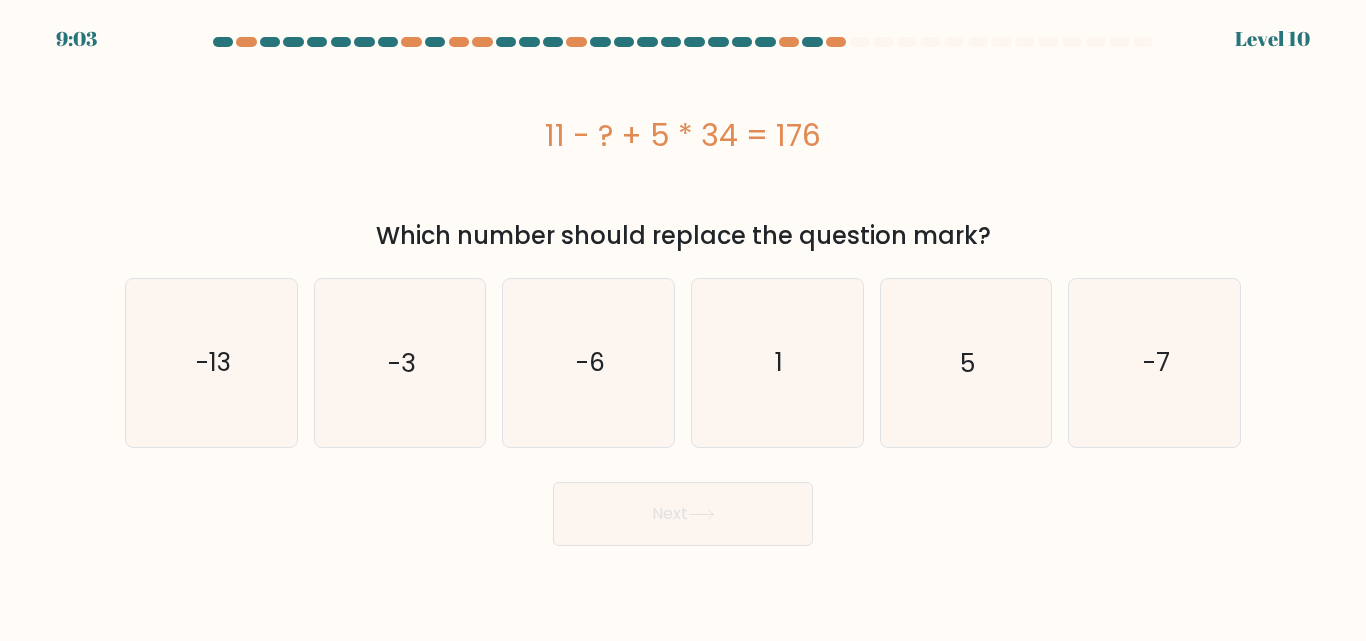 click on "Next" at bounding box center [683, 514] 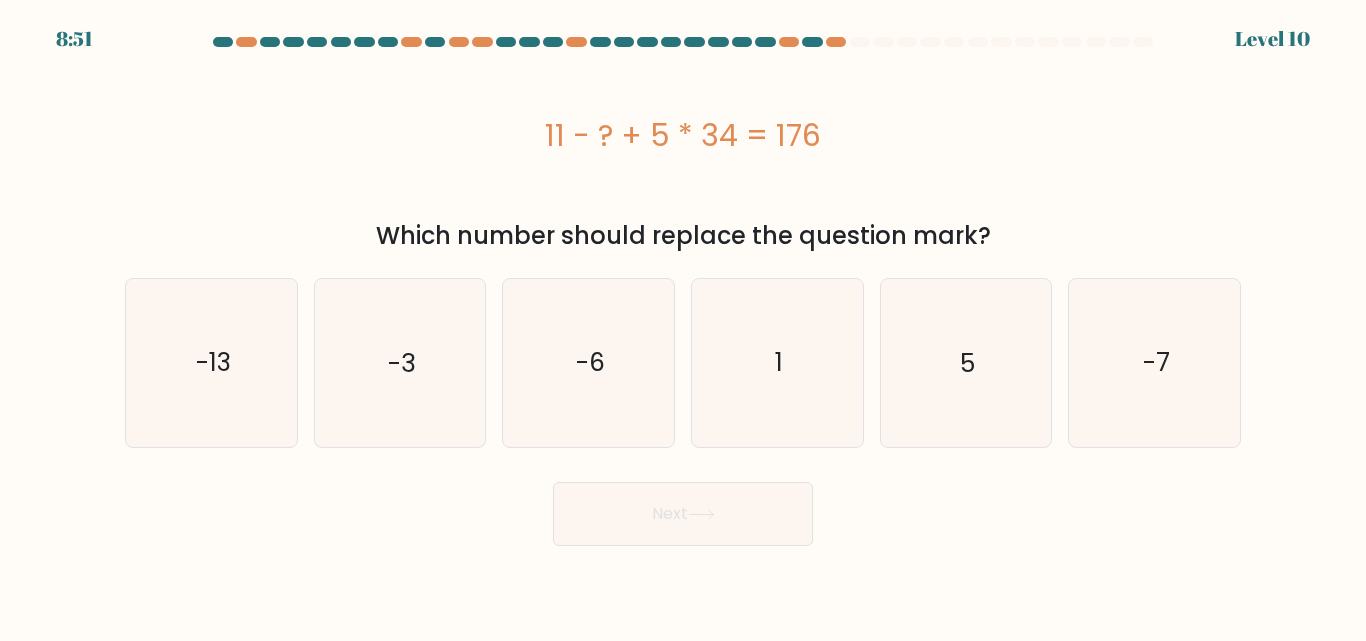click on "11 - ? + 5 * 34 = 176" at bounding box center [683, 135] 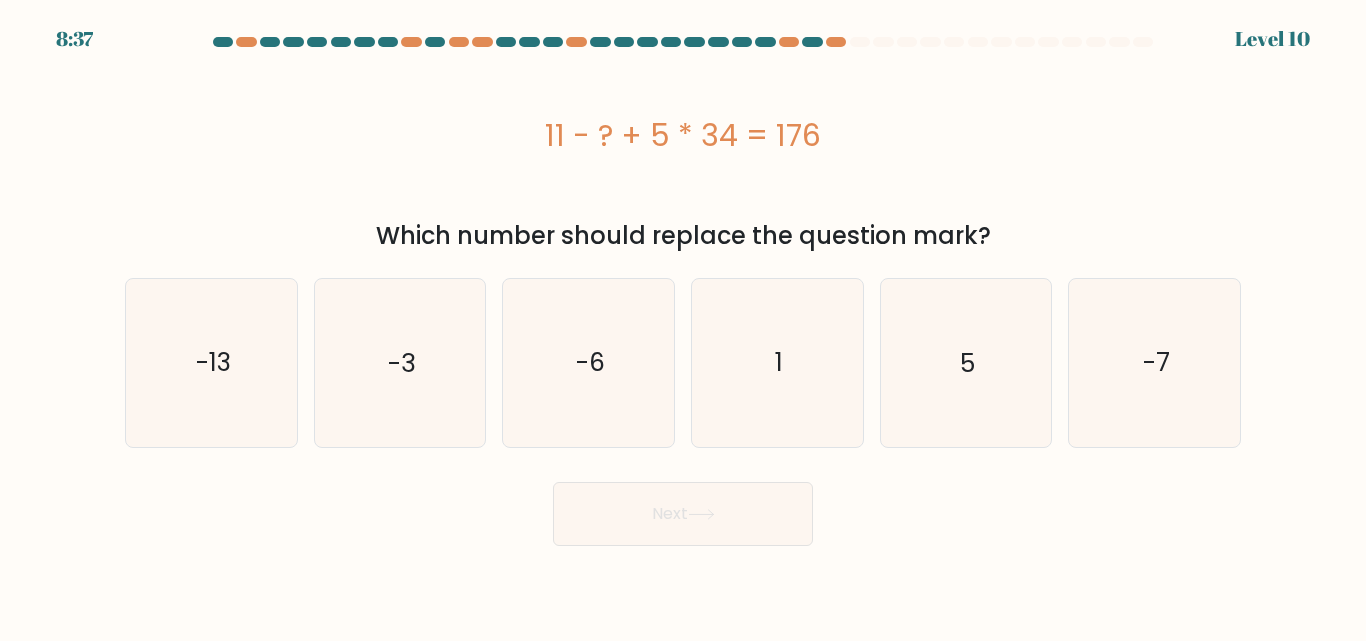 drag, startPoint x: 930, startPoint y: 422, endPoint x: 384, endPoint y: 529, distance: 556.3857 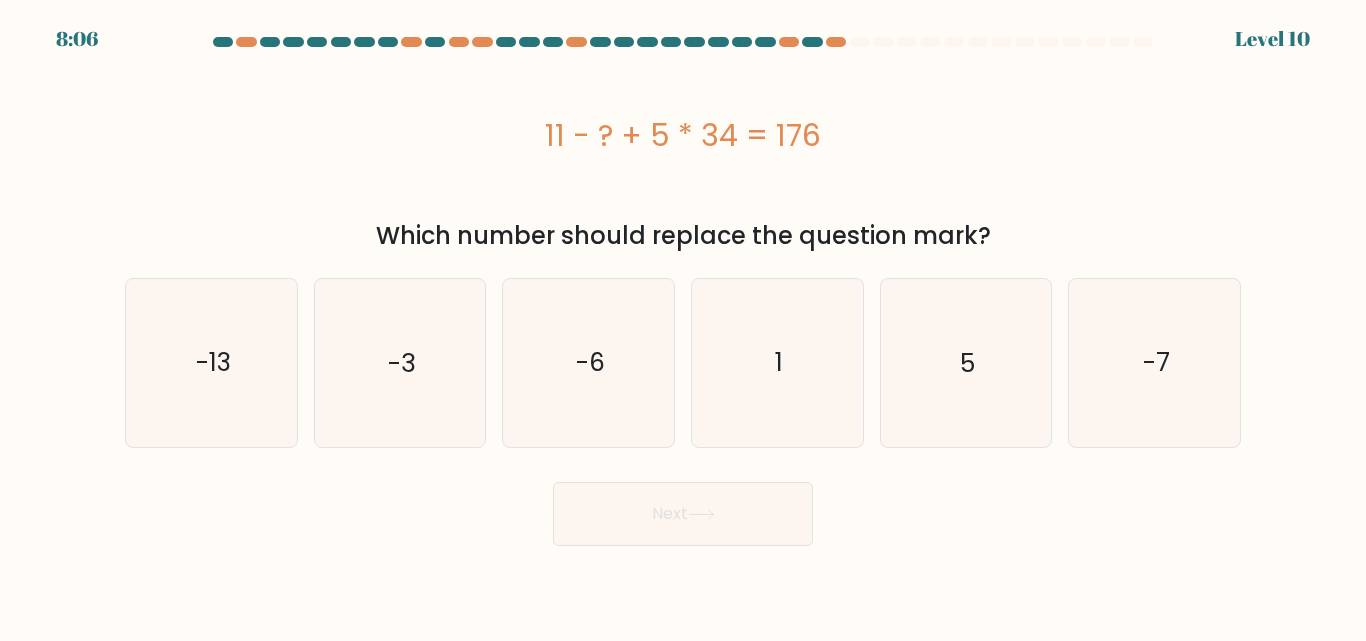 click on "Next" at bounding box center (683, 509) 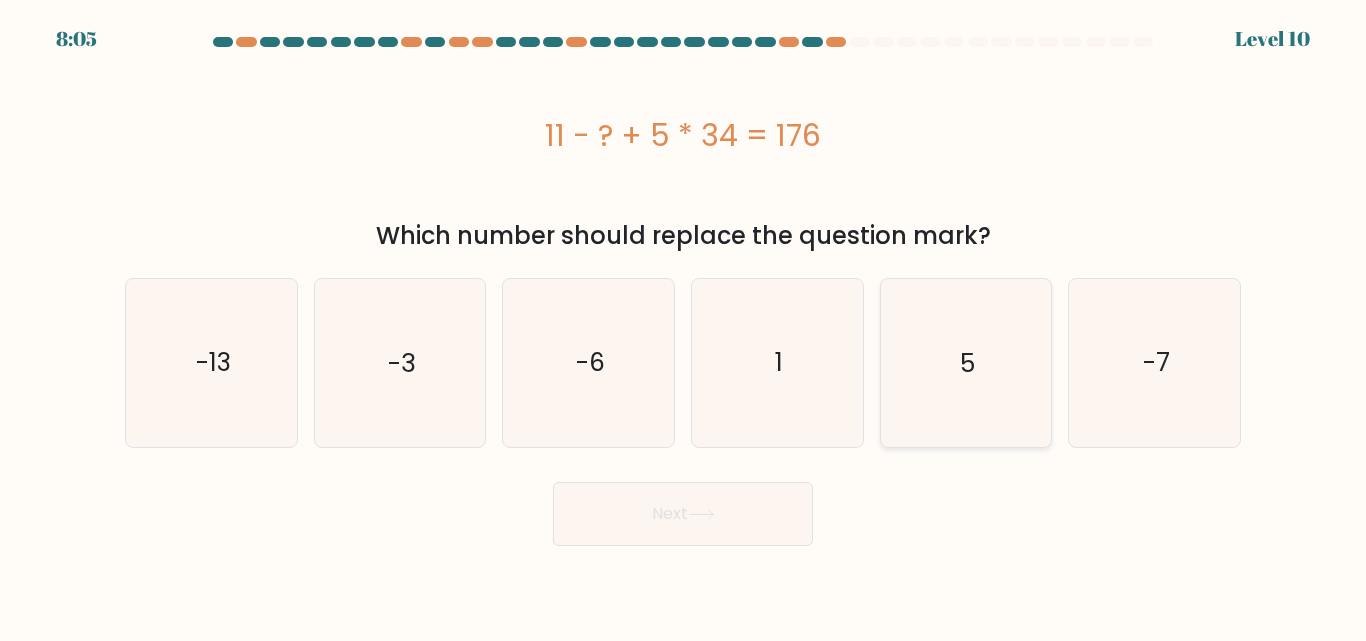 click on "5" at bounding box center (967, 362) 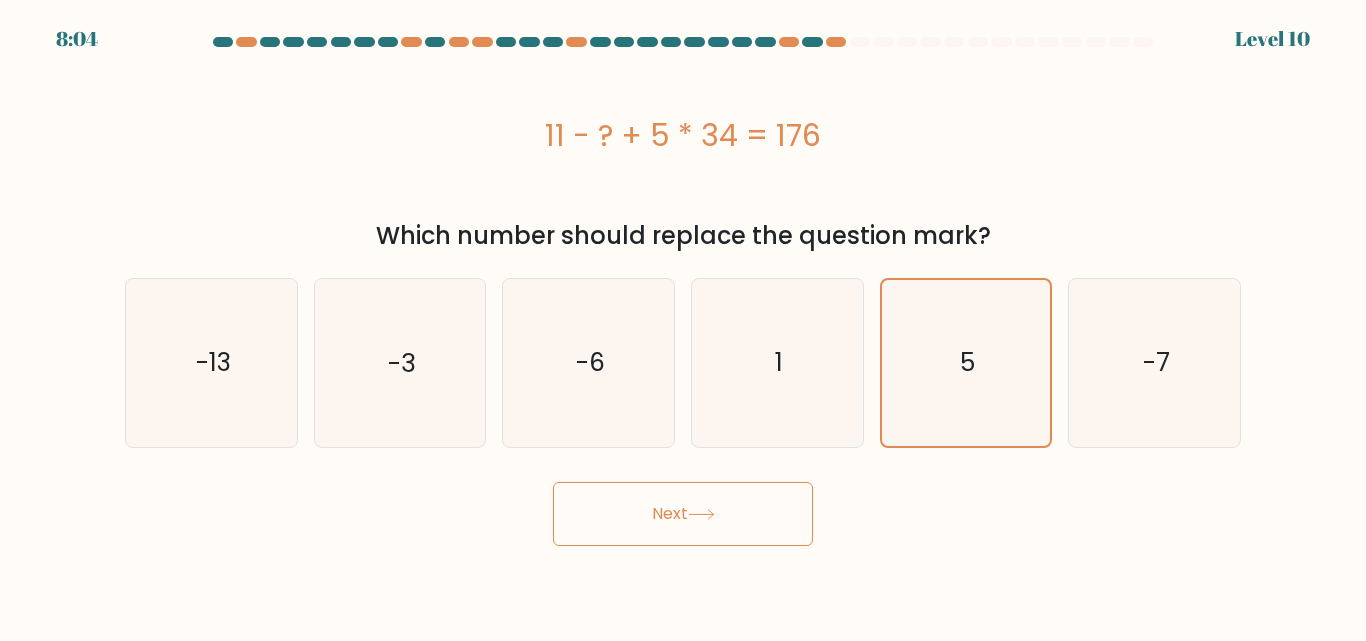 click on "Next" at bounding box center (683, 514) 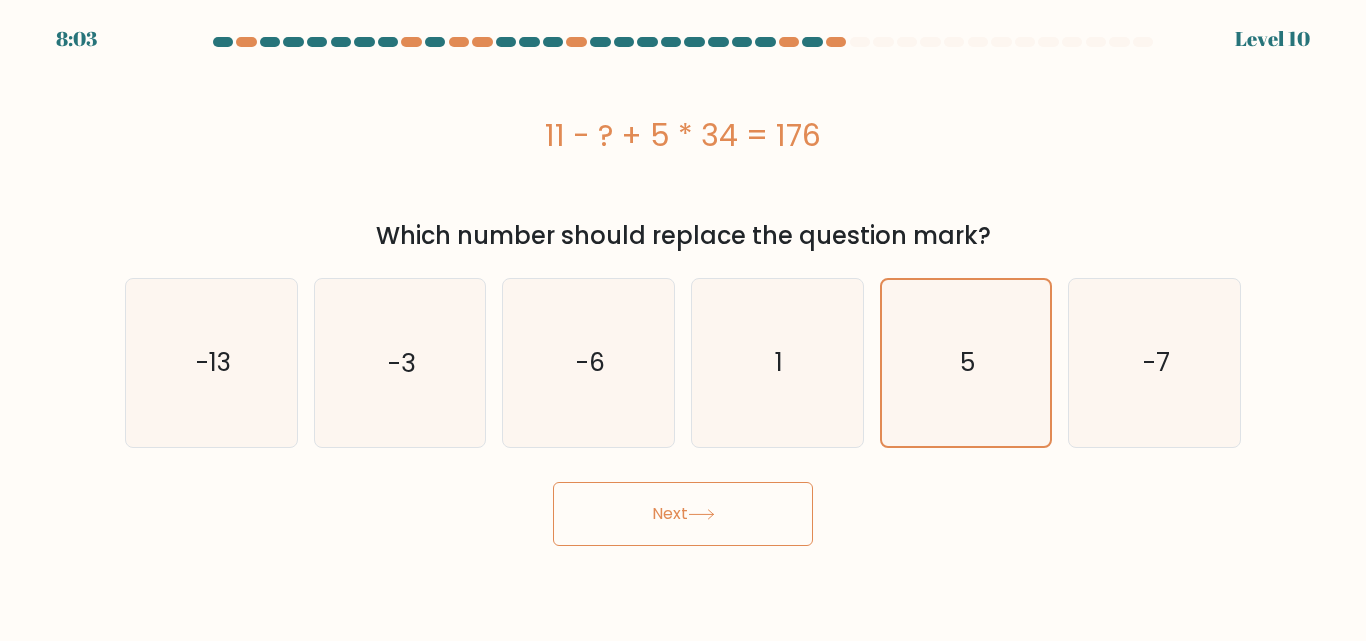click on "Next" at bounding box center (683, 514) 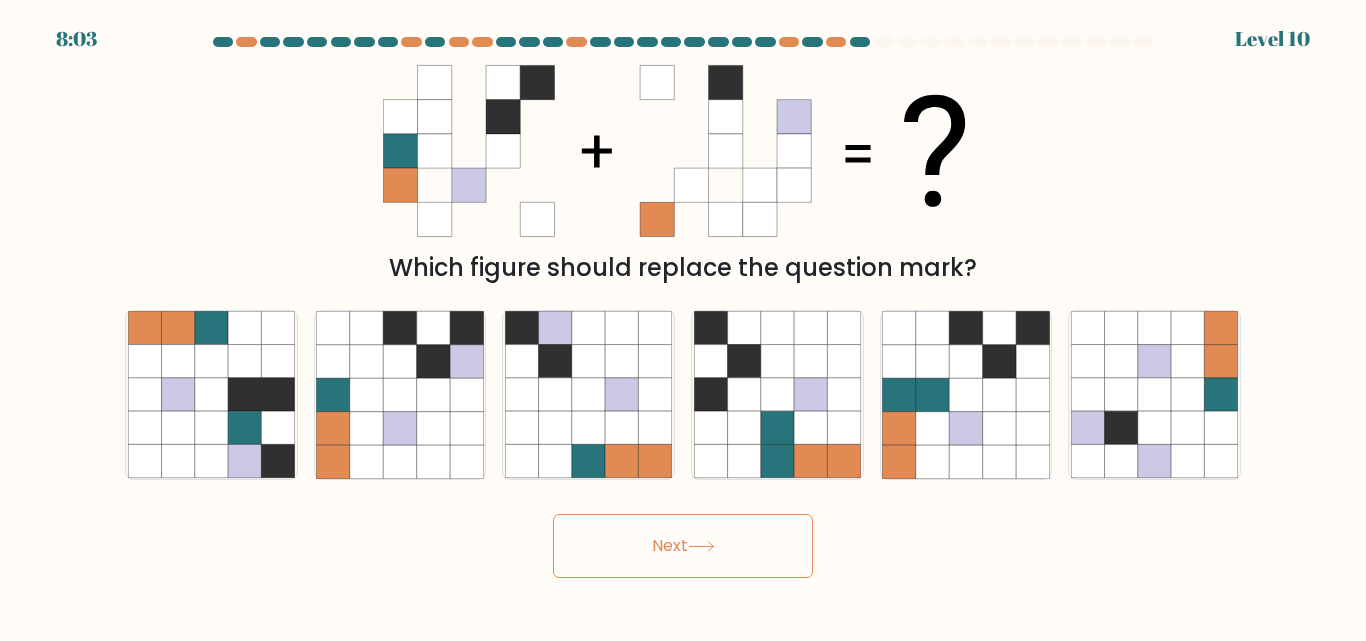 click at bounding box center [683, 307] 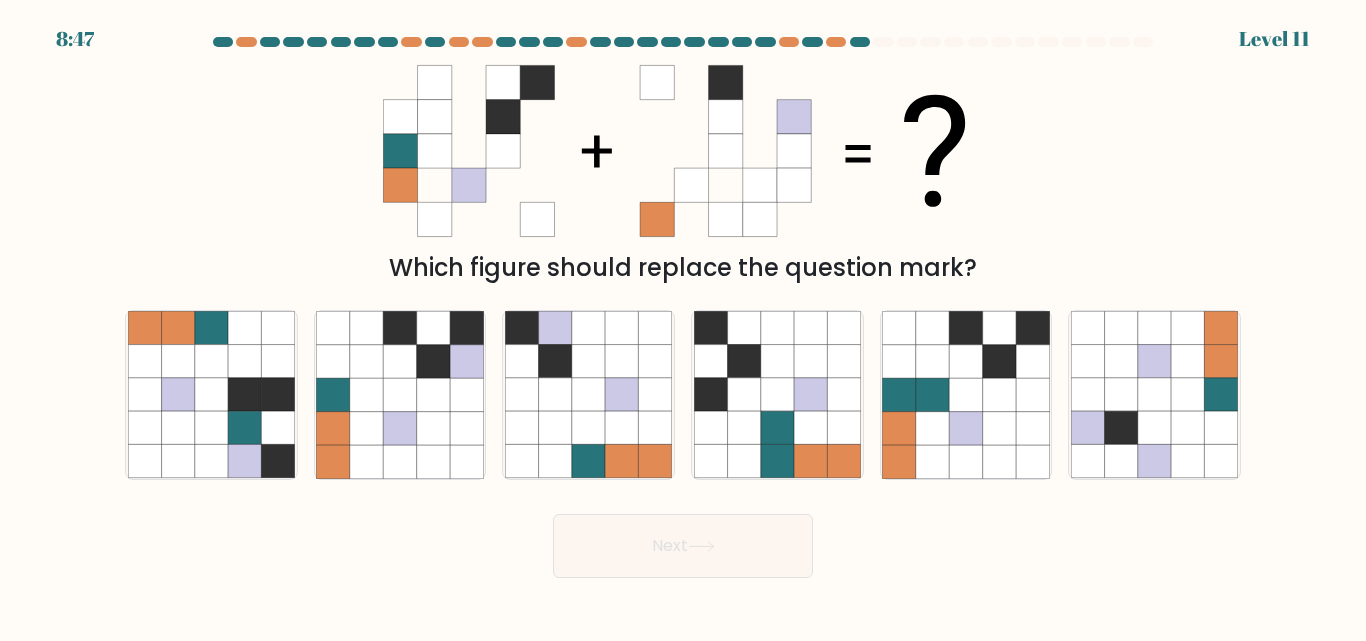 click at bounding box center [683, 307] 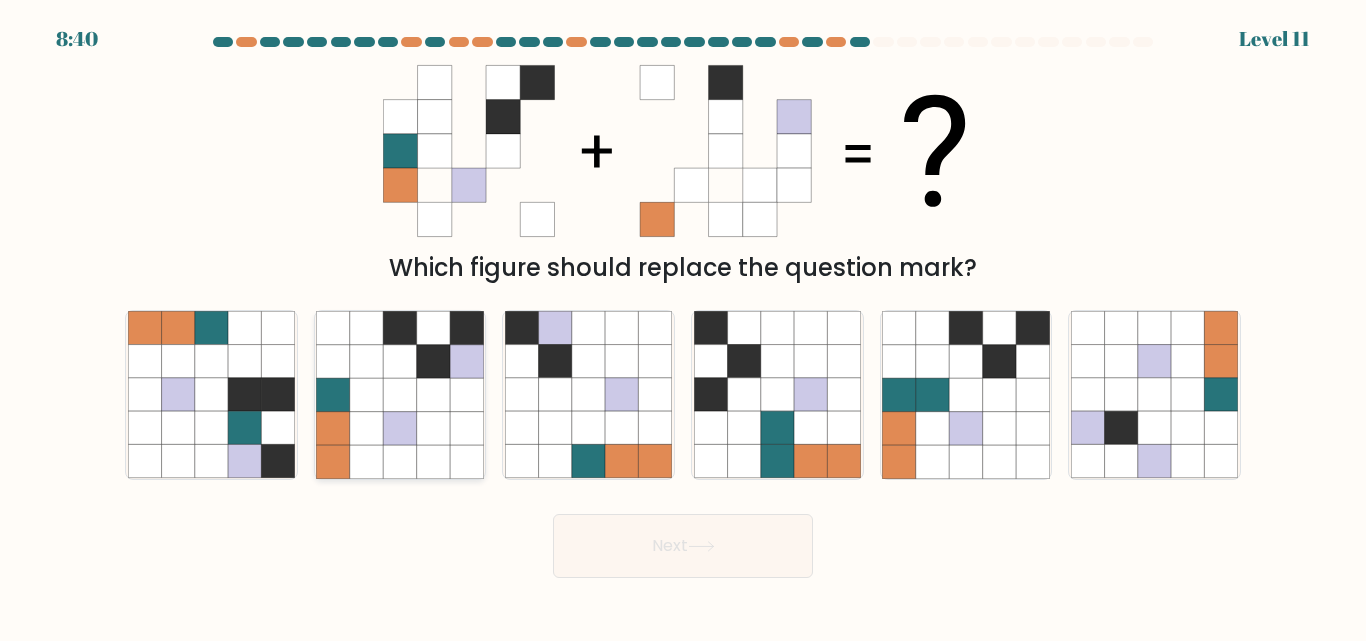 click at bounding box center (433, 428) 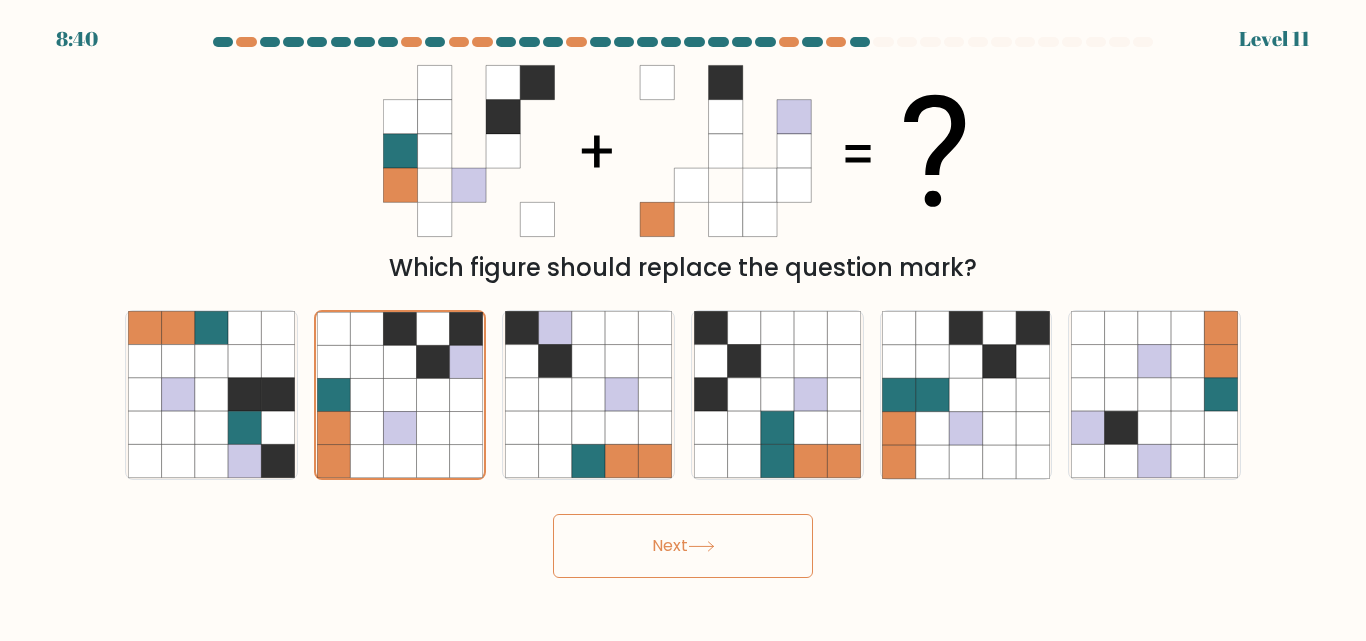 click on "Next" at bounding box center (683, 546) 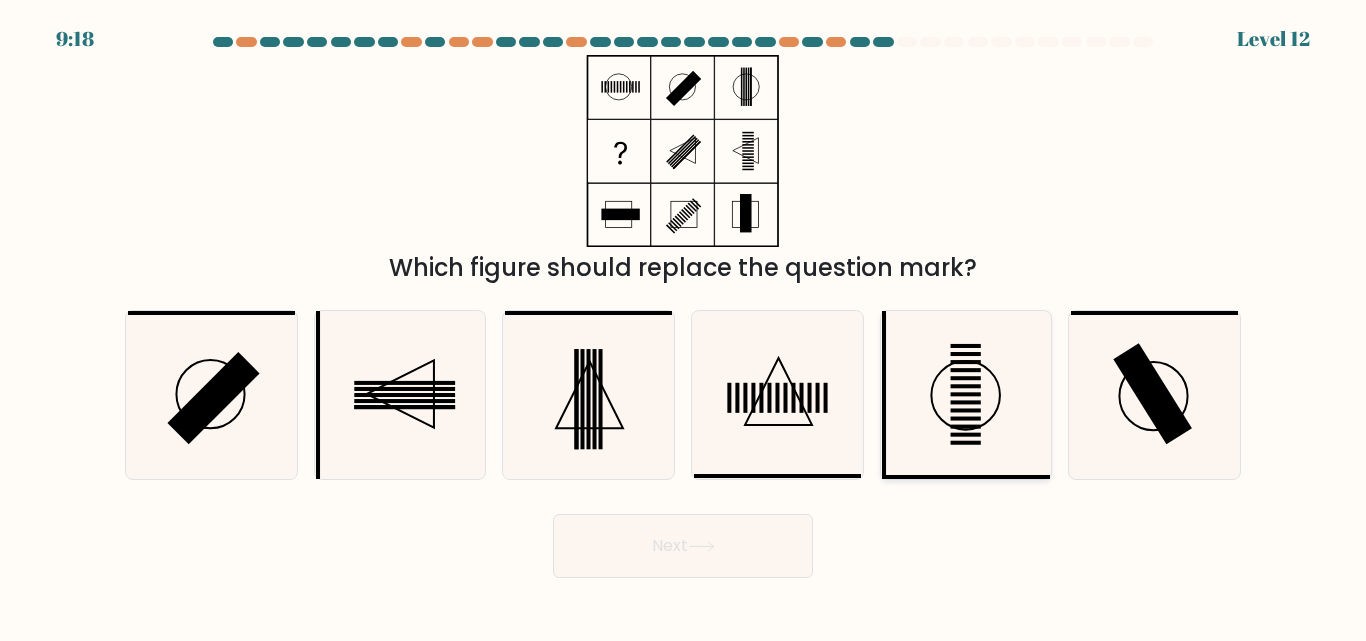 click at bounding box center [966, 411] 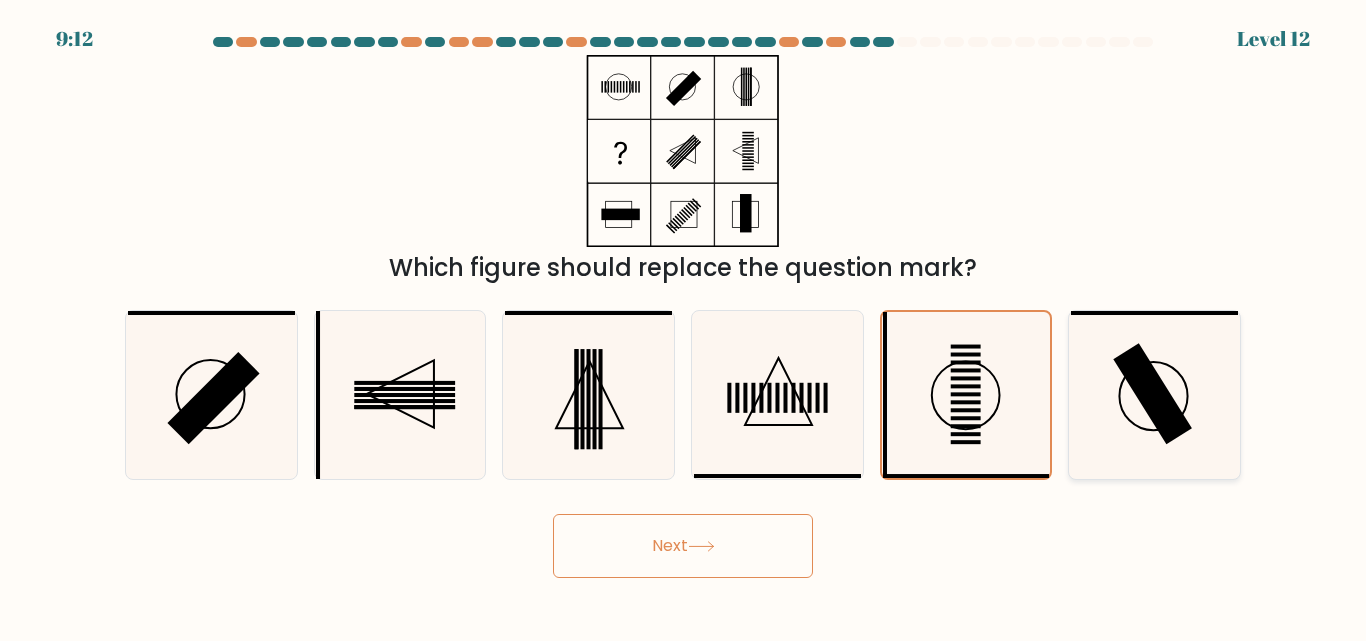 click at bounding box center [1152, 394] 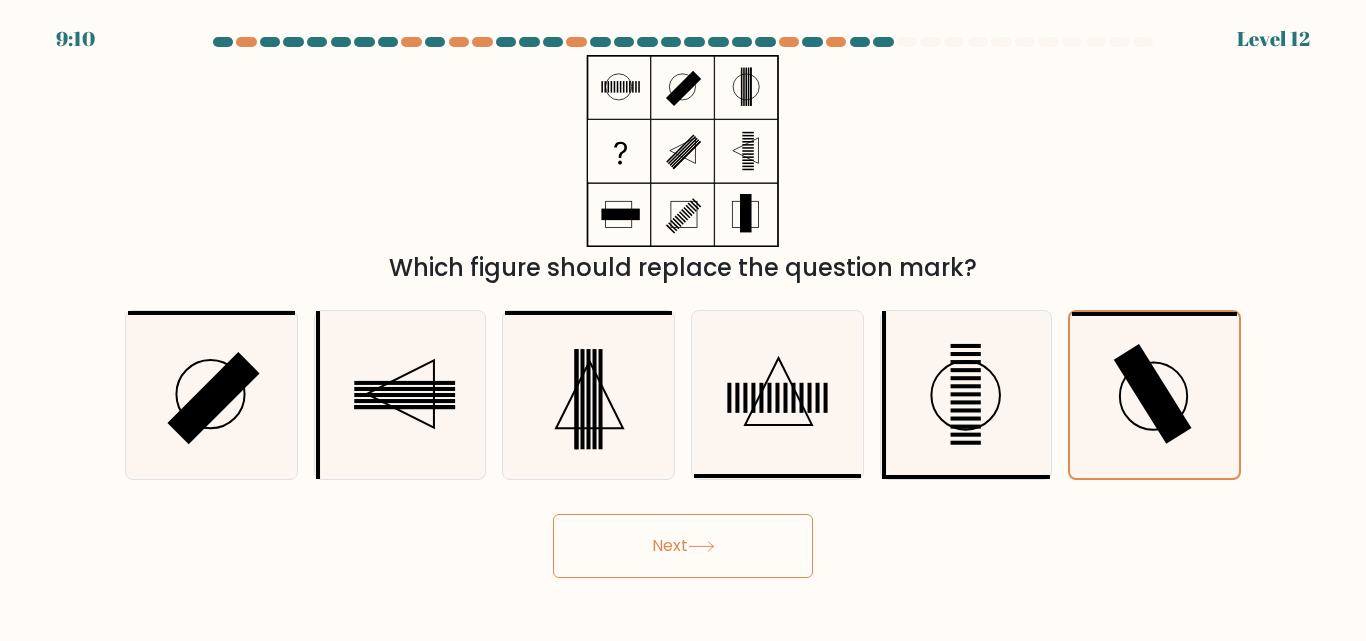 click on "Next" at bounding box center (683, 546) 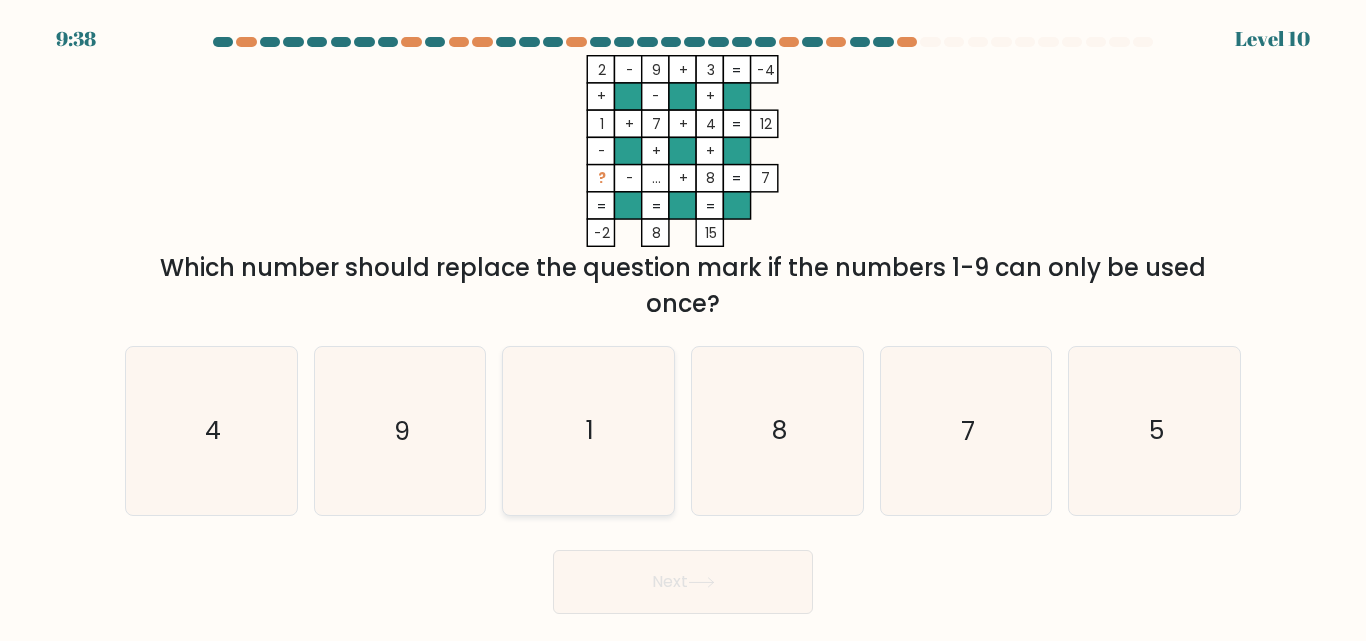 click on "1" at bounding box center [588, 430] 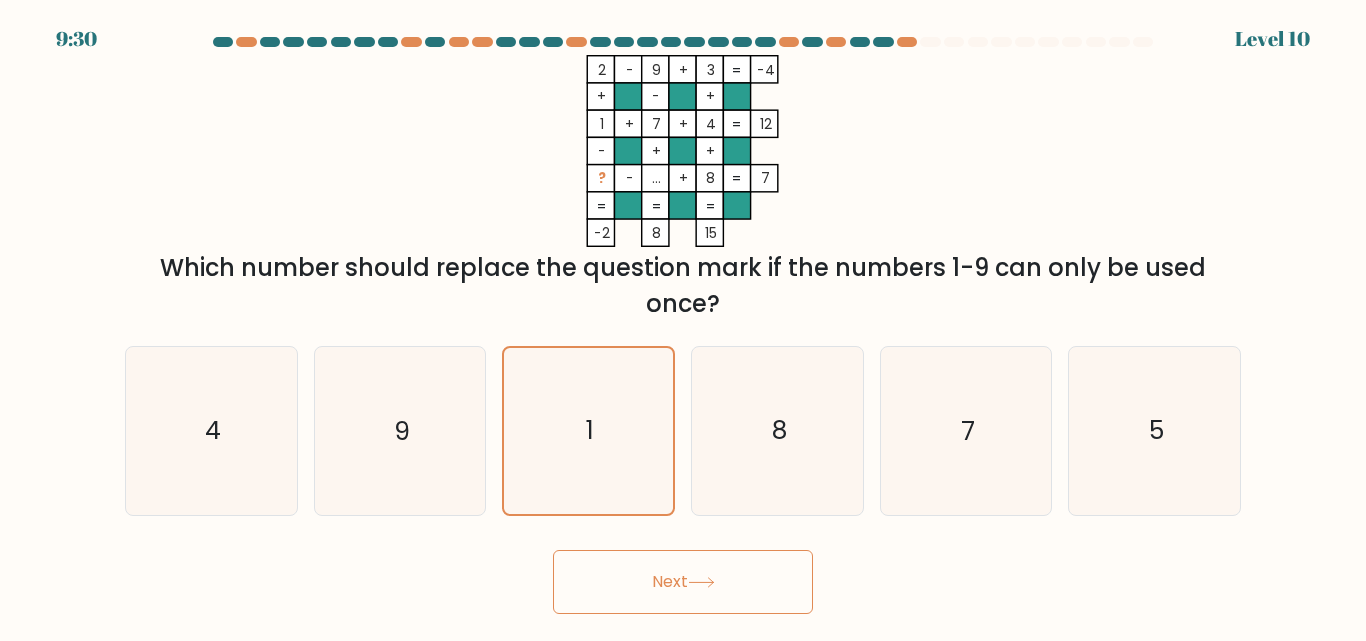 click on "Next" at bounding box center (683, 582) 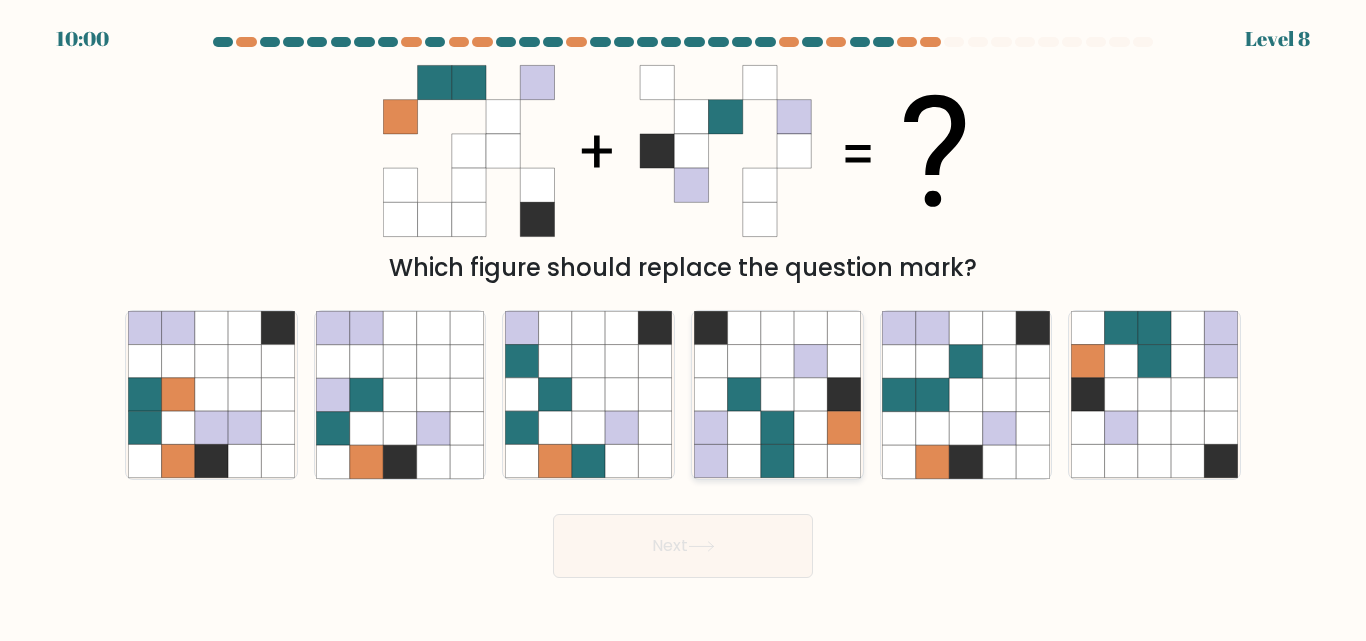 click at bounding box center (777, 428) 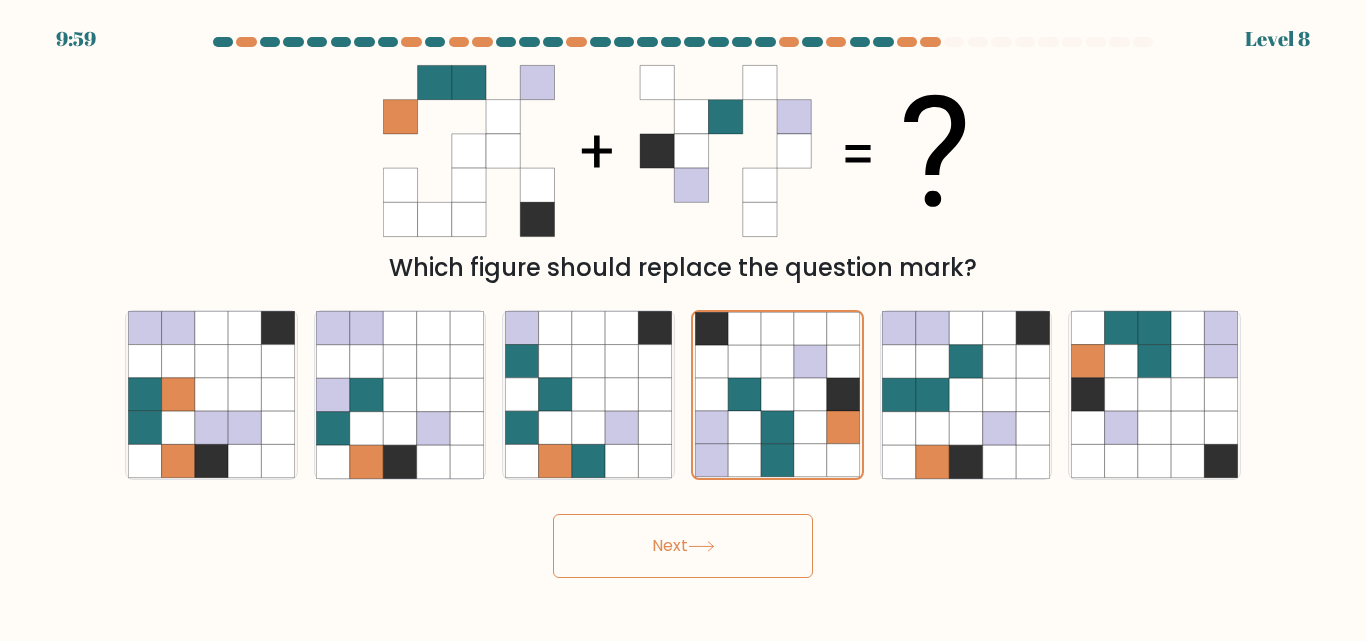 click on "Next" at bounding box center [683, 546] 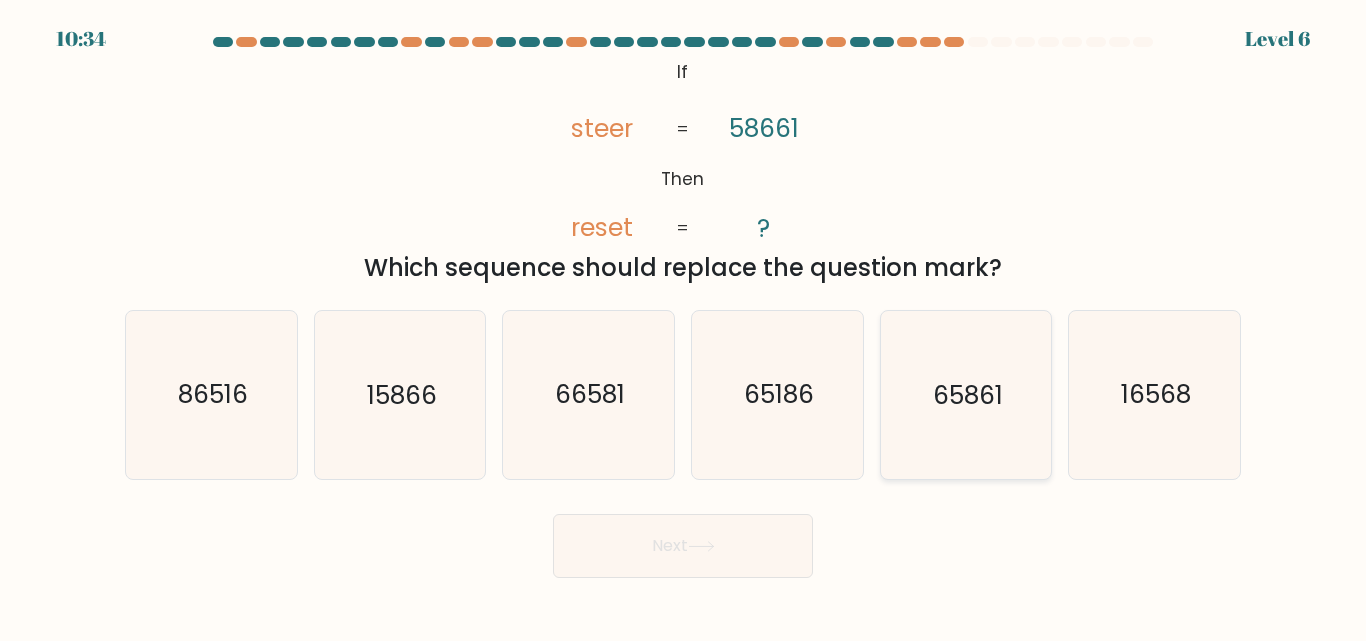 click on "65861" at bounding box center [965, 394] 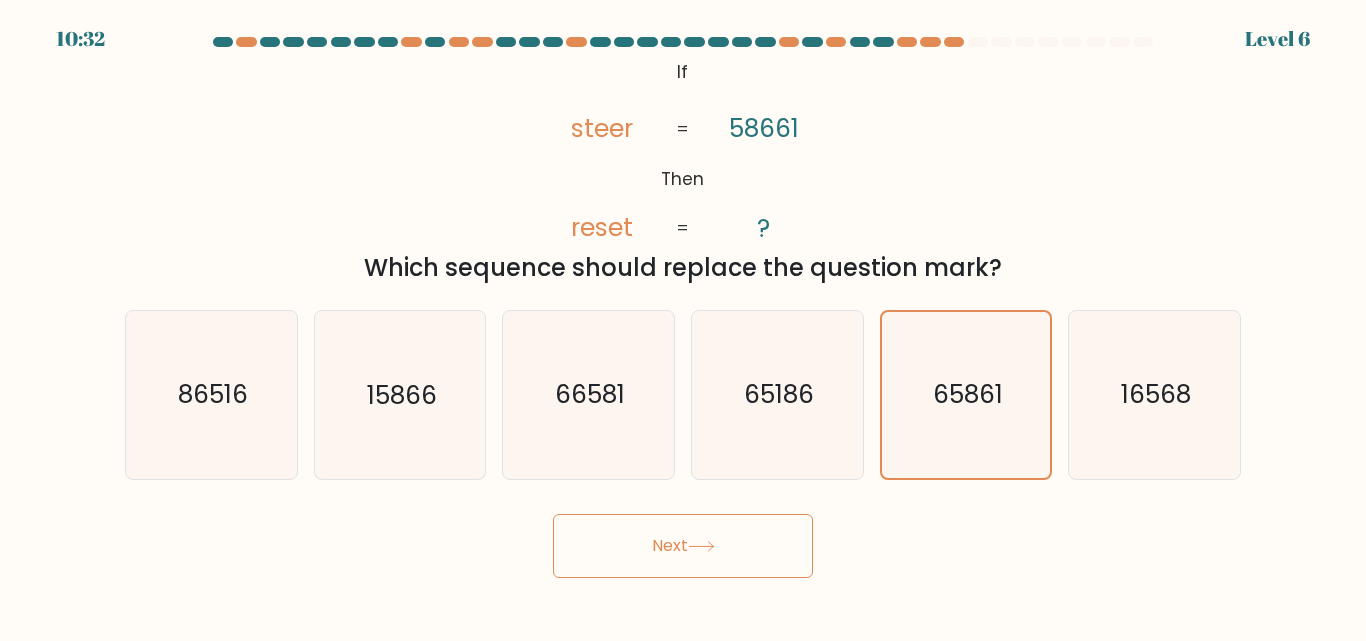 click on "Next" at bounding box center [683, 546] 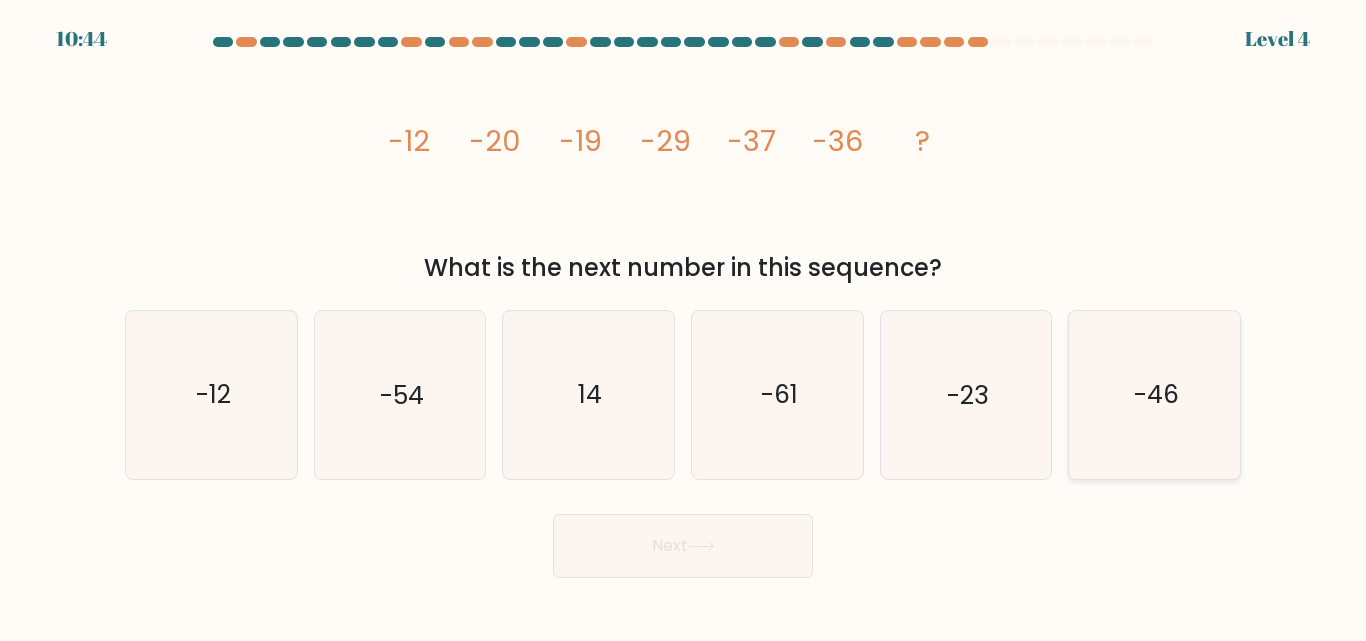 click on "-46" at bounding box center [1156, 395] 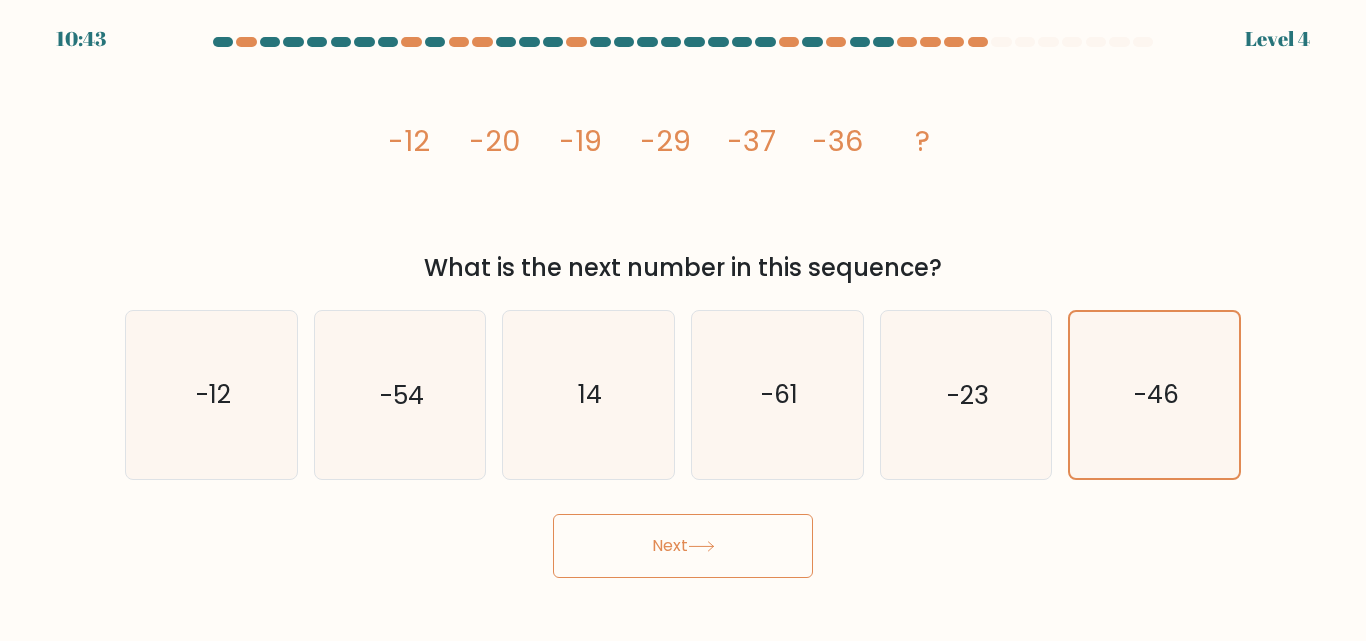 click on "Next" at bounding box center [683, 546] 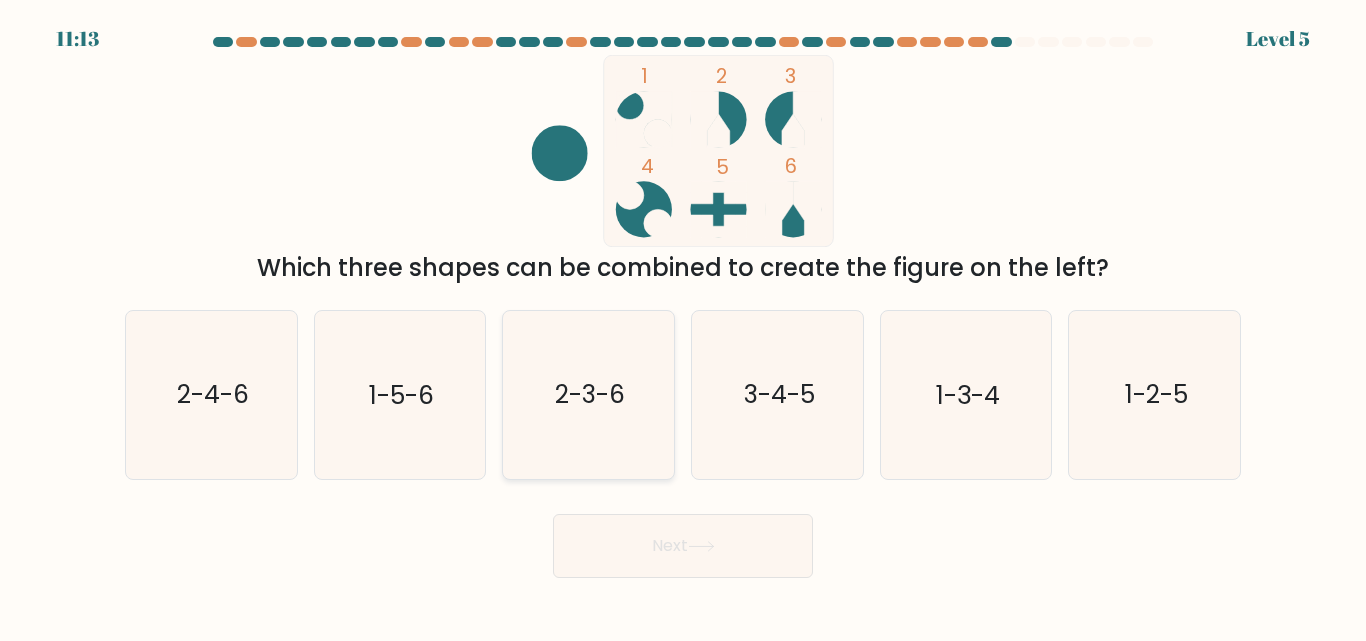 drag, startPoint x: 553, startPoint y: 412, endPoint x: 542, endPoint y: 406, distance: 12.529964 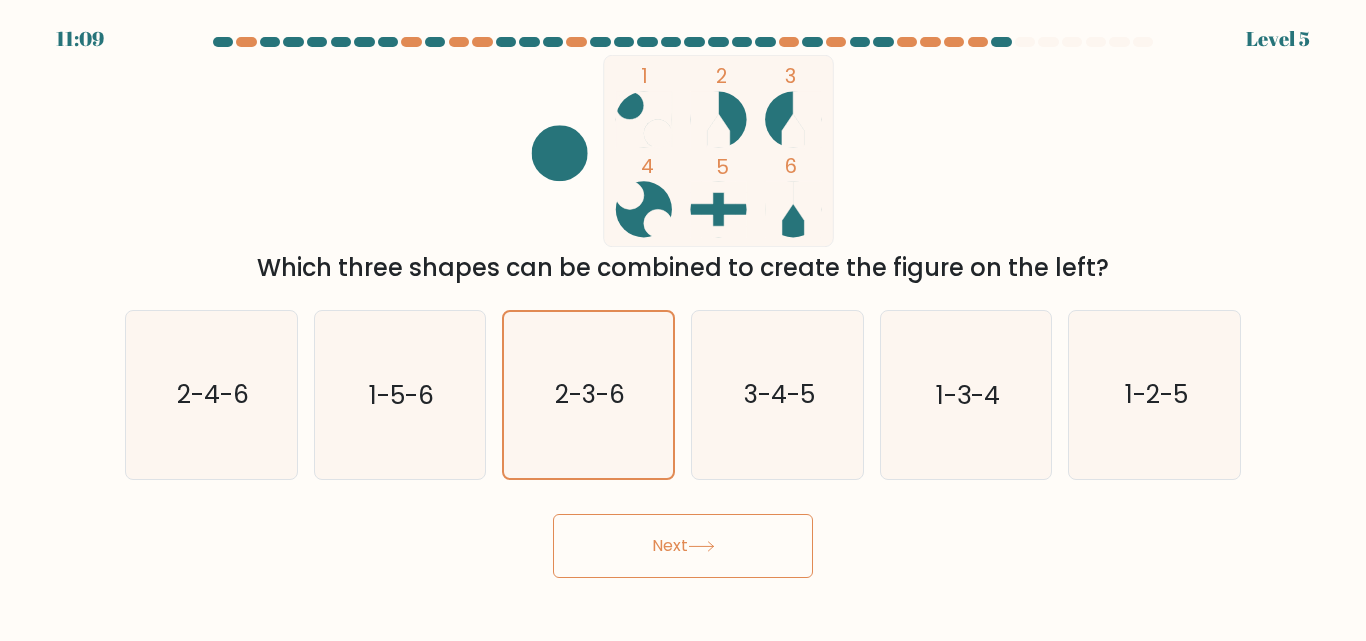 click on "Next" at bounding box center [683, 546] 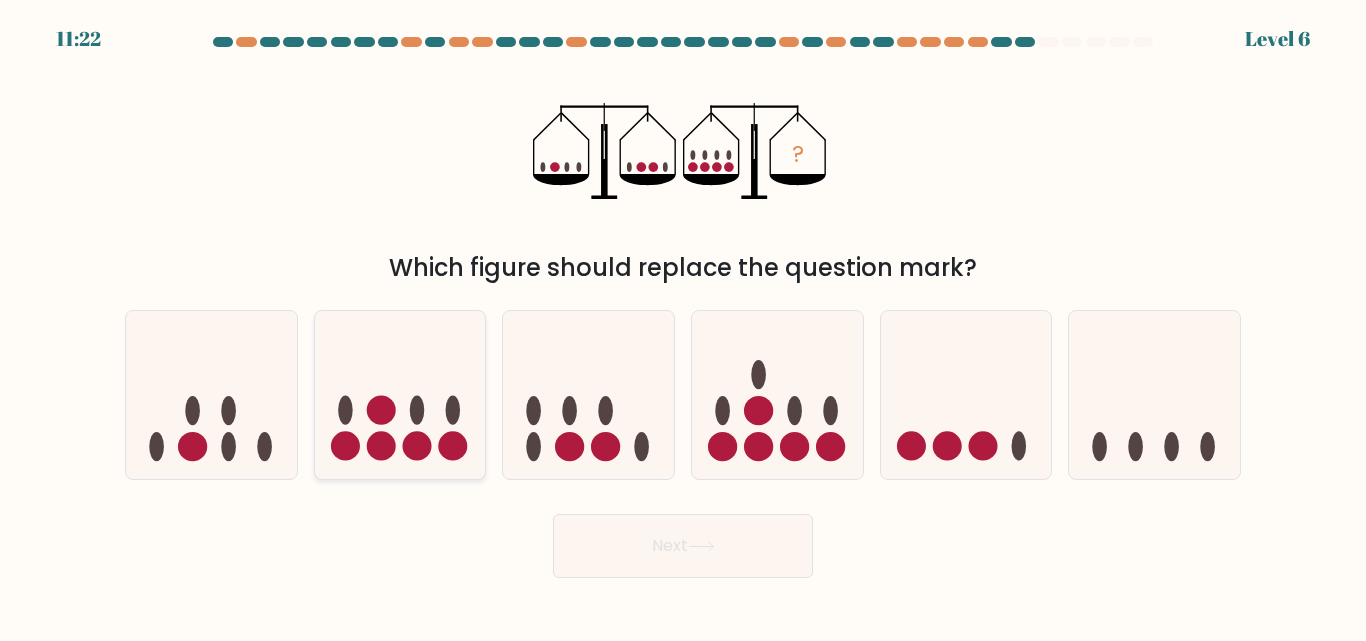 click at bounding box center (381, 446) 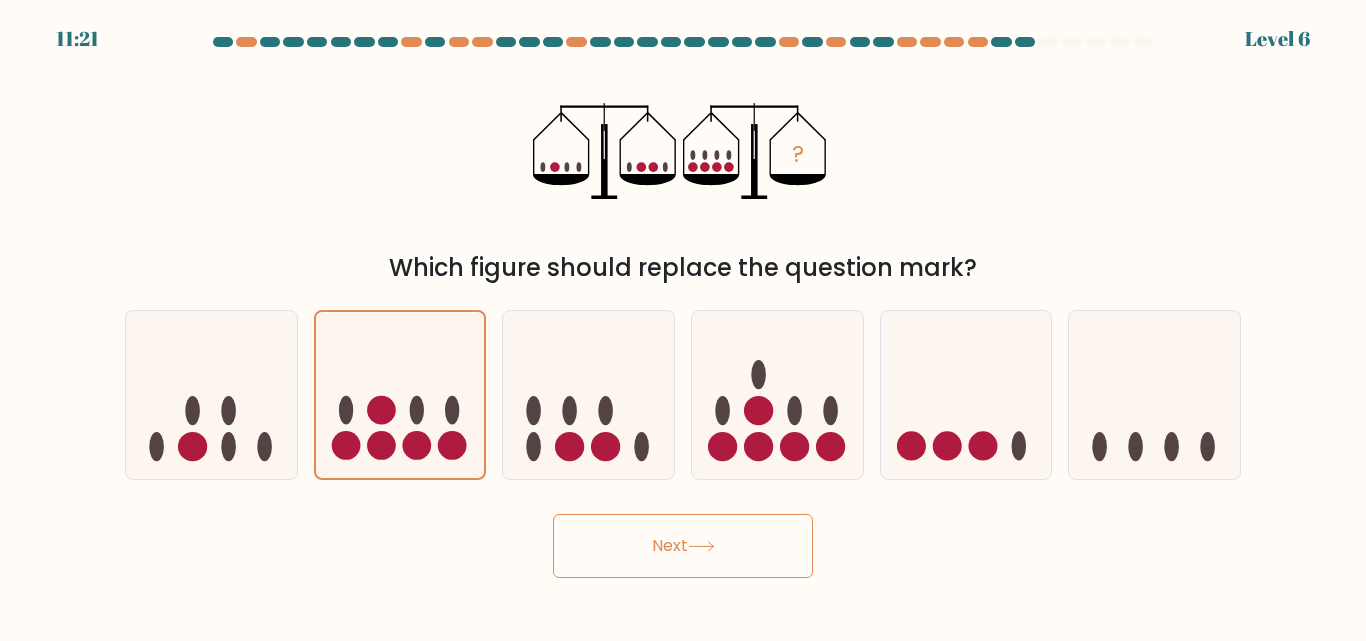 drag, startPoint x: 620, startPoint y: 553, endPoint x: 626, endPoint y: 534, distance: 19.924858 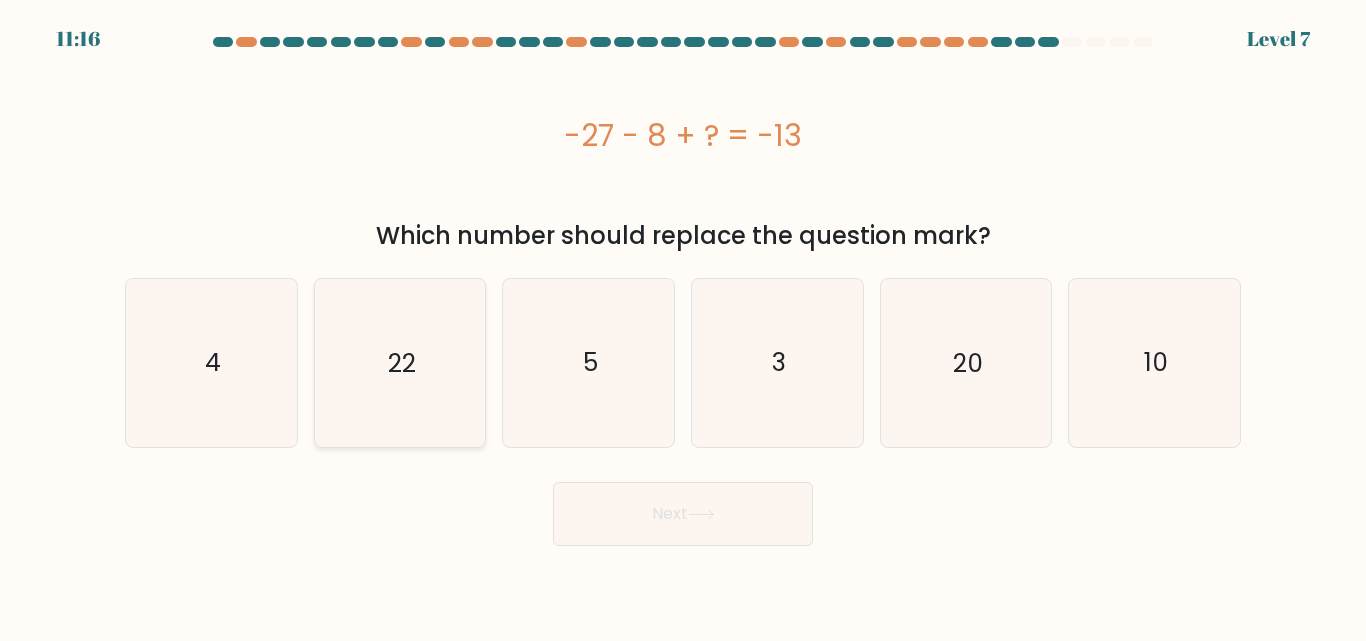 click on "22" at bounding box center [399, 362] 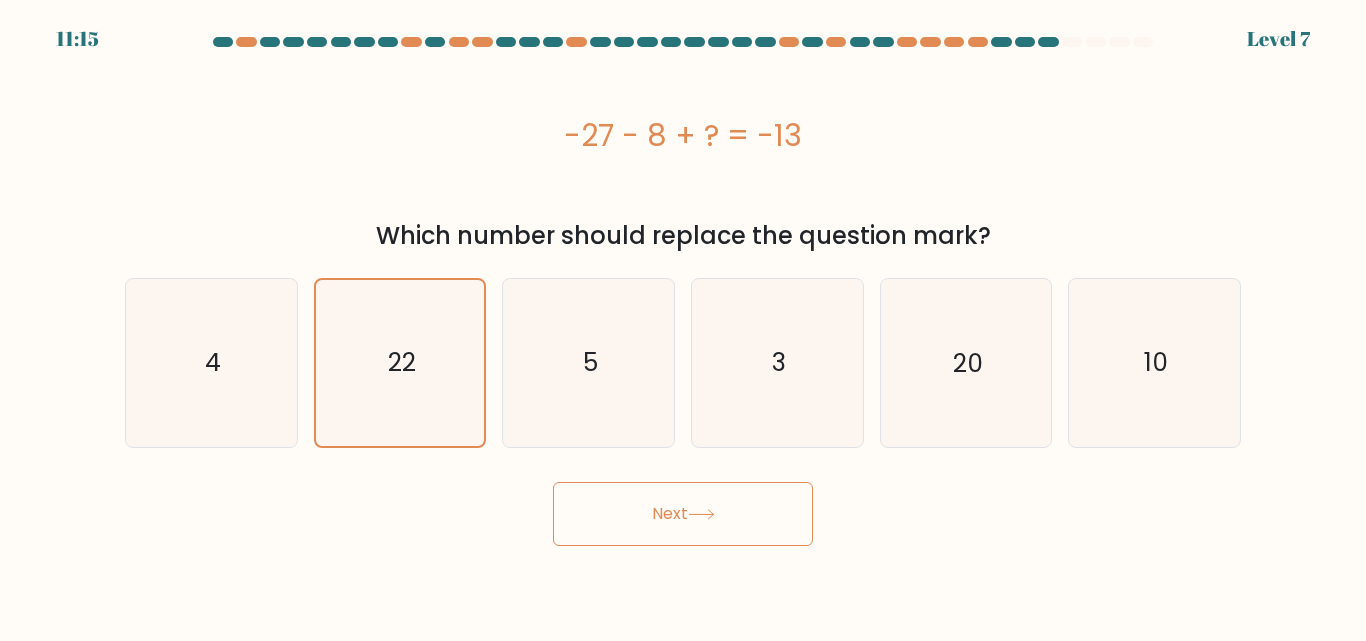 click on "Next" at bounding box center (683, 514) 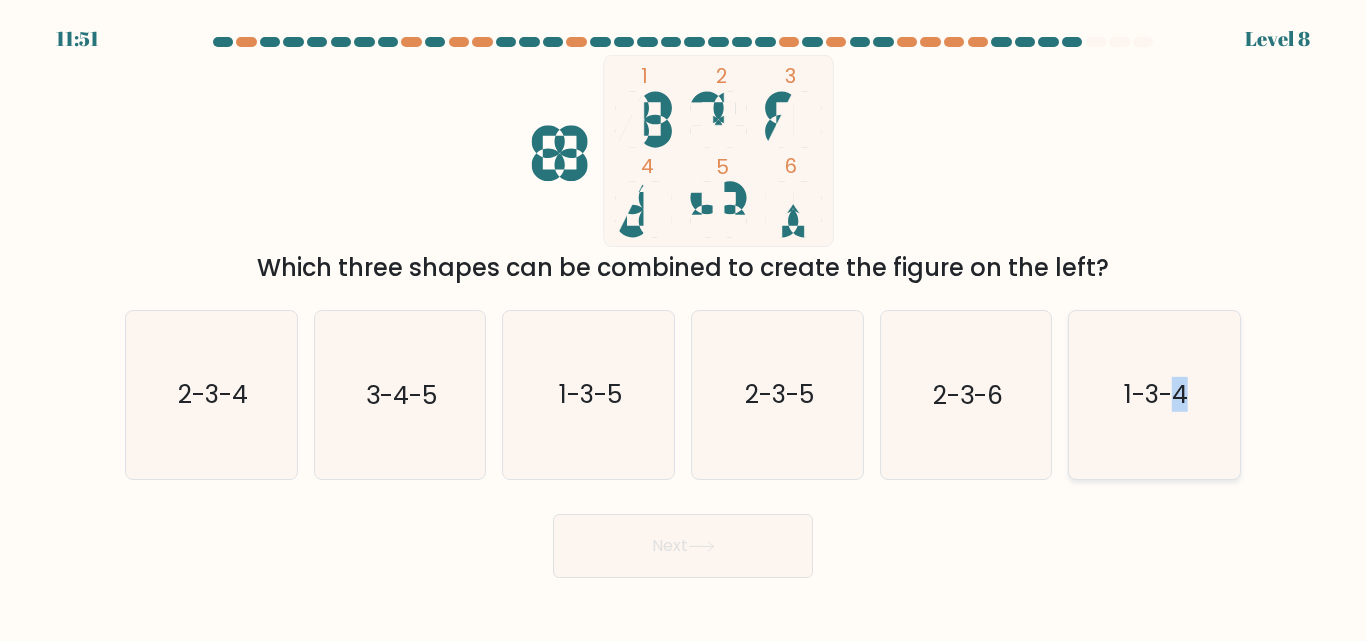 click on "1-3-4" at bounding box center [1154, 394] 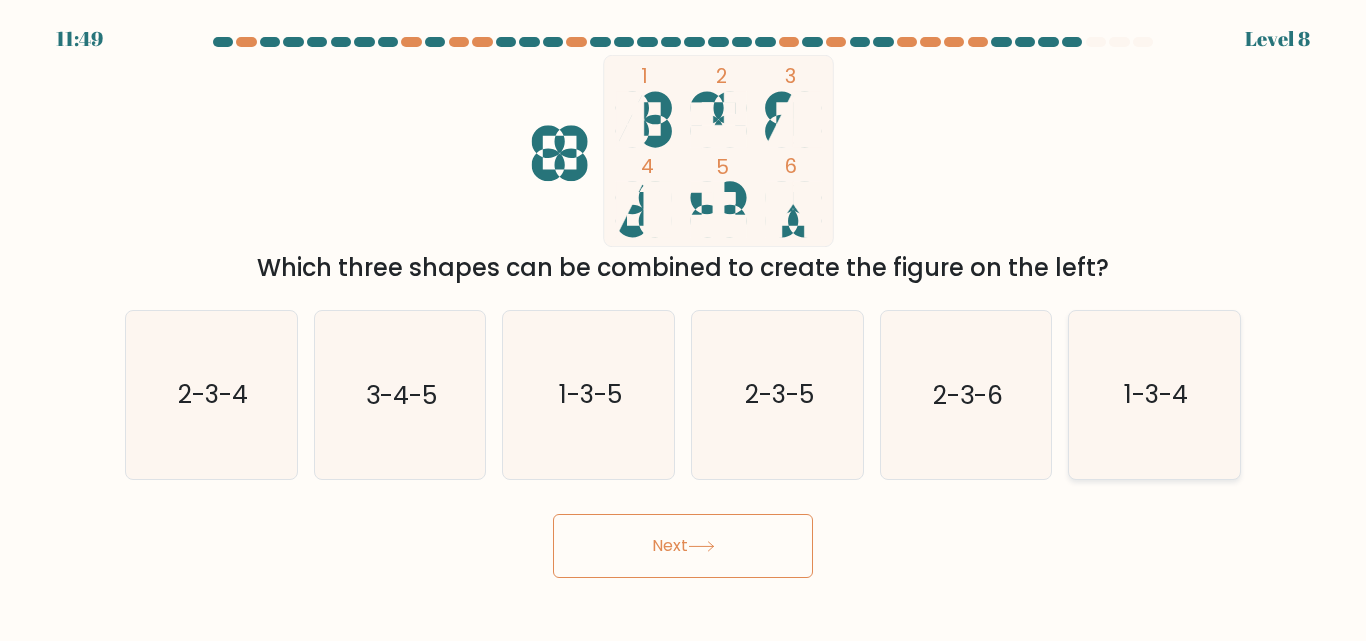 click on "1-3-4" at bounding box center (1154, 394) 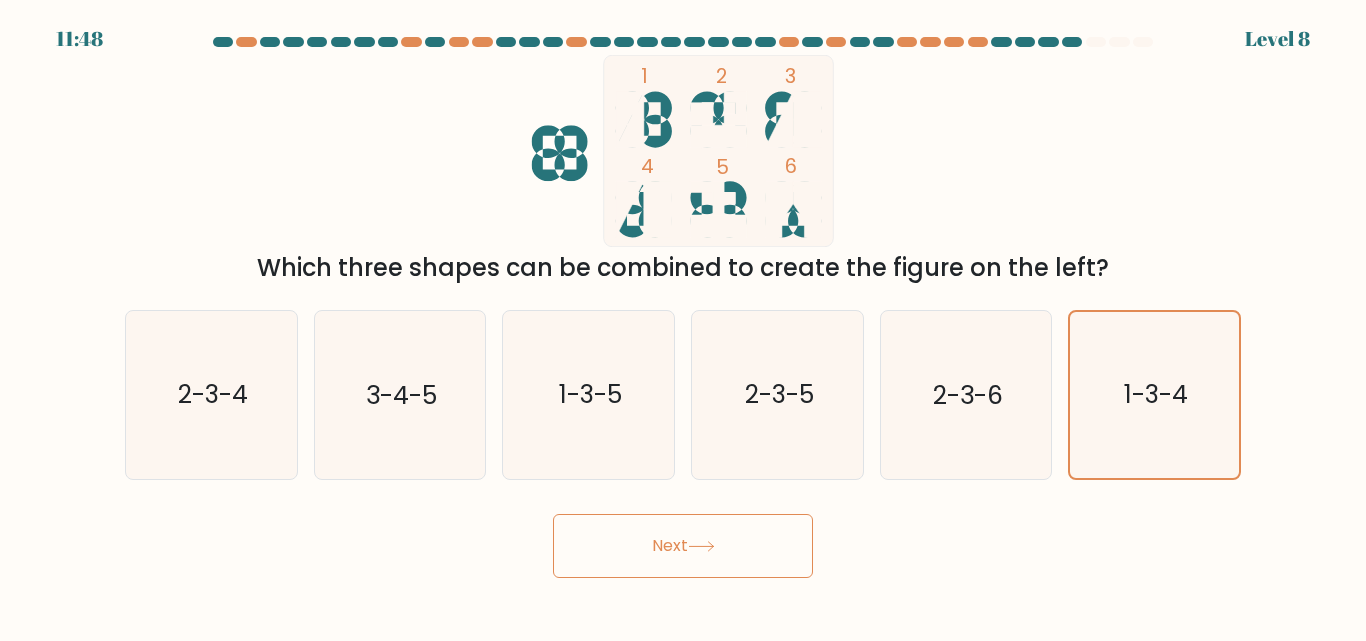 drag, startPoint x: 691, startPoint y: 532, endPoint x: 705, endPoint y: 522, distance: 17.20465 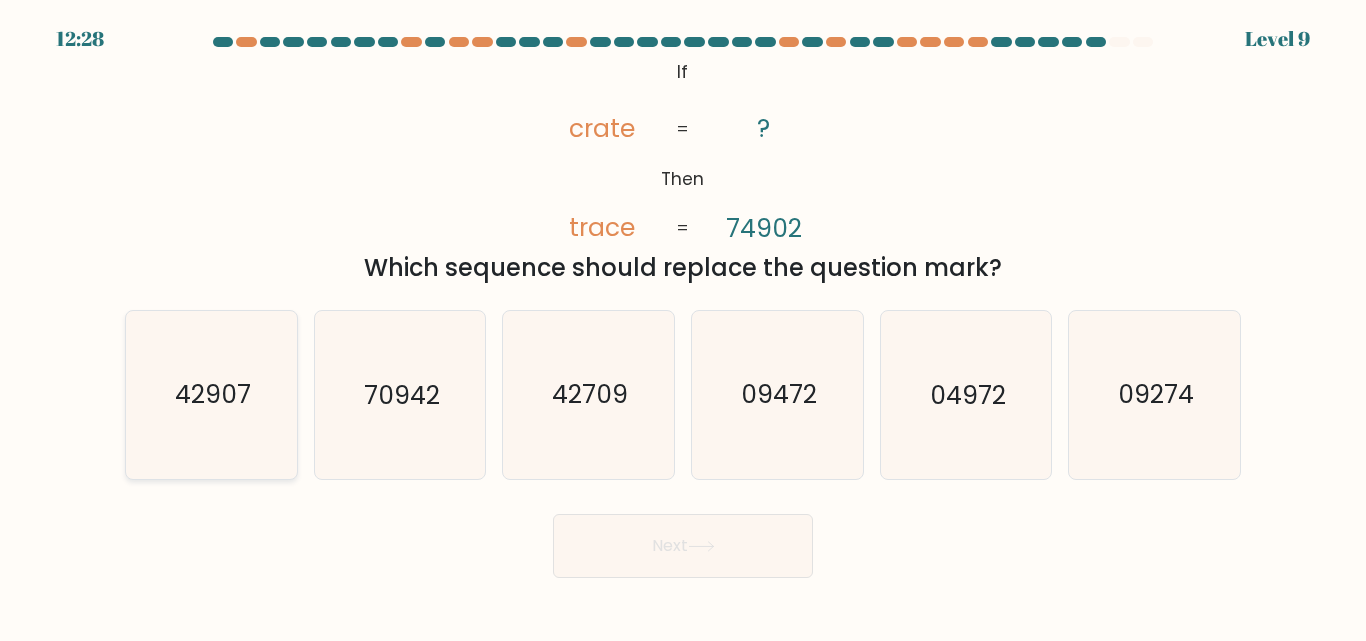 click on "42907" at bounding box center (211, 394) 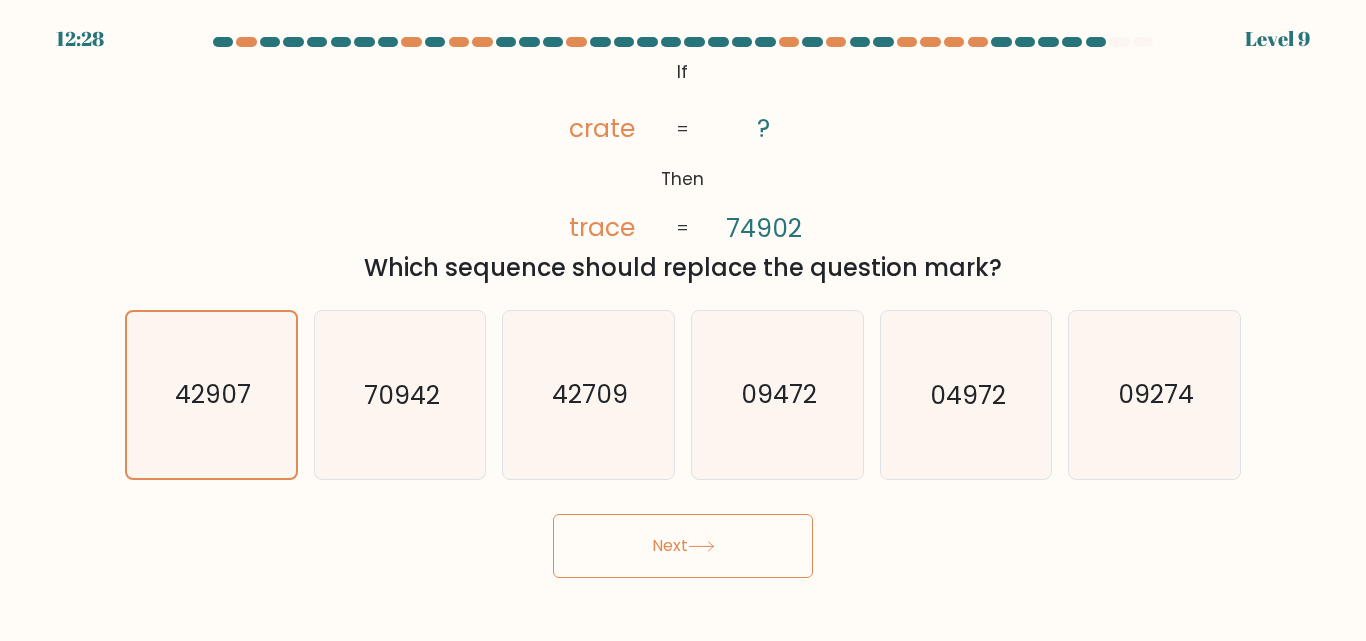 click on "Next" at bounding box center [683, 546] 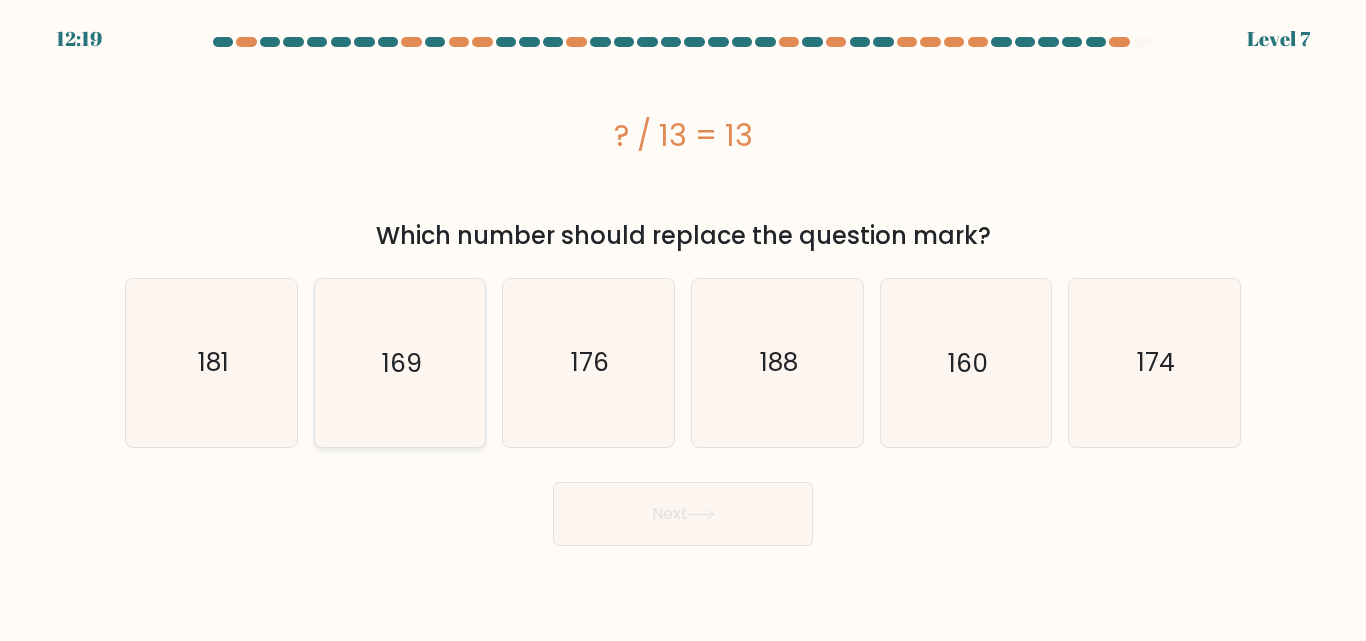 click on "169" at bounding box center [399, 362] 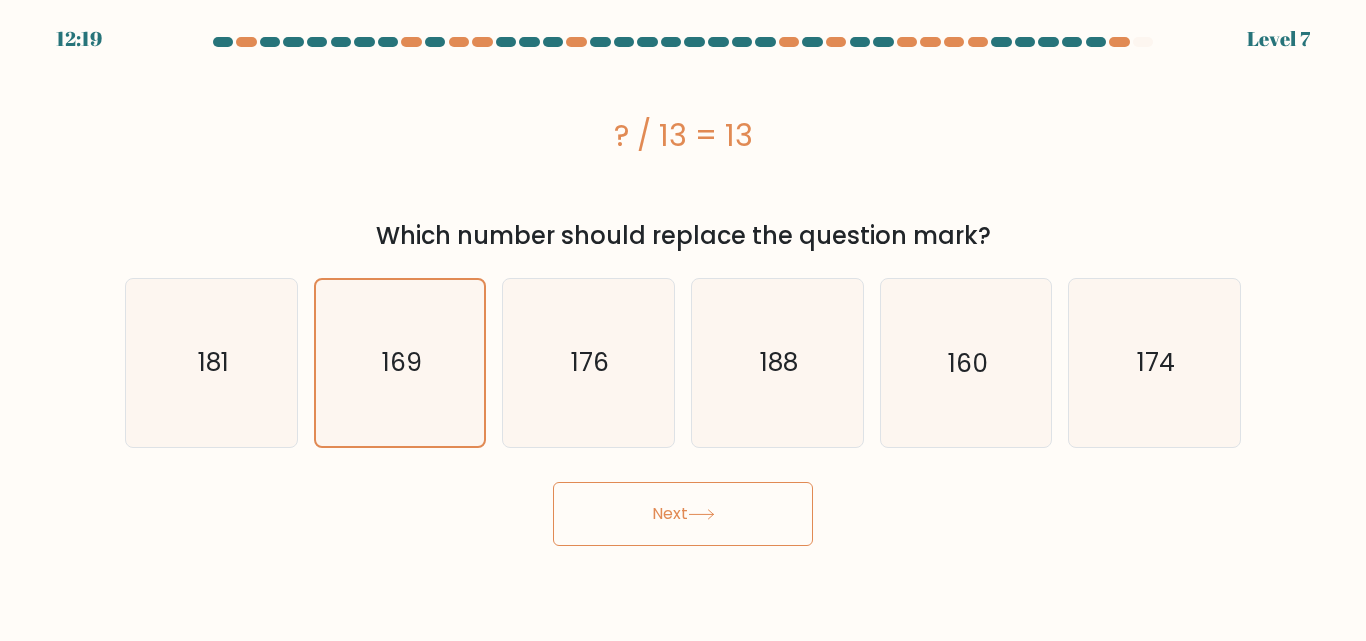 click on "Next" at bounding box center (683, 514) 